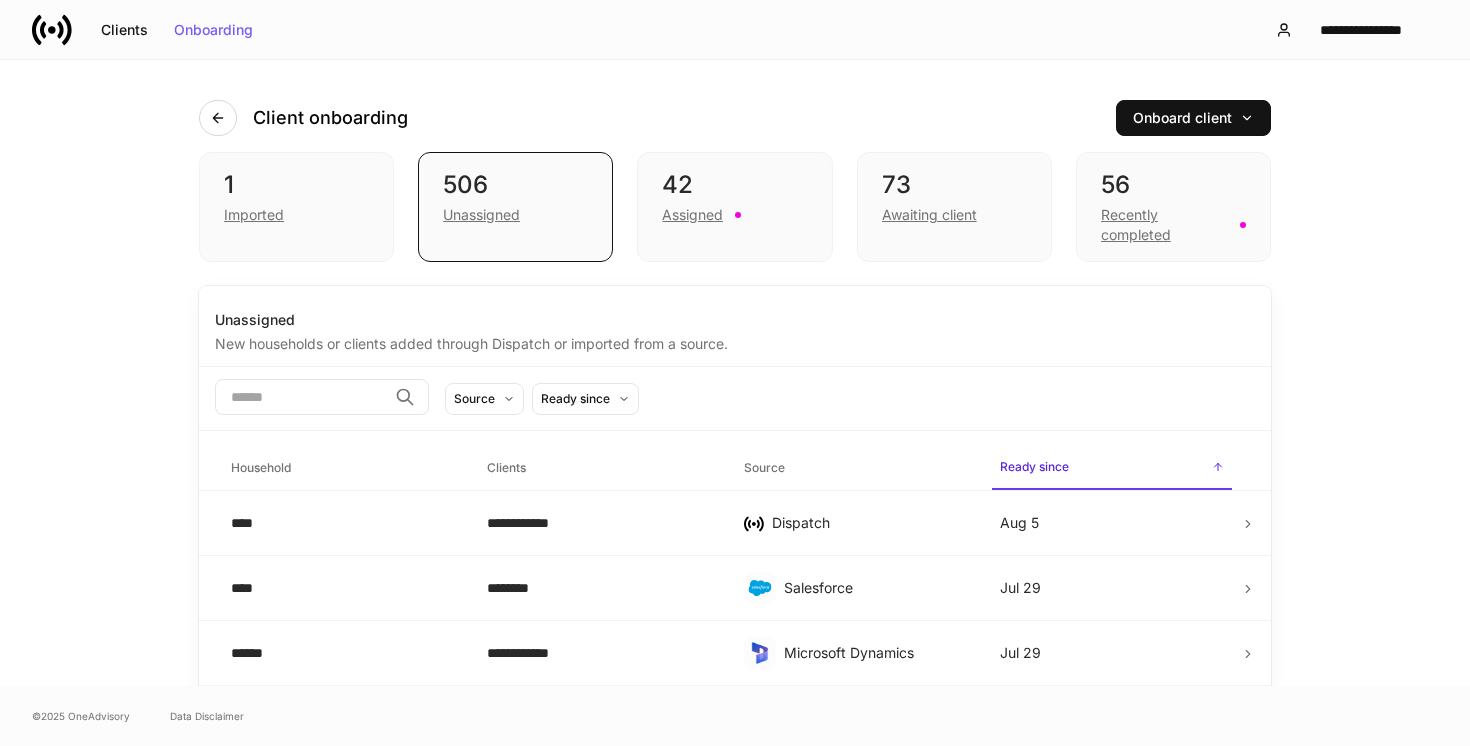 scroll, scrollTop: 0, scrollLeft: 0, axis: both 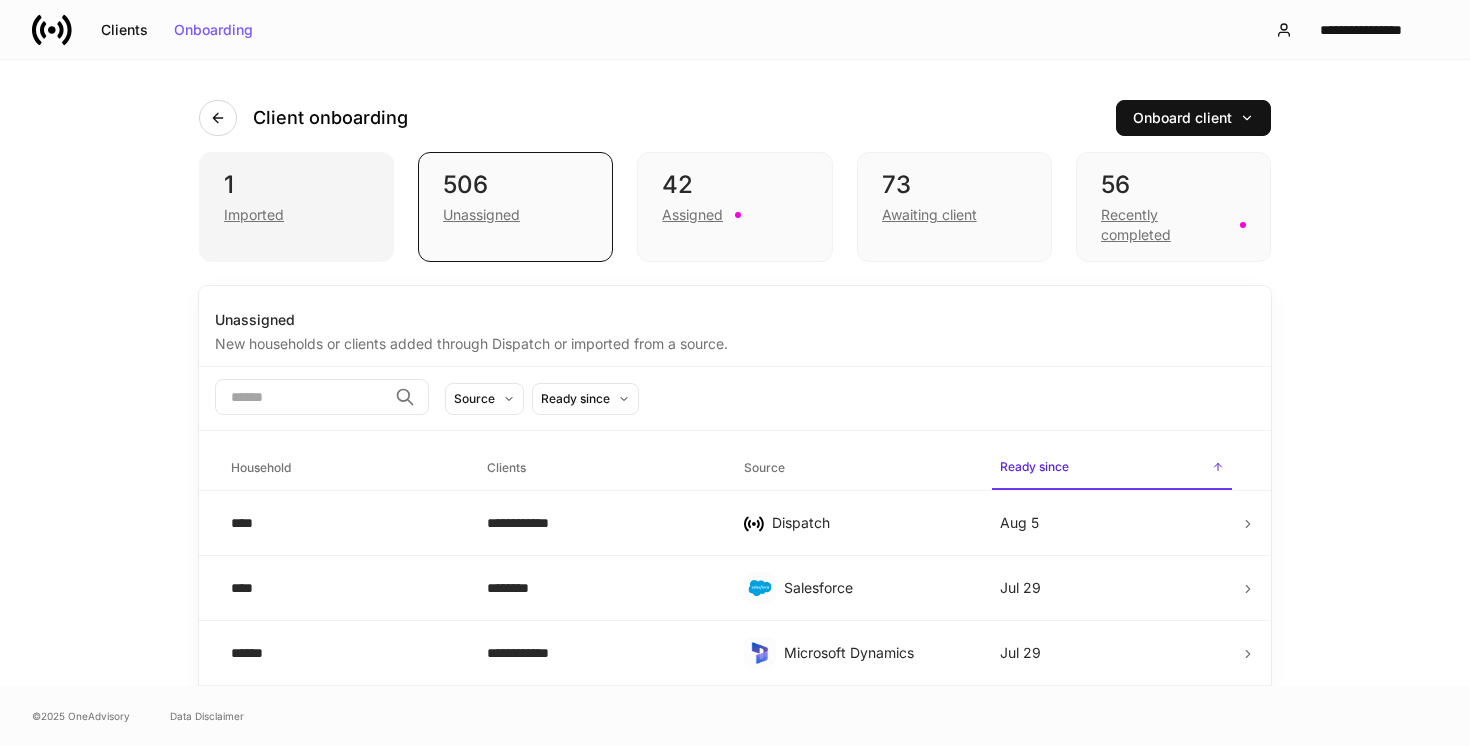 click on "Imported" at bounding box center [296, 213] 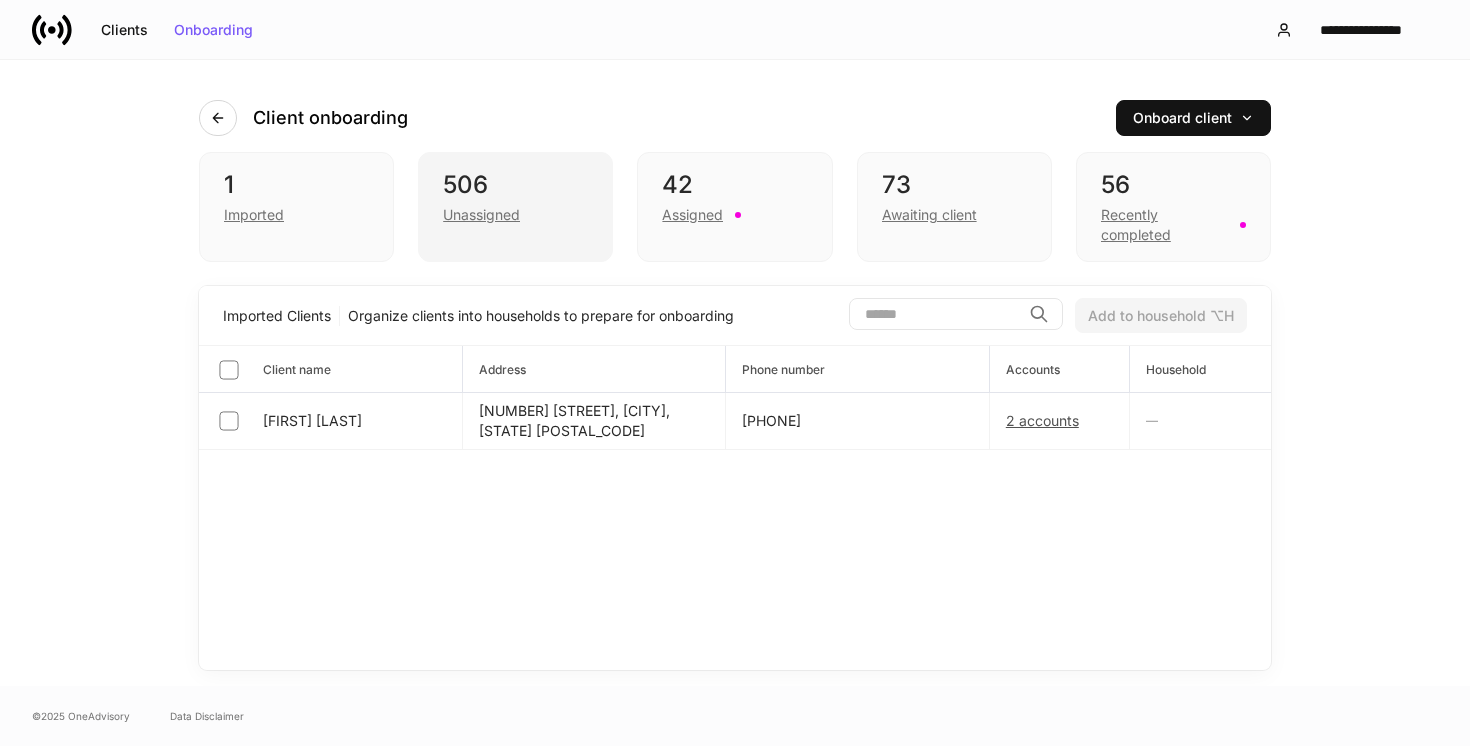 click on "506" at bounding box center [515, 185] 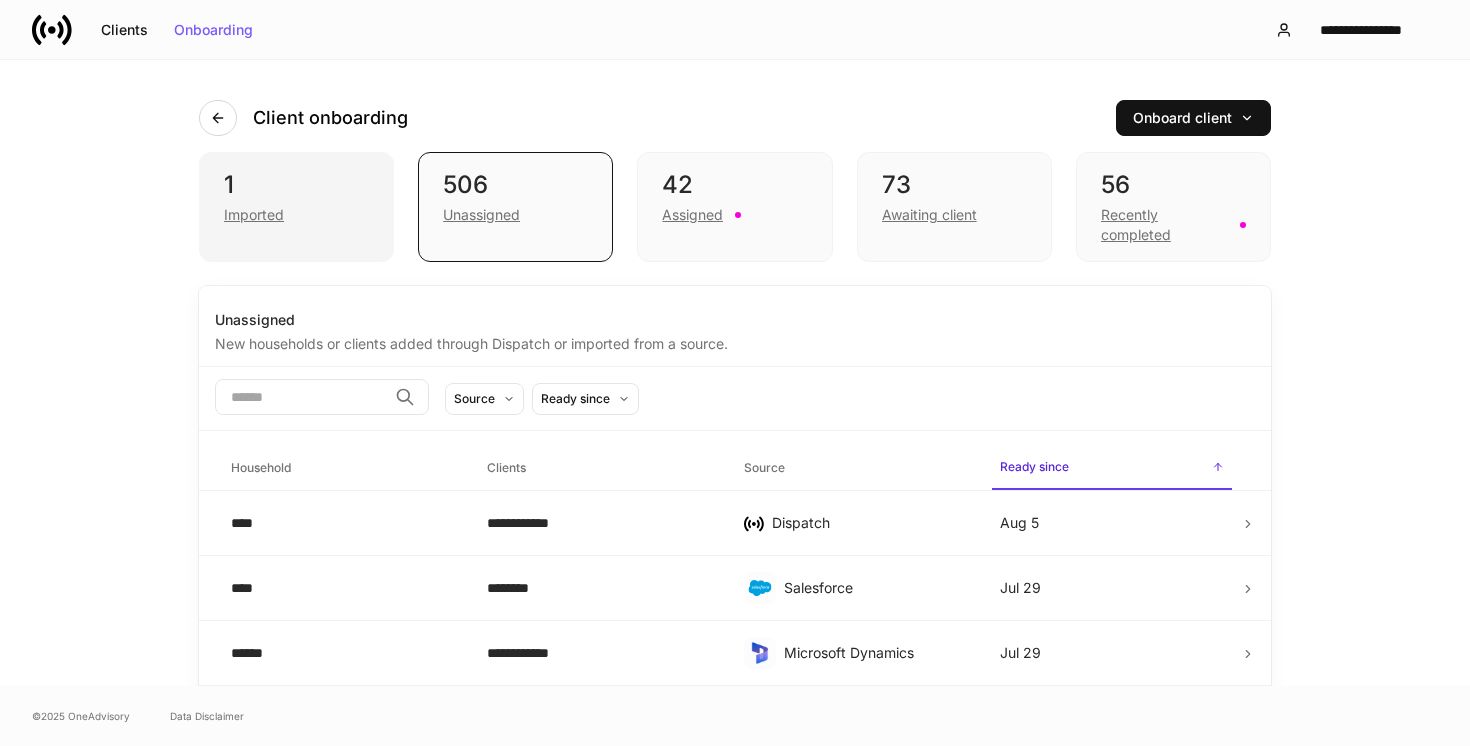 click on "Imported" at bounding box center [296, 213] 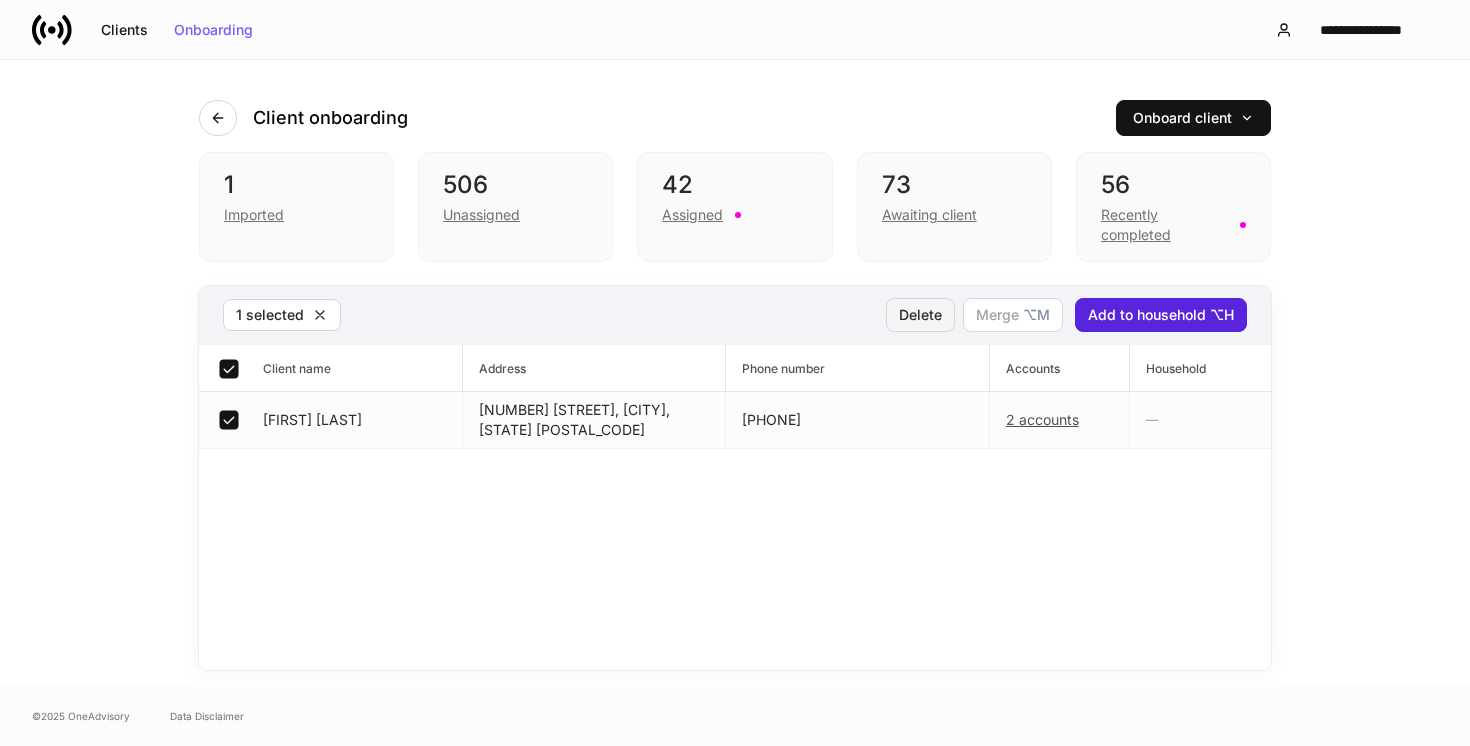 click on "Delete" at bounding box center (920, 315) 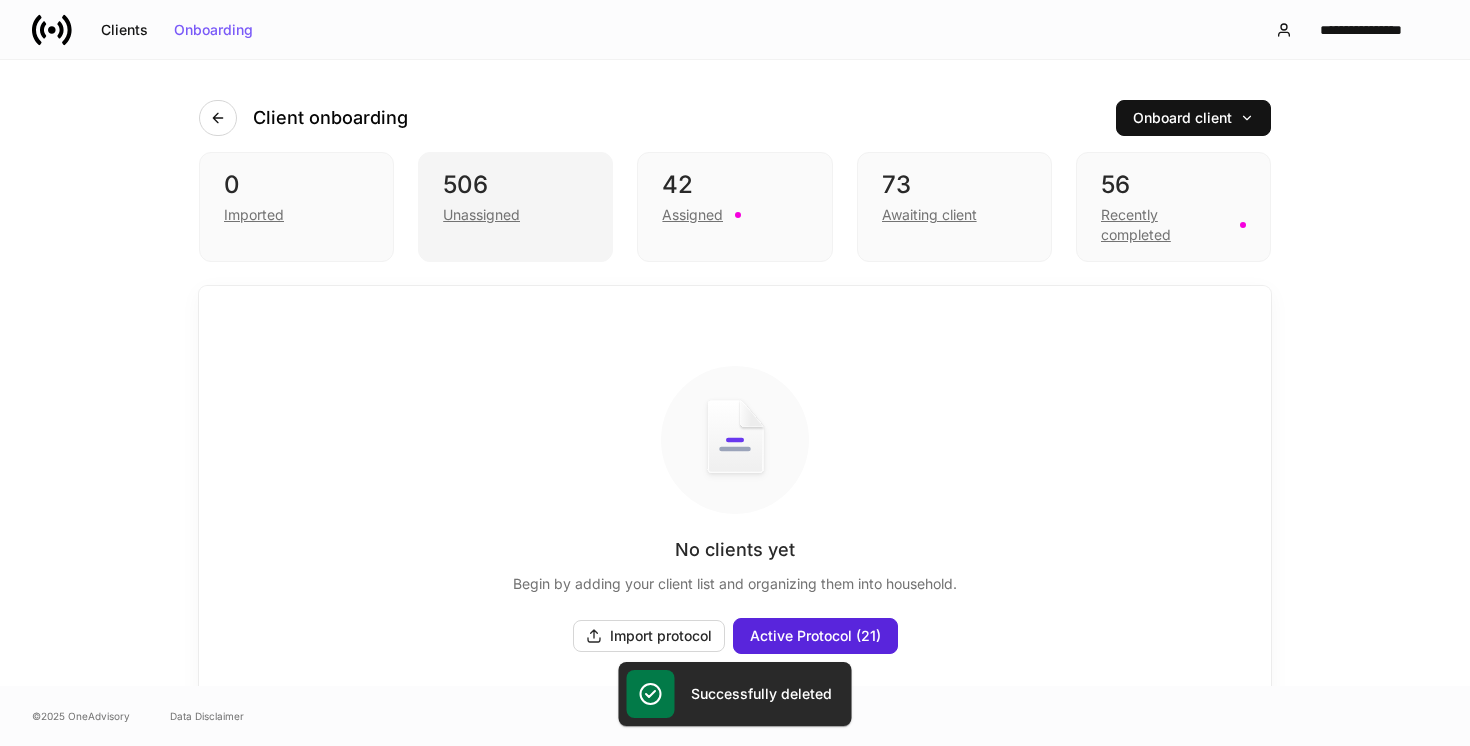 click on "506" at bounding box center [515, 185] 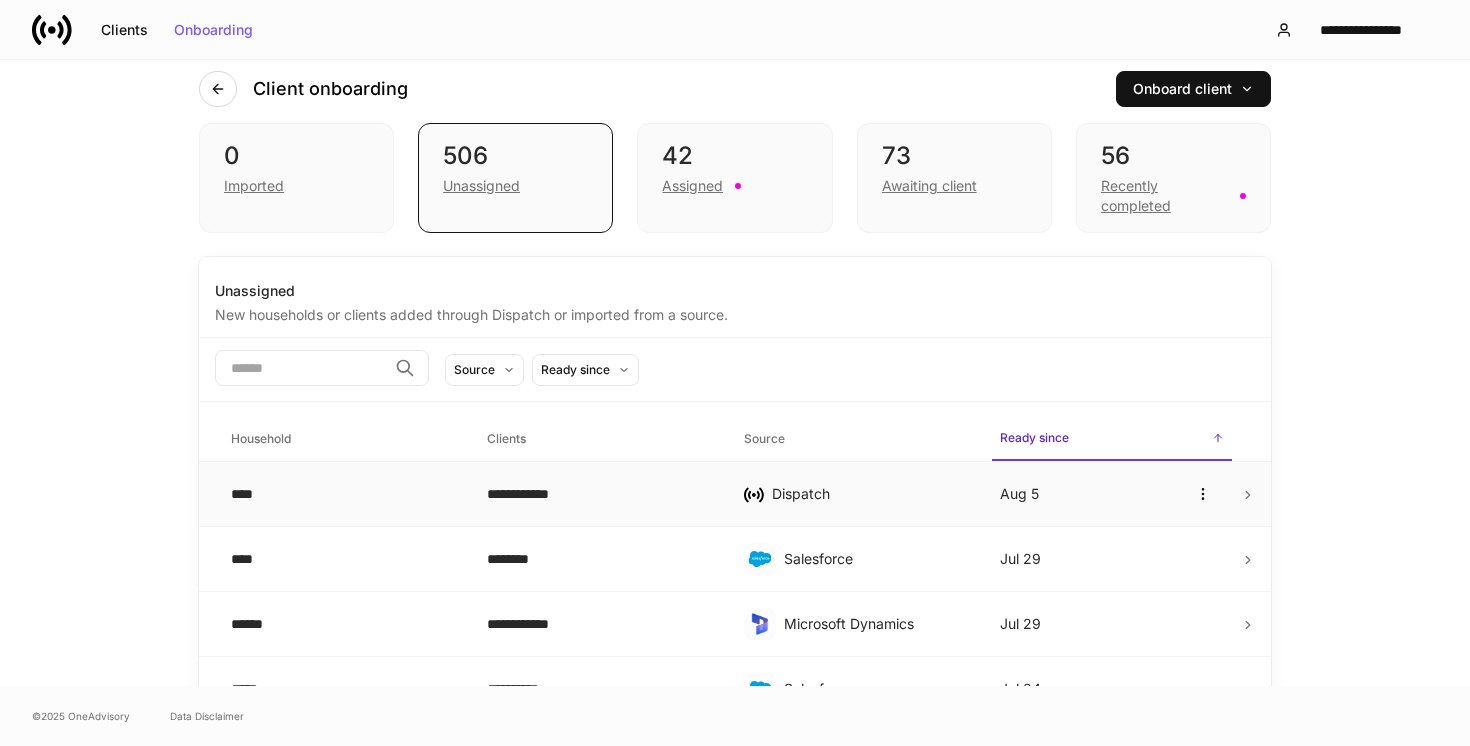 scroll, scrollTop: 0, scrollLeft: 0, axis: both 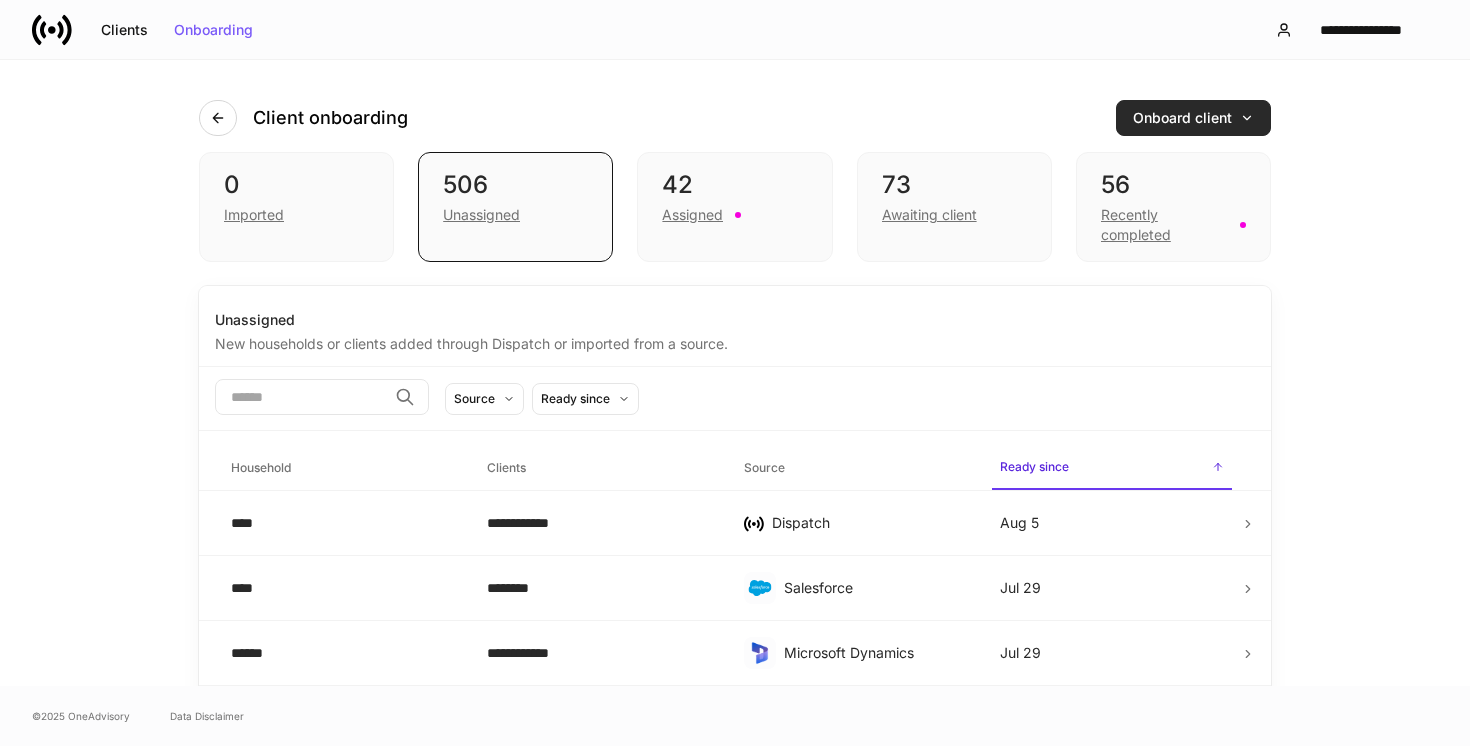 click on "Onboard client" at bounding box center (1193, 118) 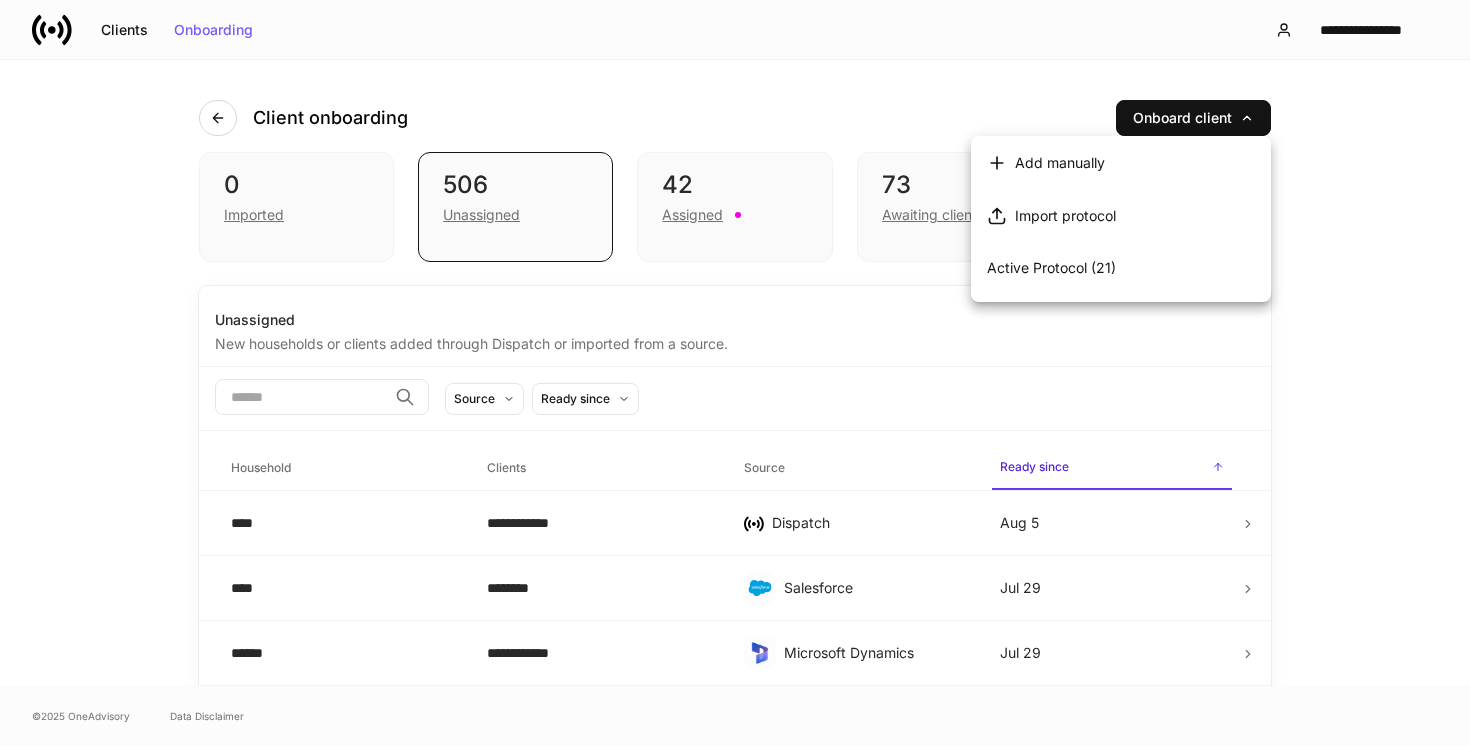 click at bounding box center [735, 373] 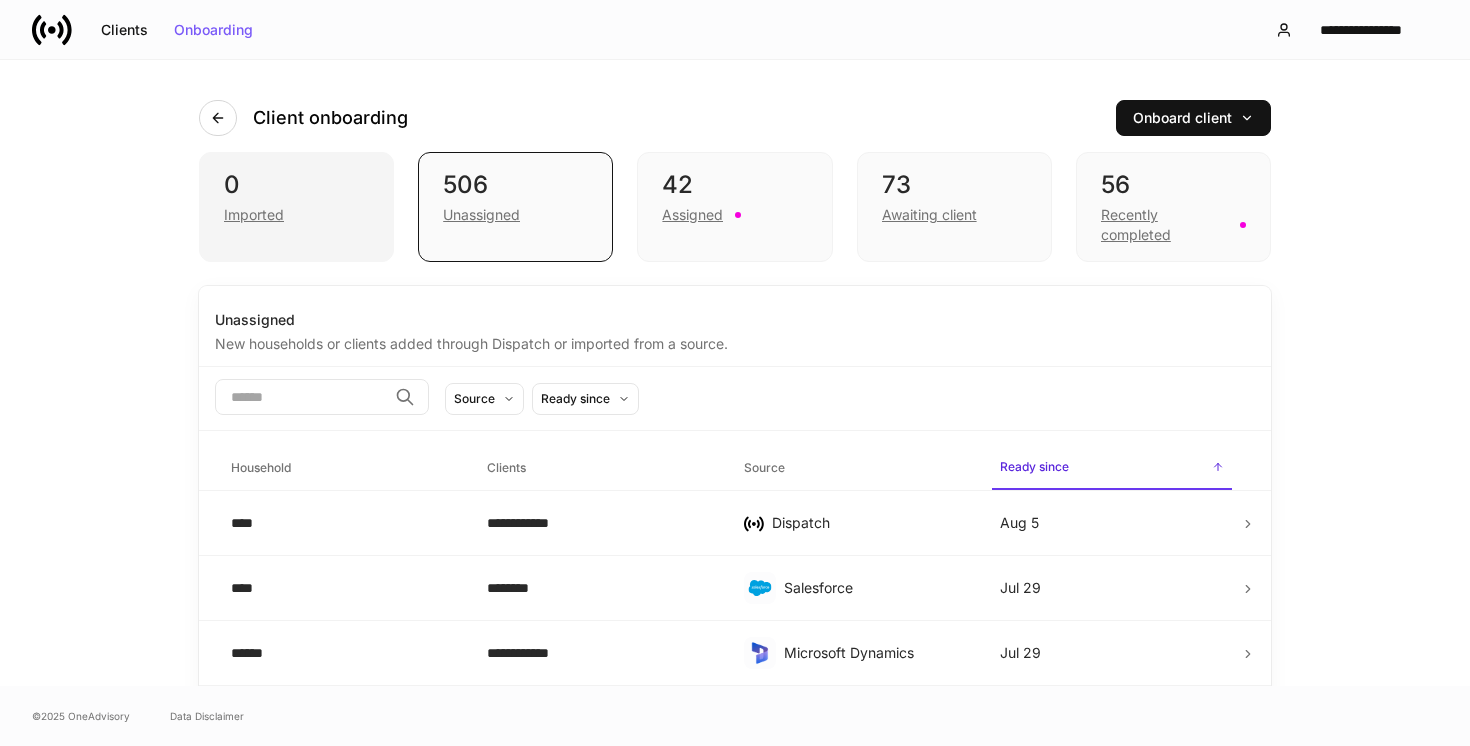 click on "Imported" at bounding box center [296, 213] 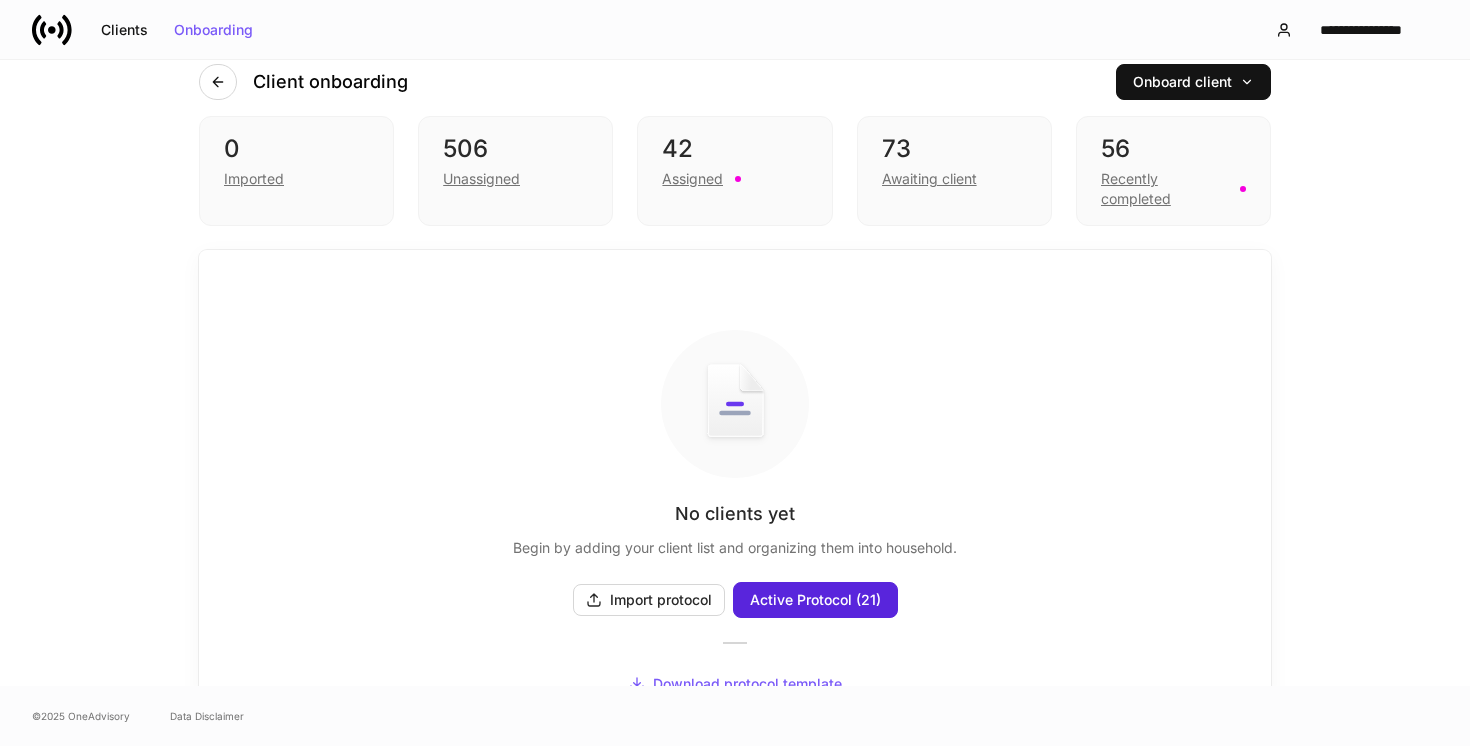 scroll, scrollTop: 37, scrollLeft: 0, axis: vertical 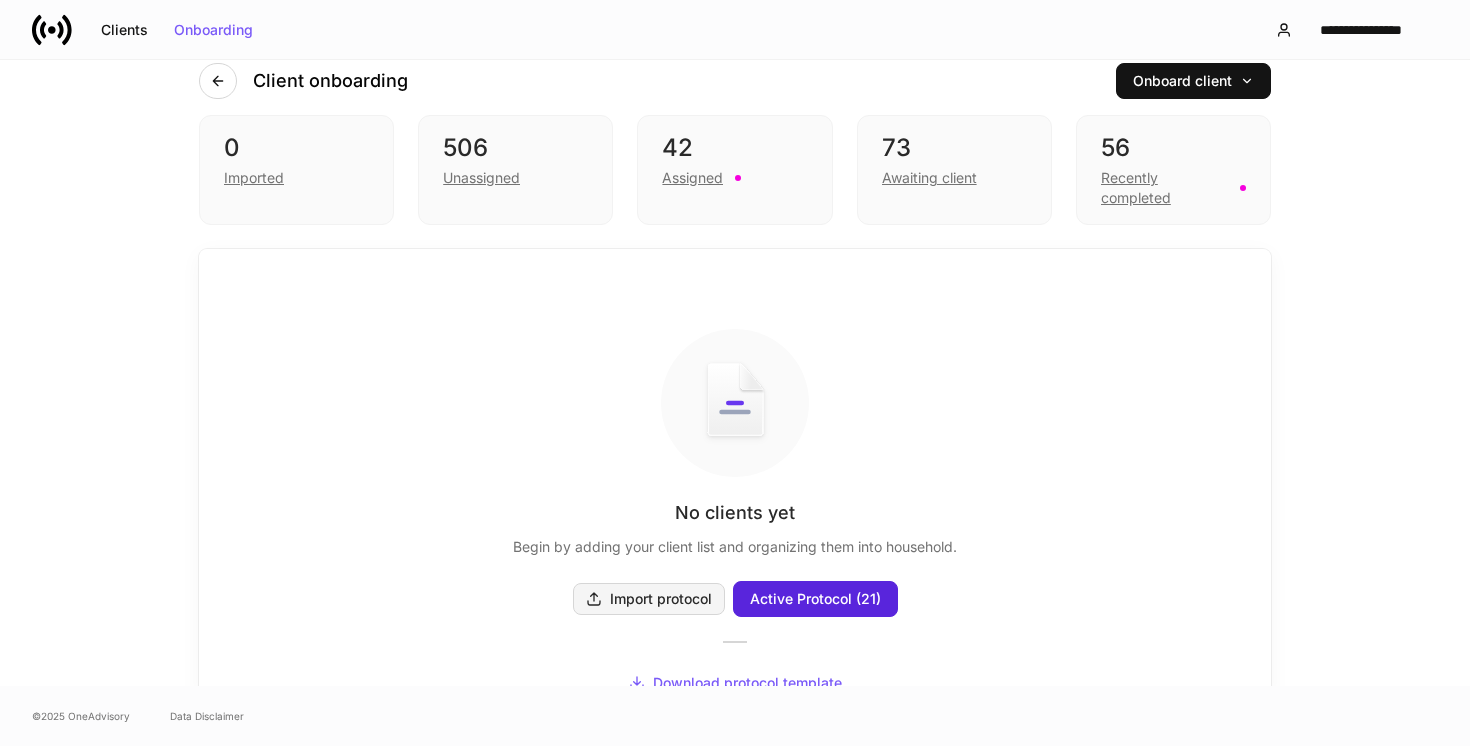 click on "Import protocol" at bounding box center (649, 599) 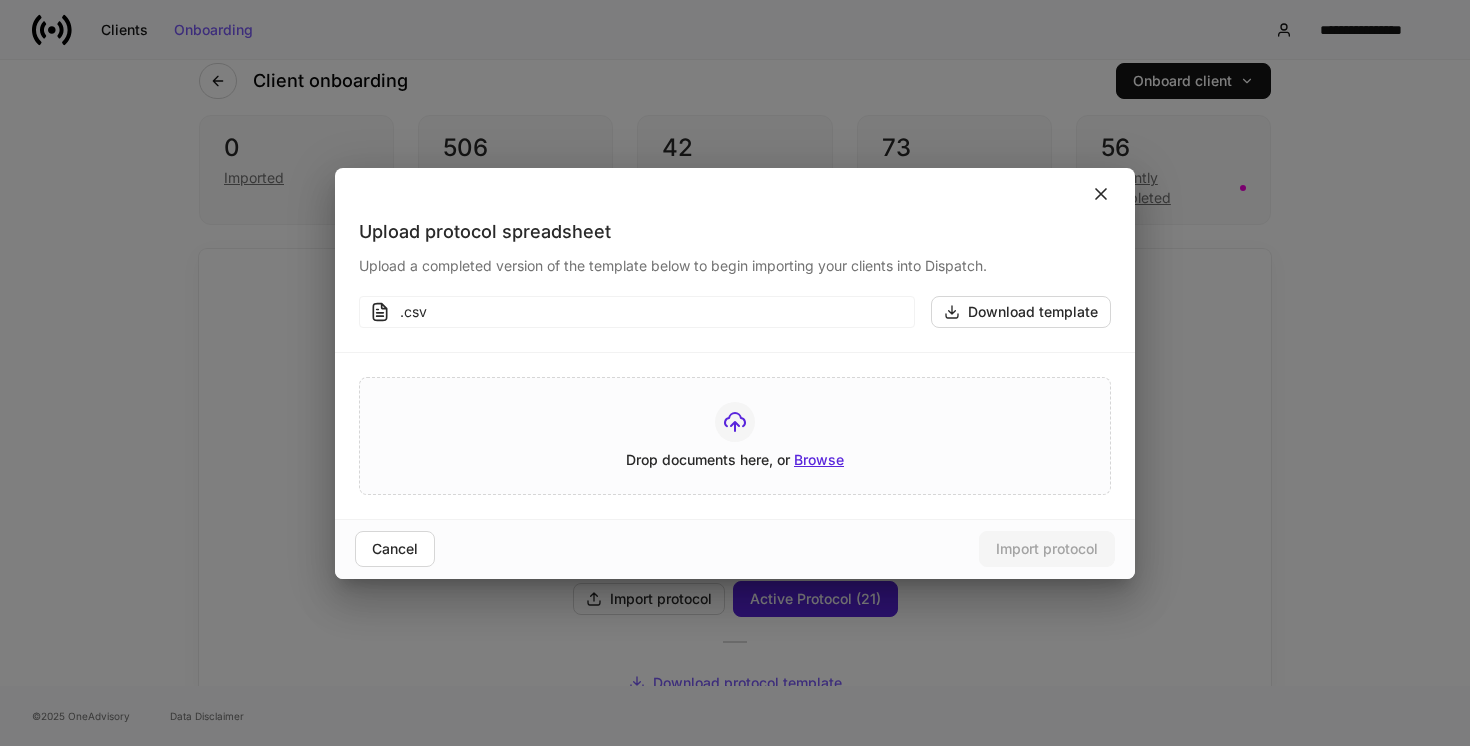 click on "Browse" at bounding box center [819, 460] 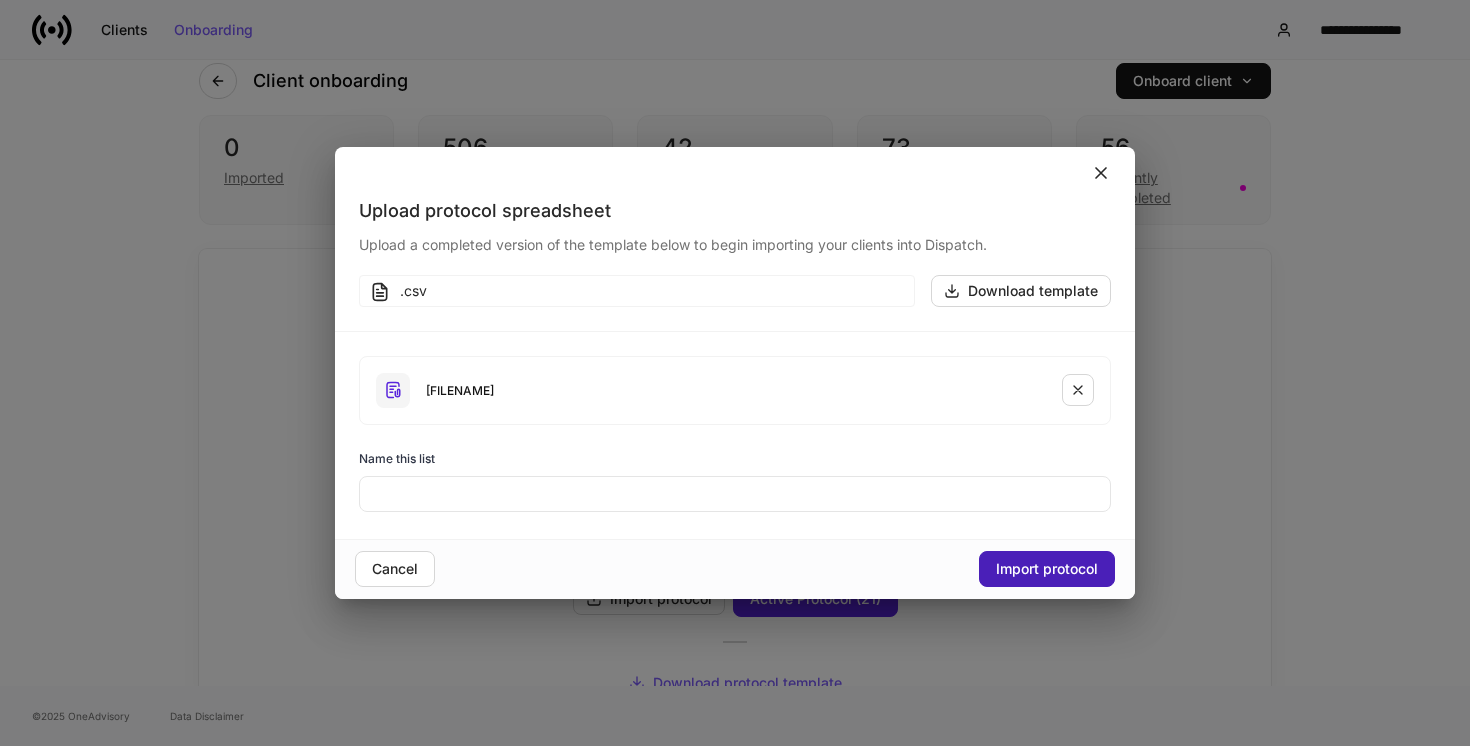 click on "Import protocol" at bounding box center (1047, 569) 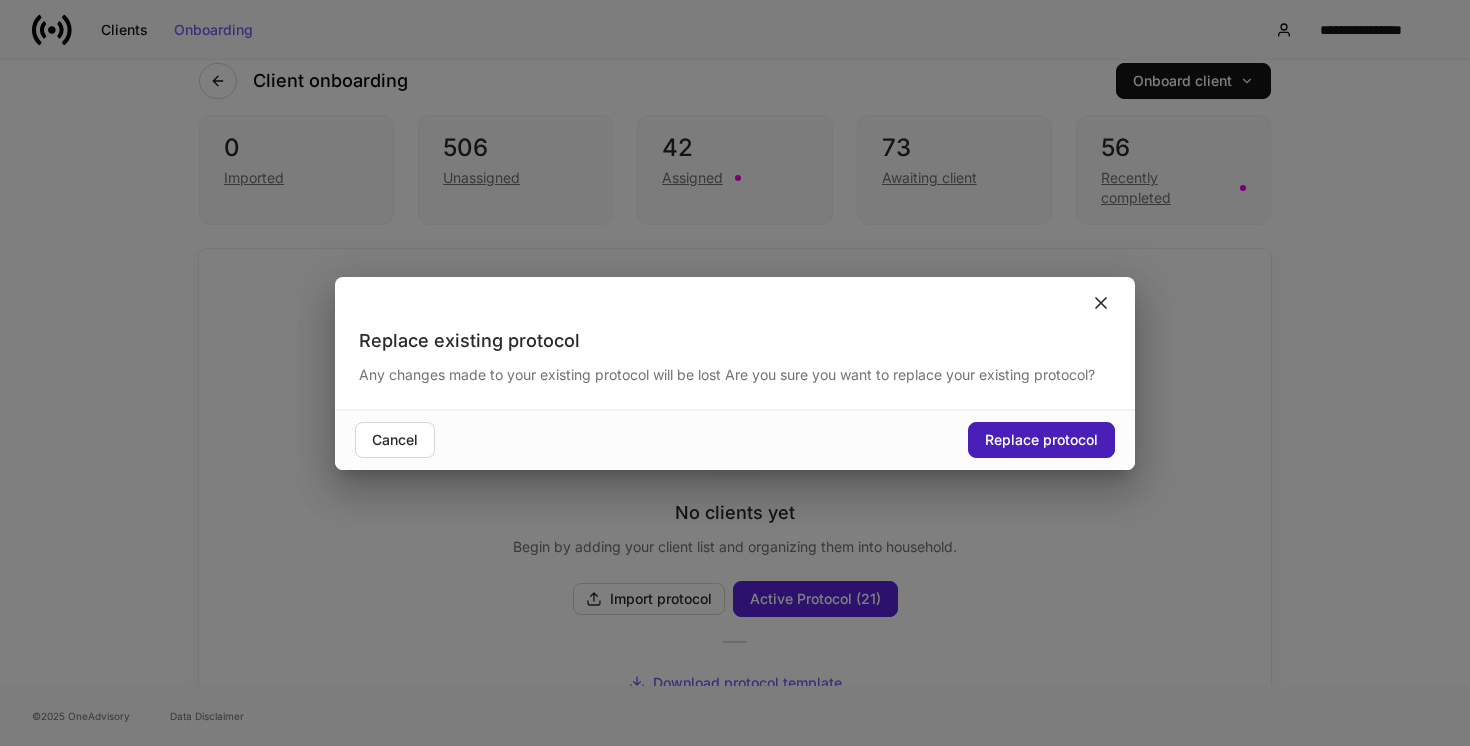 click on "Replace protocol" at bounding box center [1041, 440] 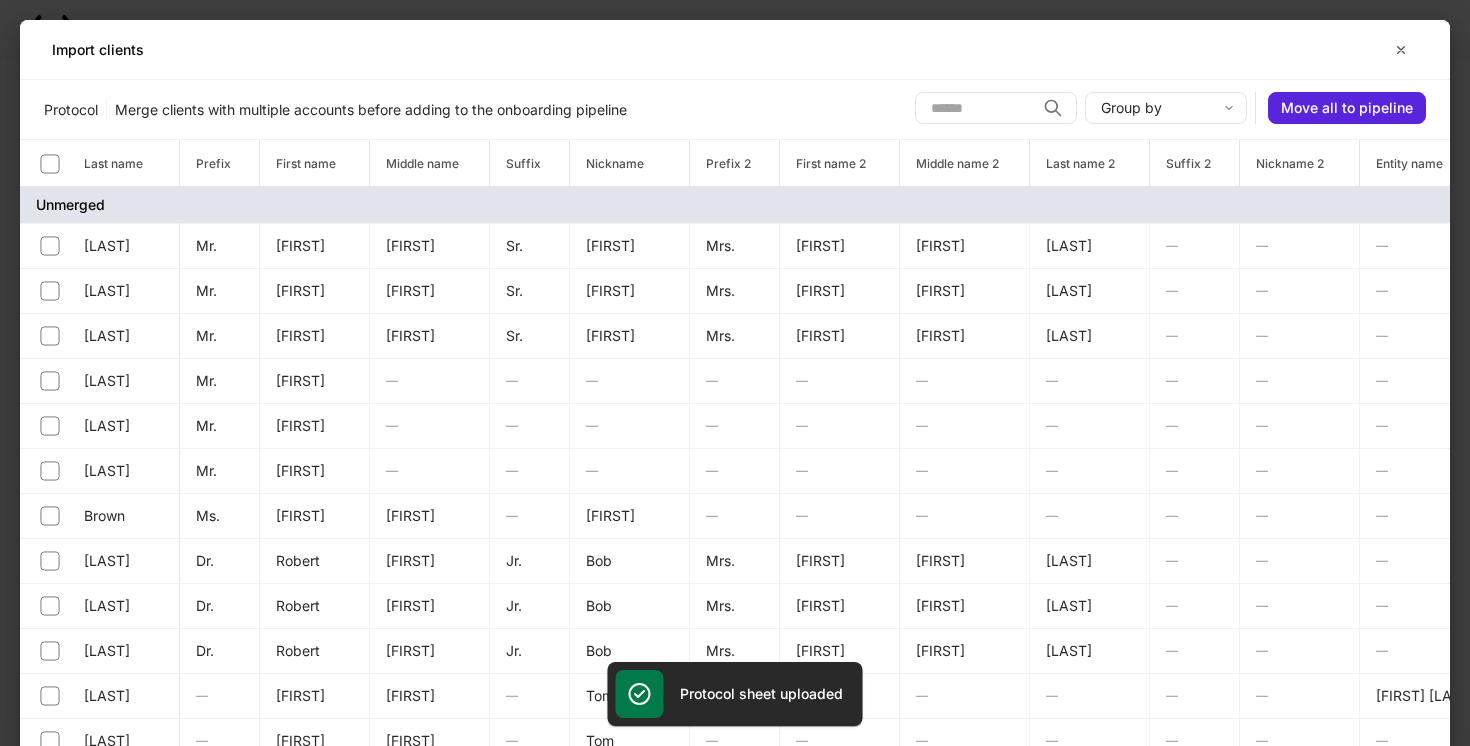 scroll, scrollTop: 0, scrollLeft: 0, axis: both 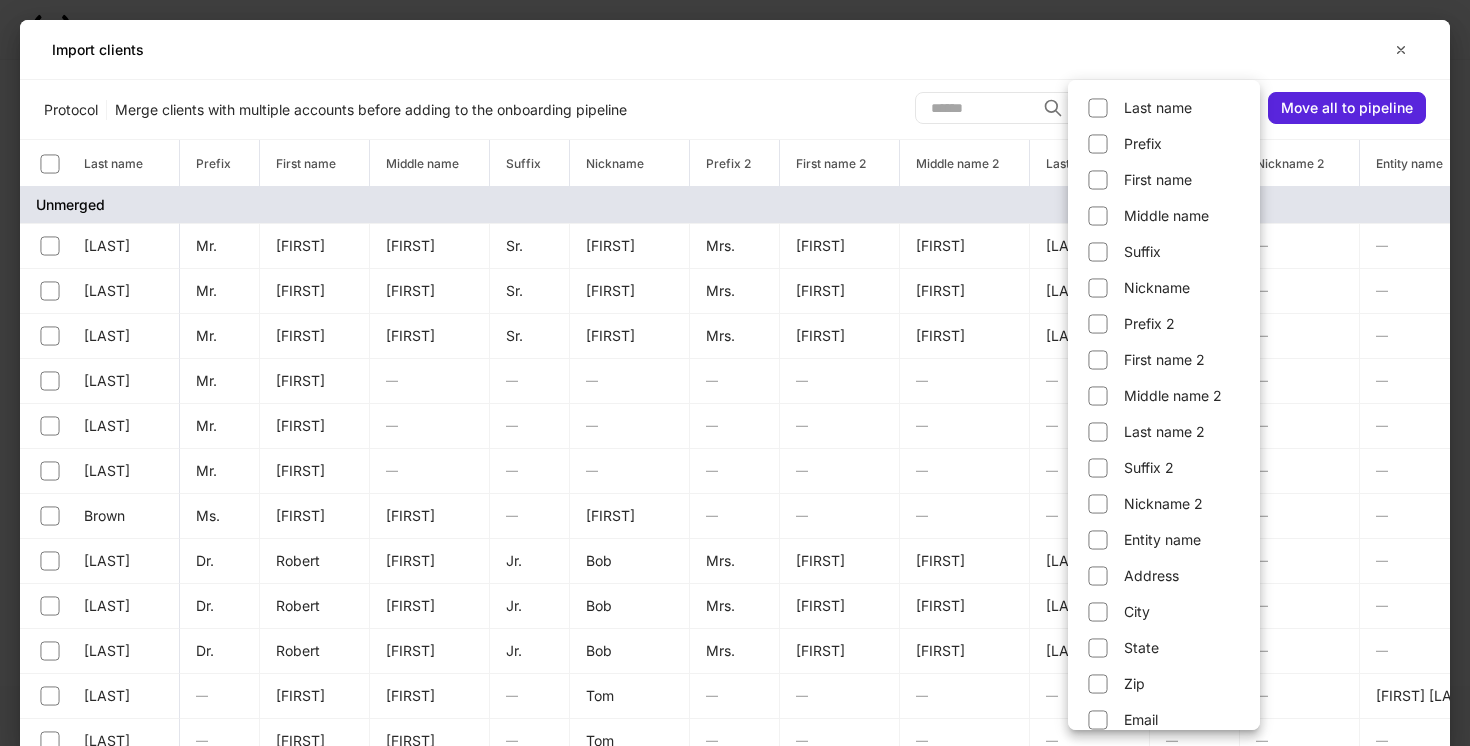 click on "**********" at bounding box center (735, 373) 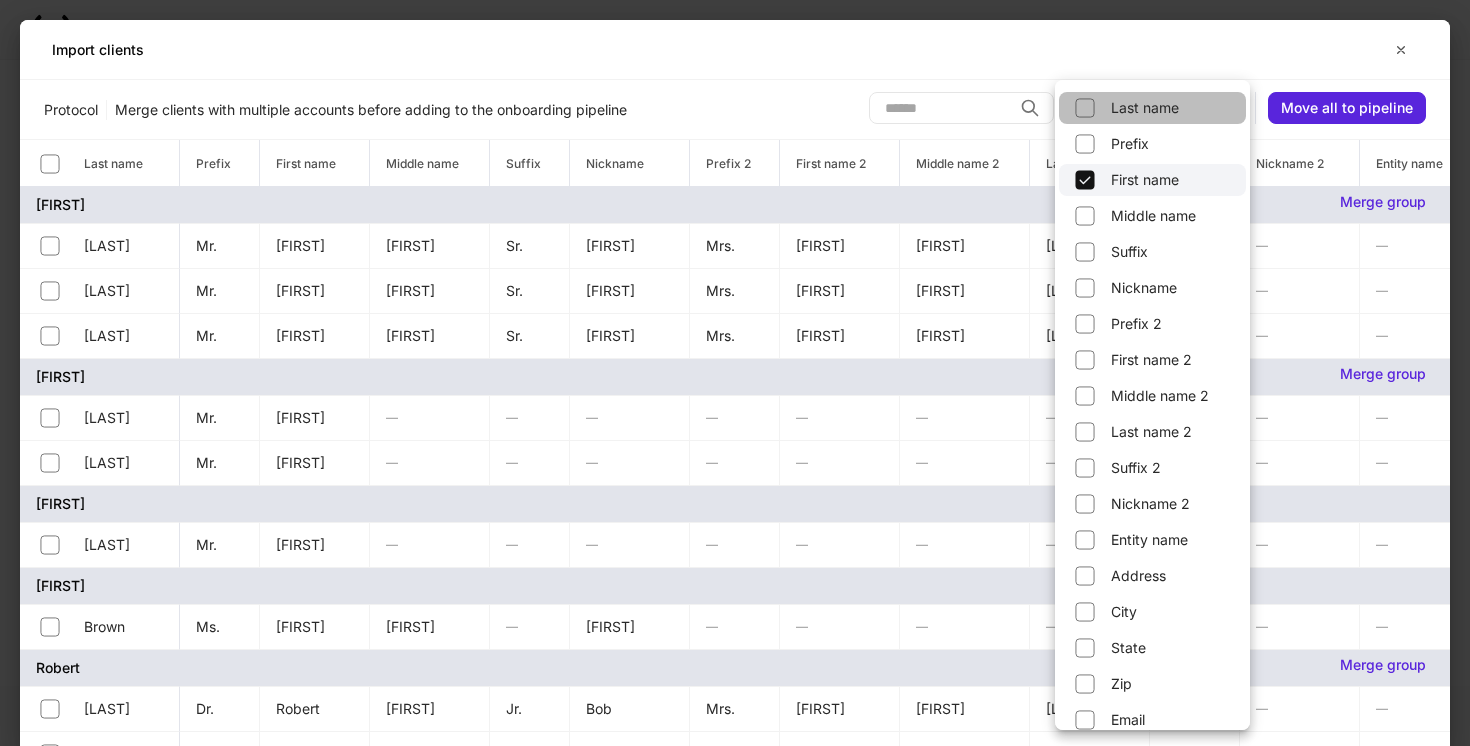 click on "Last name" at bounding box center (1152, 108) 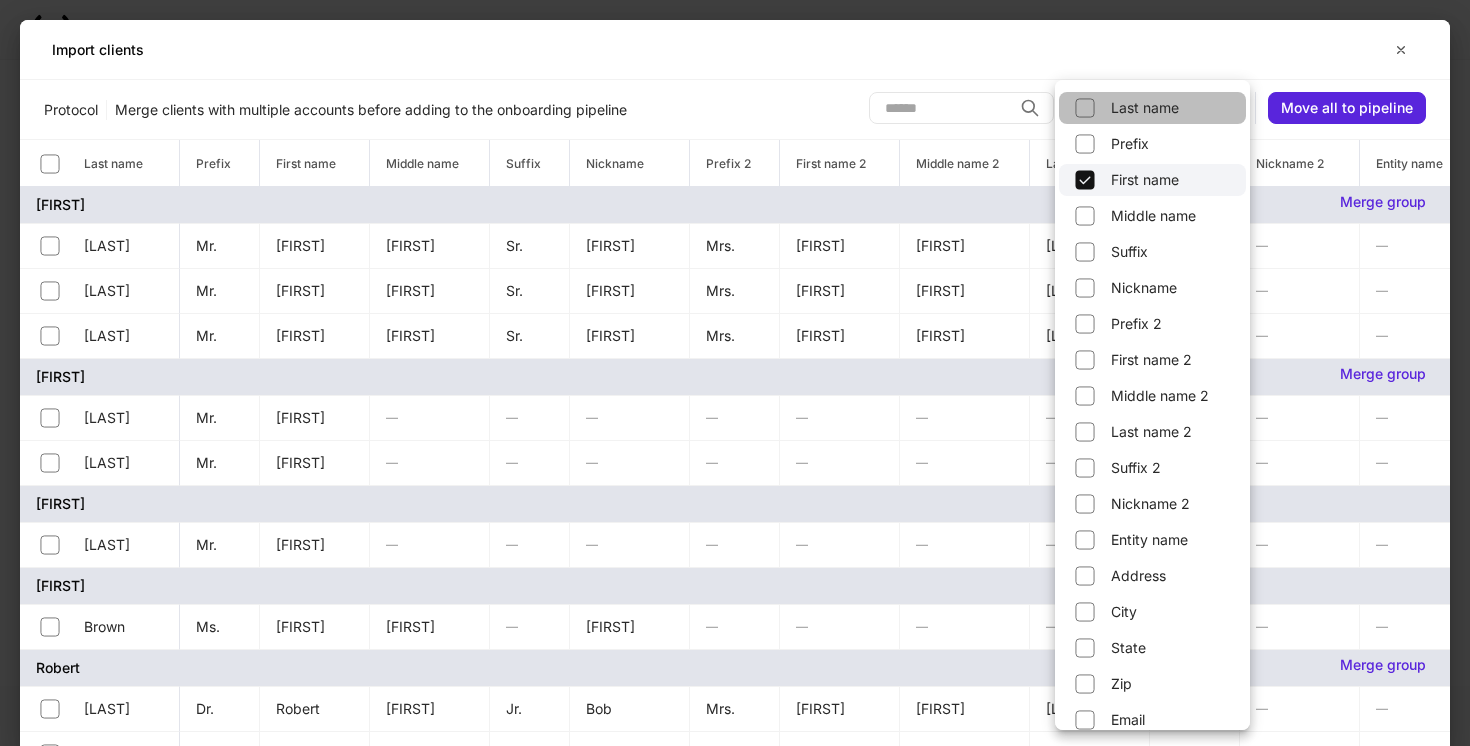 type on "**********" 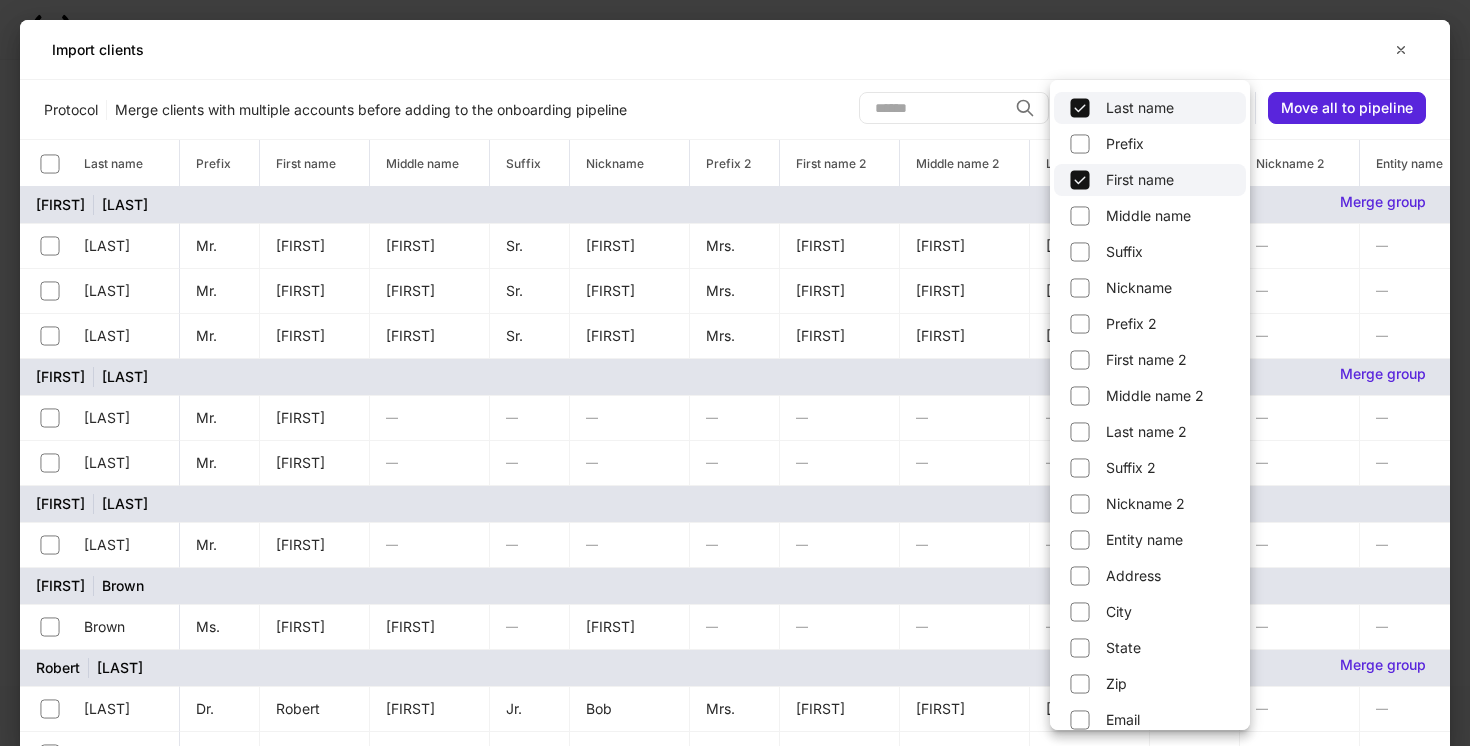click at bounding box center (735, 373) 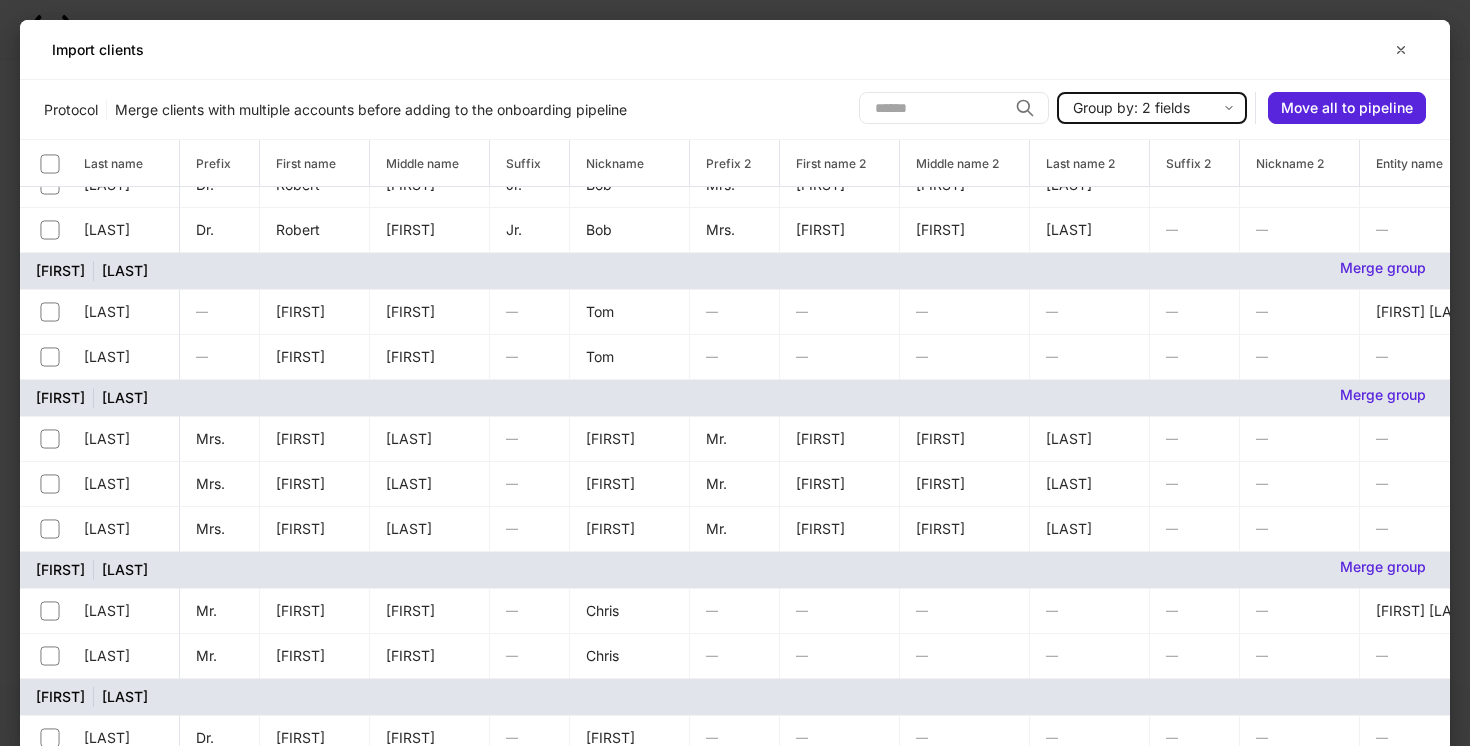 scroll, scrollTop: 633, scrollLeft: 0, axis: vertical 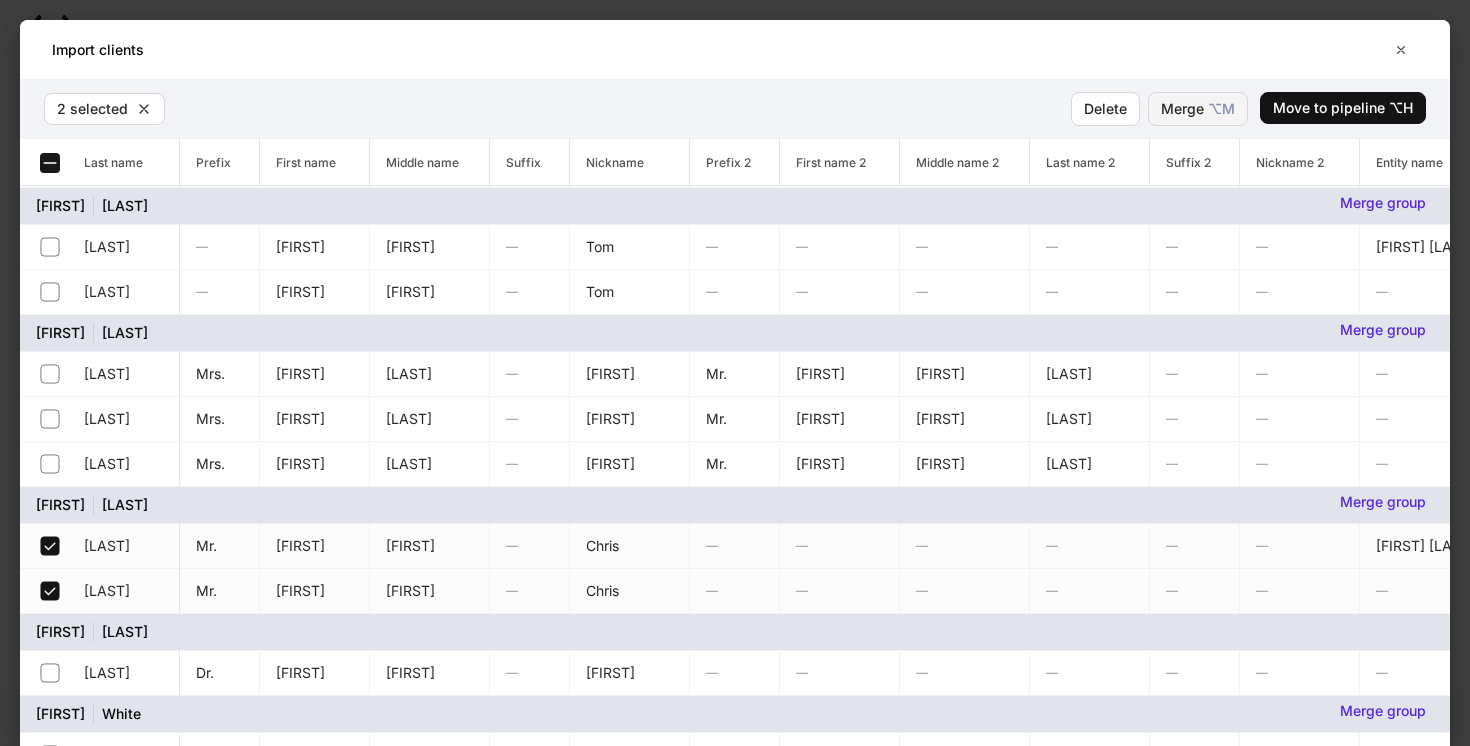 click on "Merge ⌥ M" at bounding box center (1198, 109) 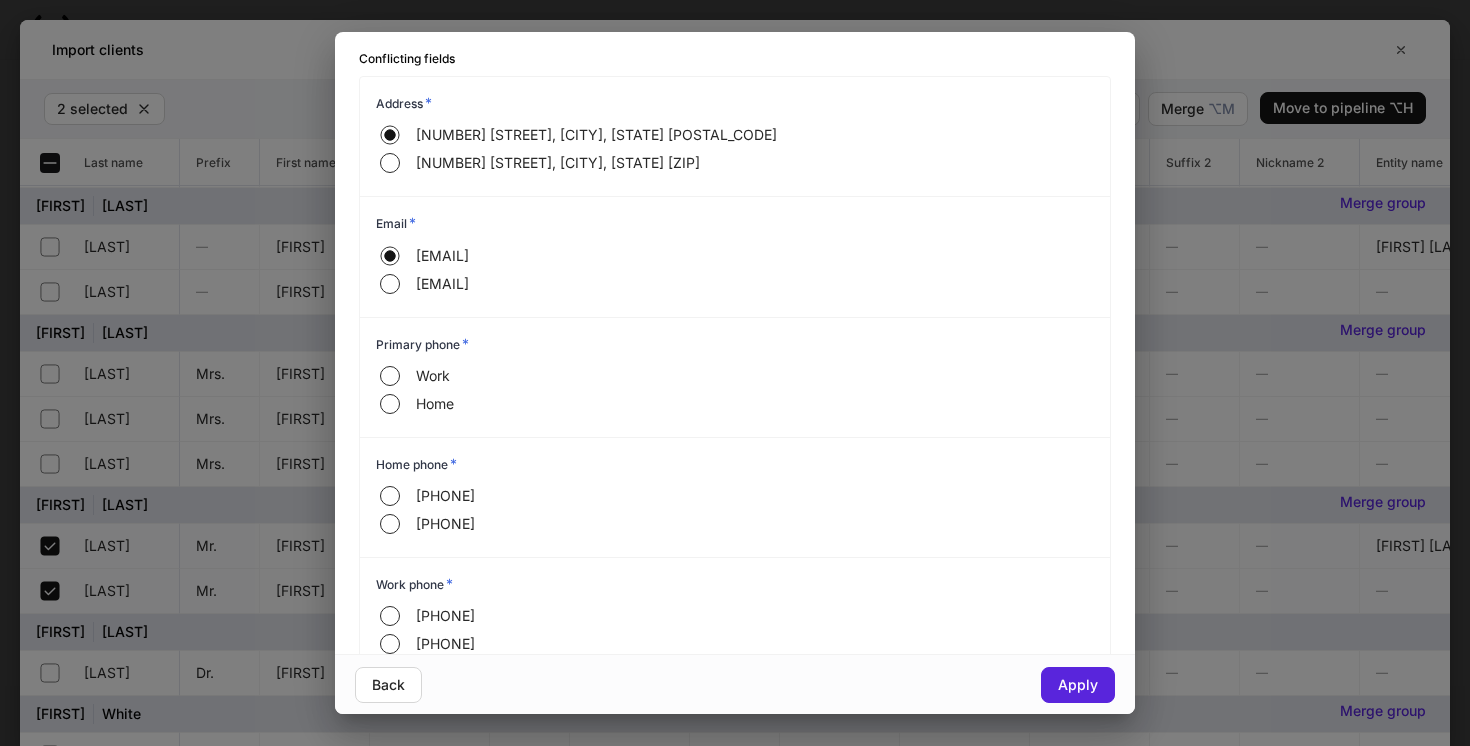 scroll, scrollTop: 108, scrollLeft: 0, axis: vertical 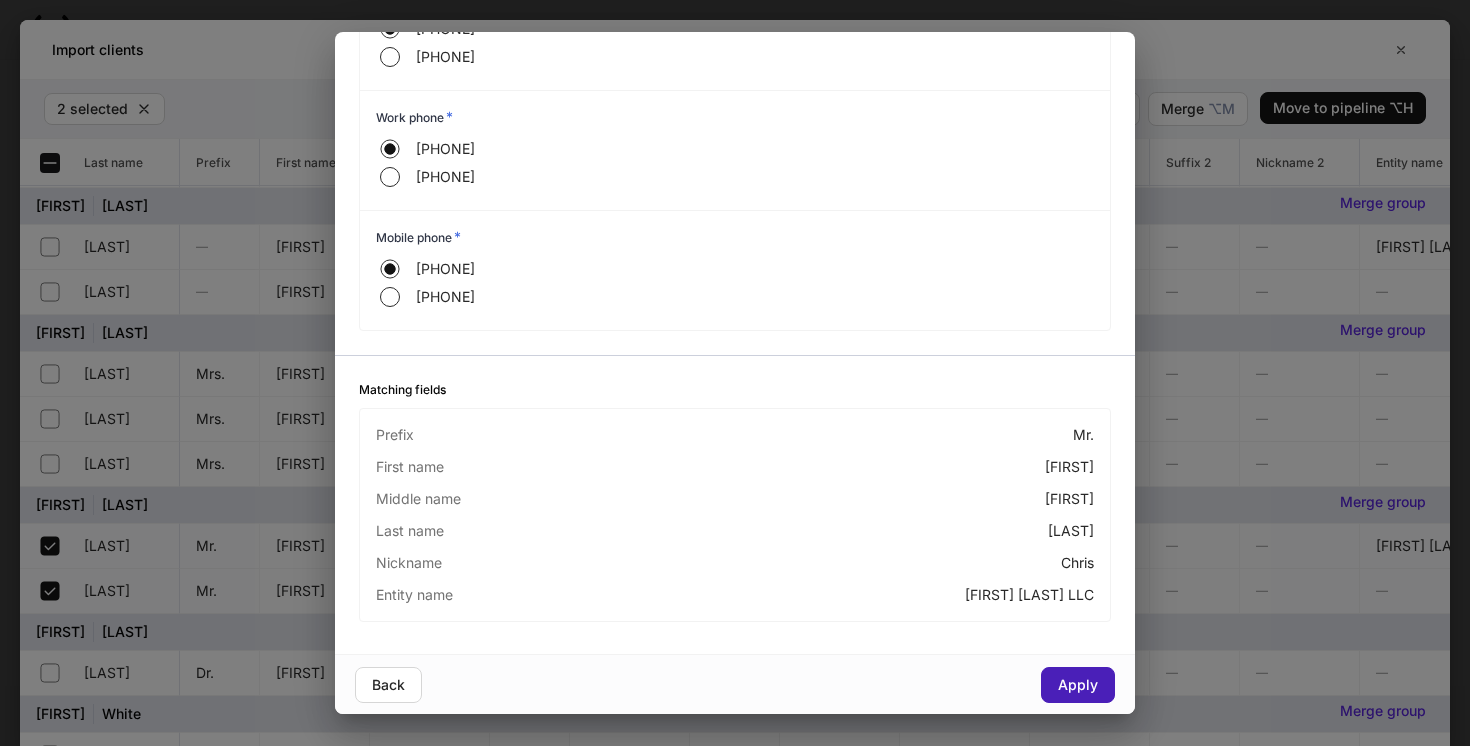 click on "Apply" at bounding box center [1078, 685] 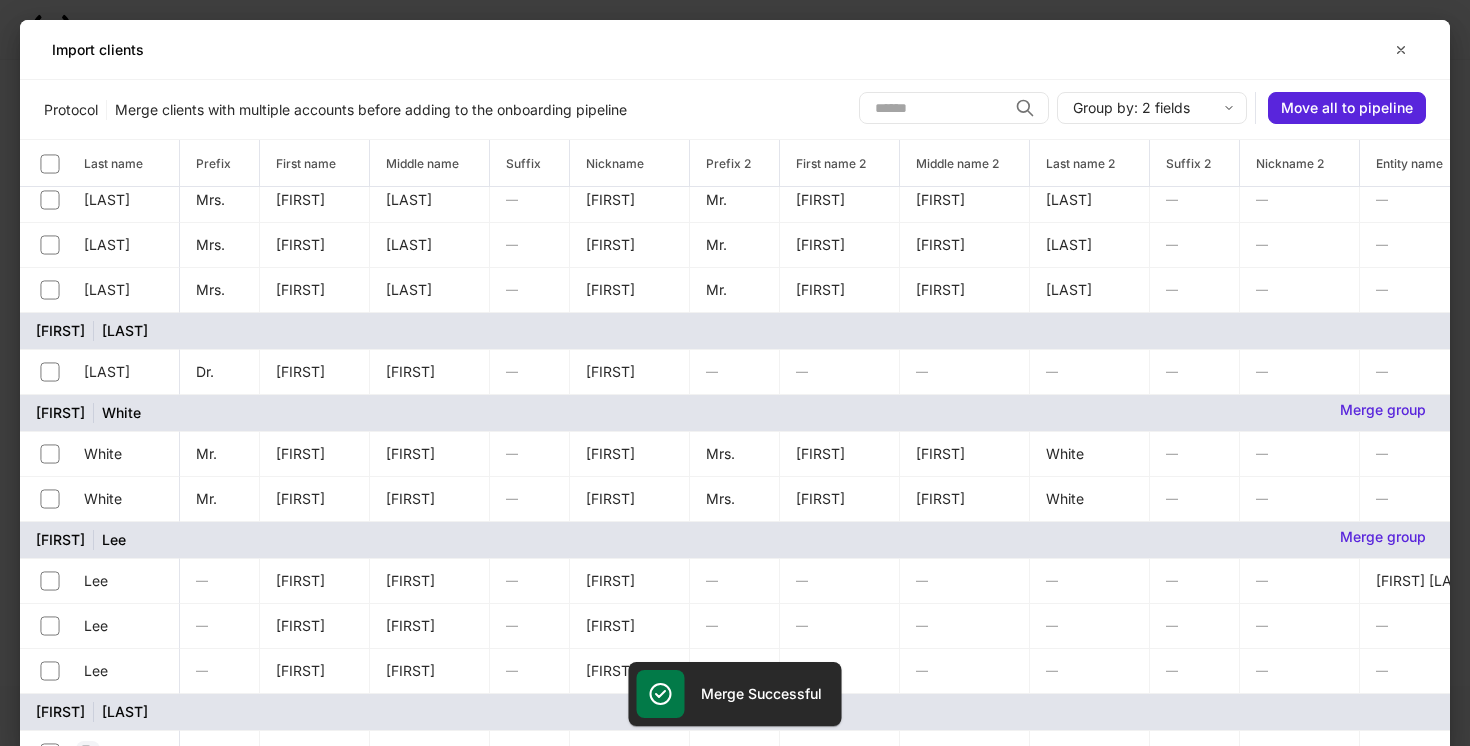 scroll, scrollTop: 883, scrollLeft: 0, axis: vertical 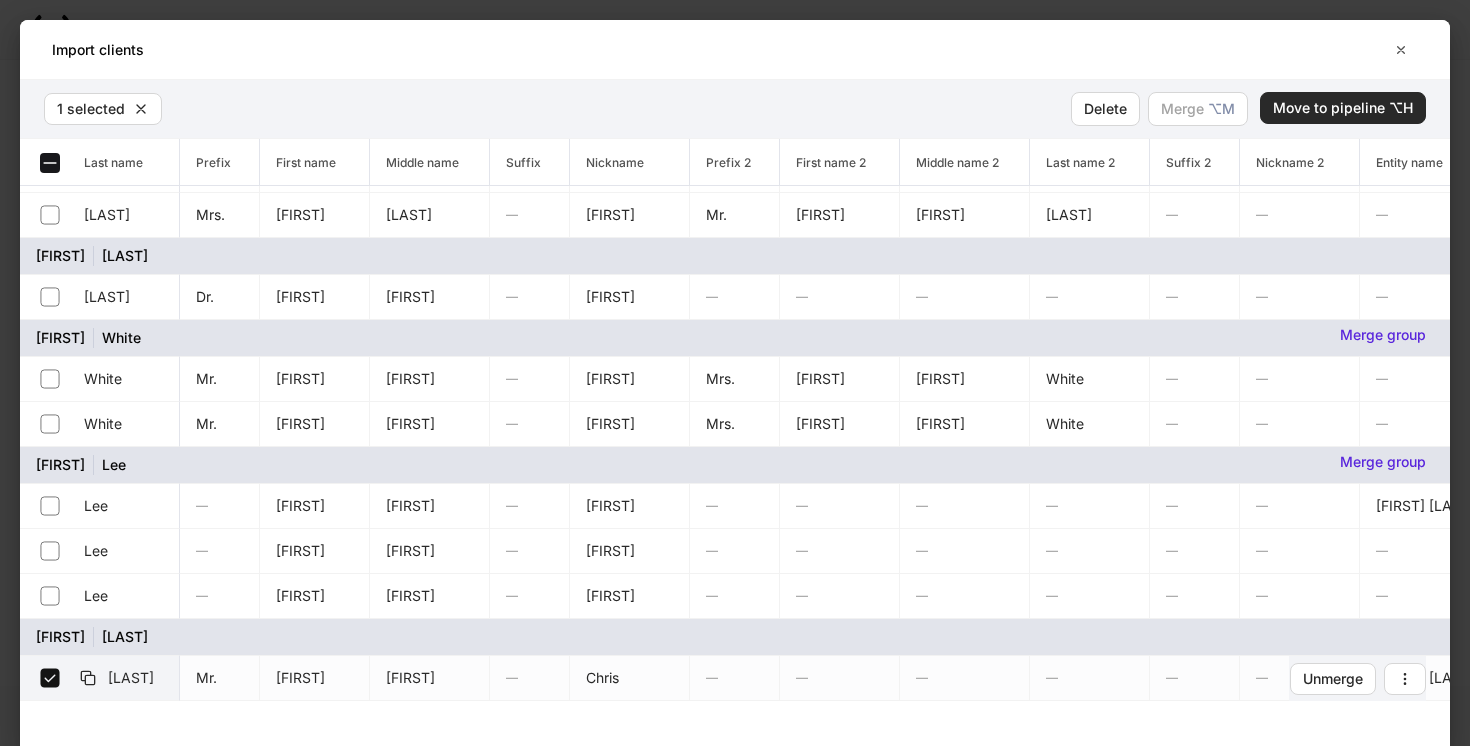 click on "Move to pipeline ⌥H" at bounding box center (1343, 108) 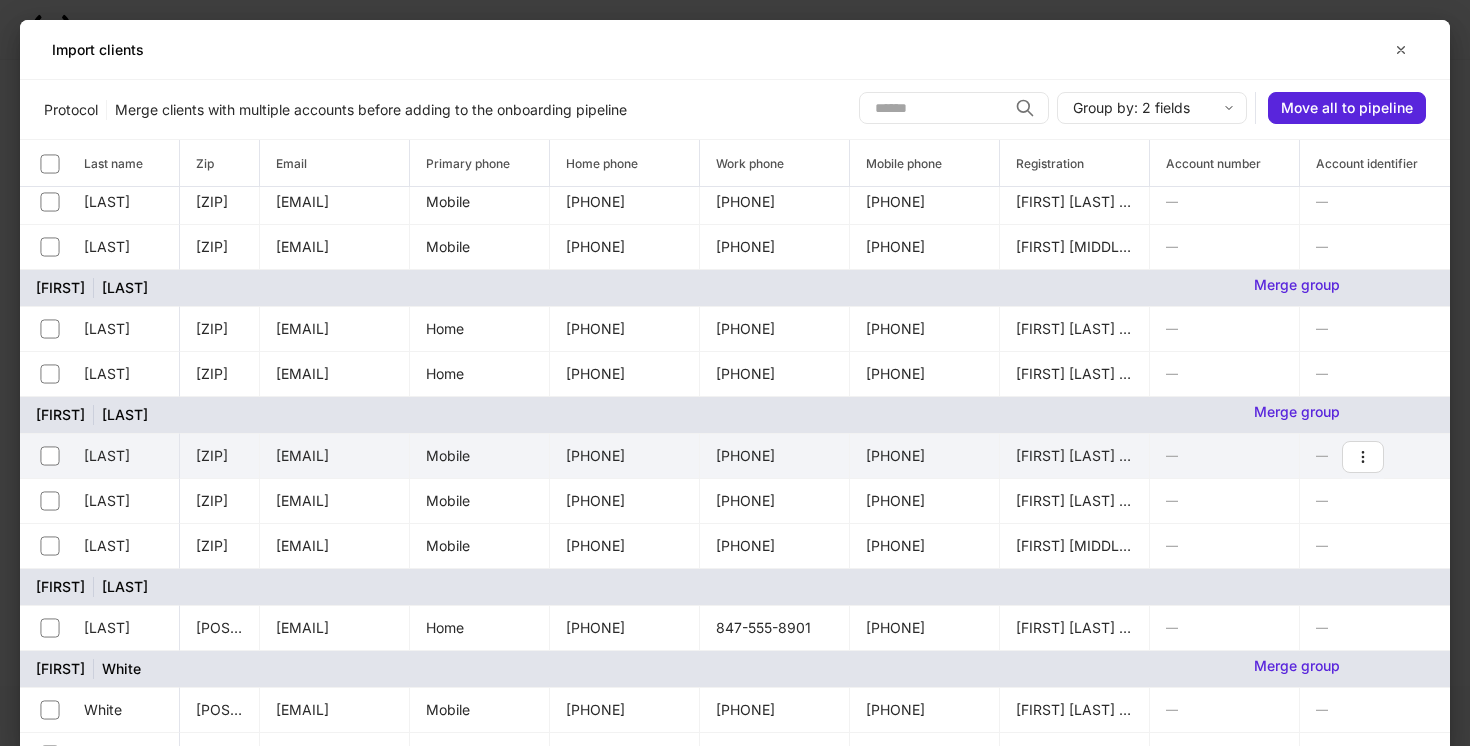 scroll, scrollTop: 547, scrollLeft: 1710, axis: both 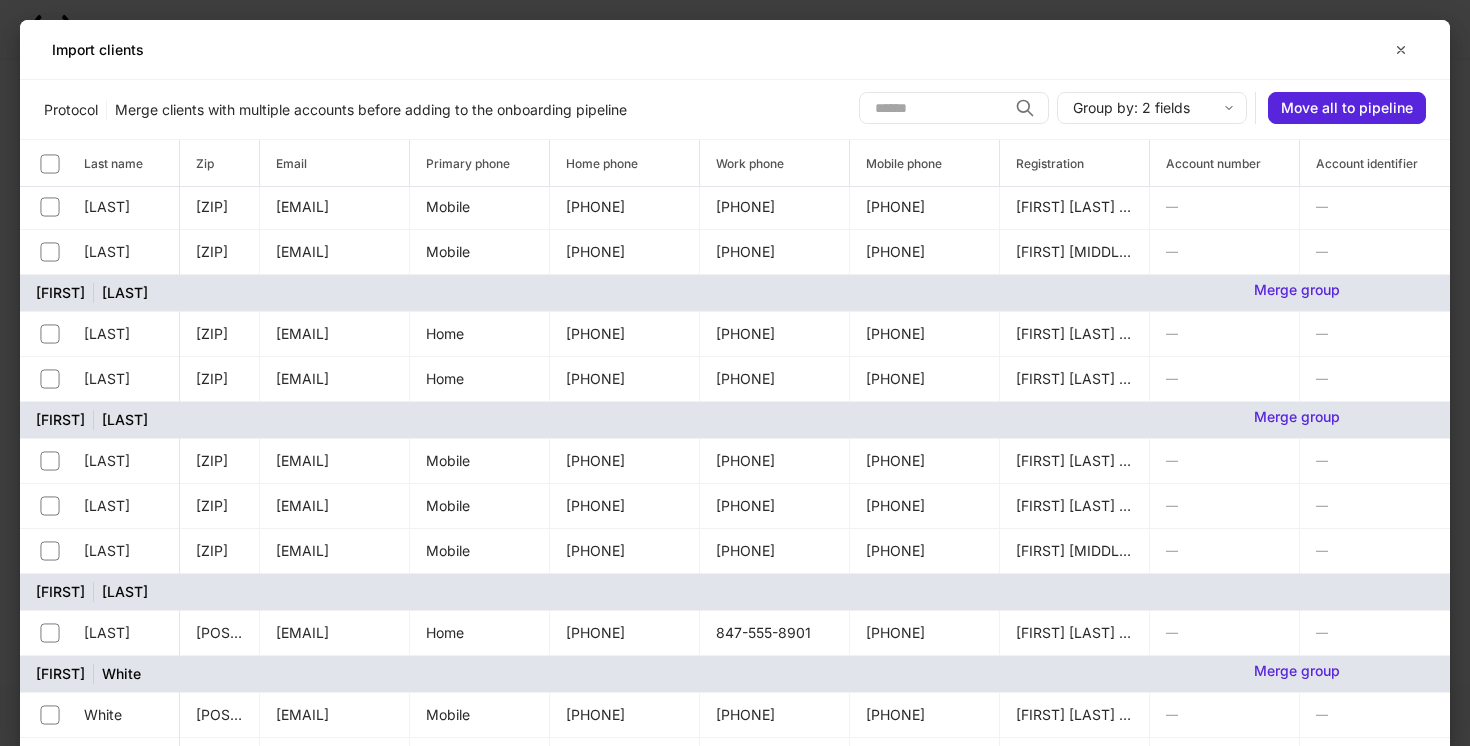 click on "**********" at bounding box center (735, 373) 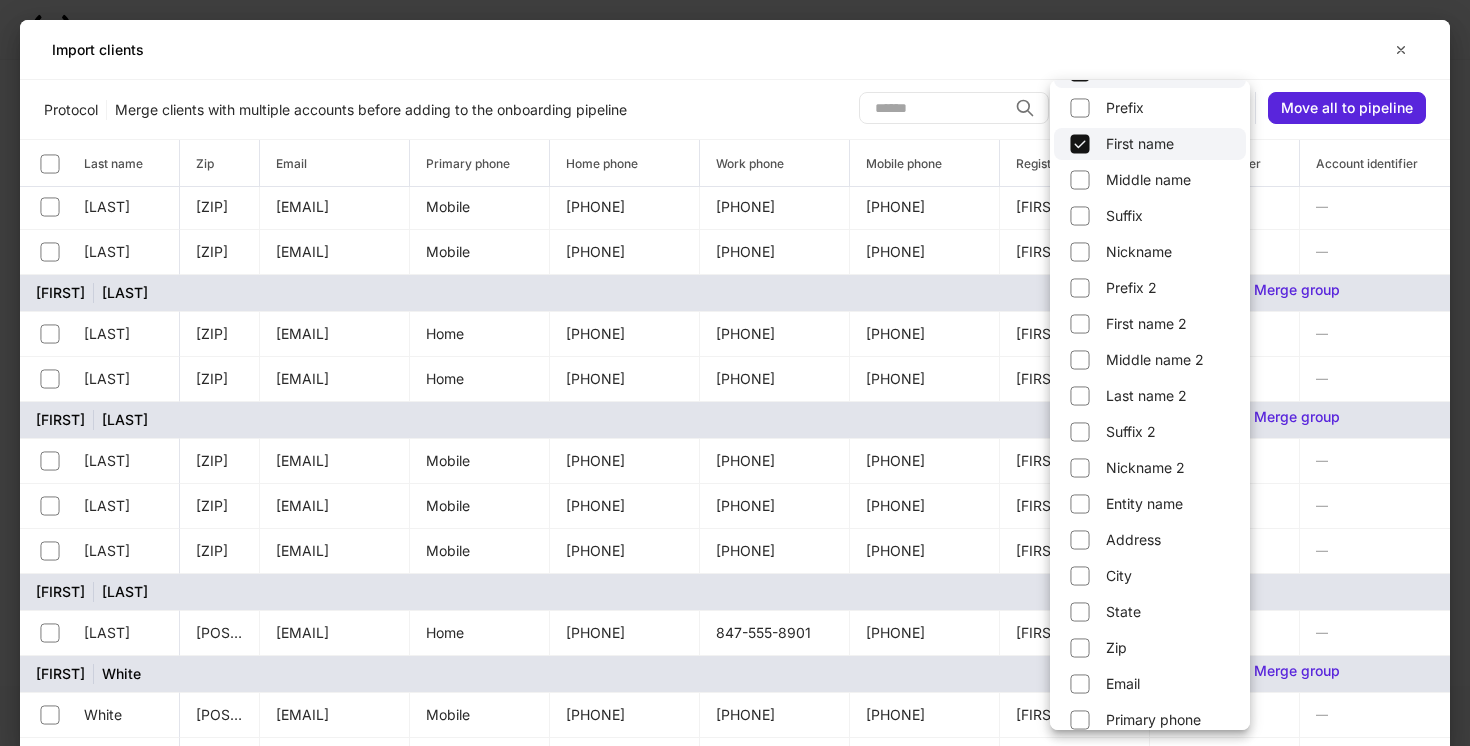 scroll, scrollTop: 0, scrollLeft: 0, axis: both 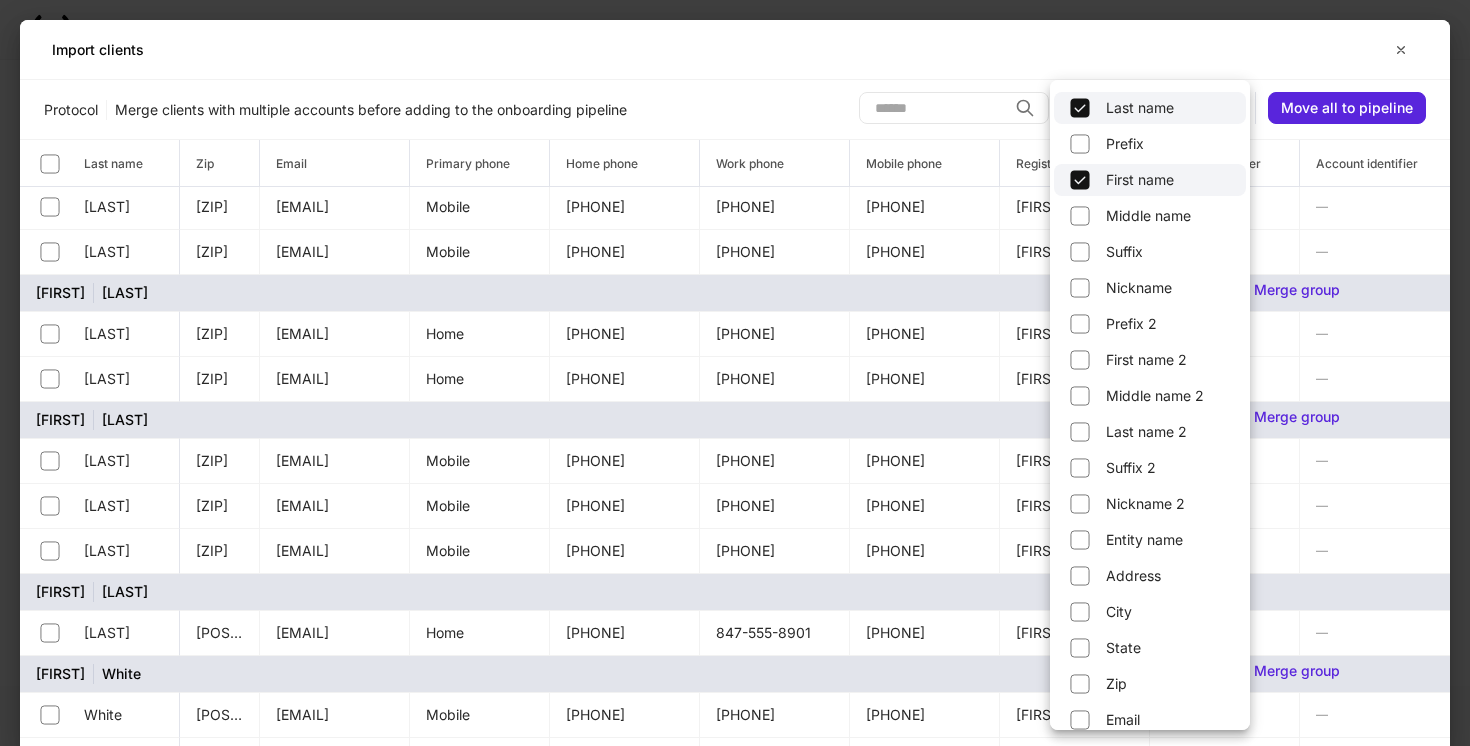 click at bounding box center (735, 373) 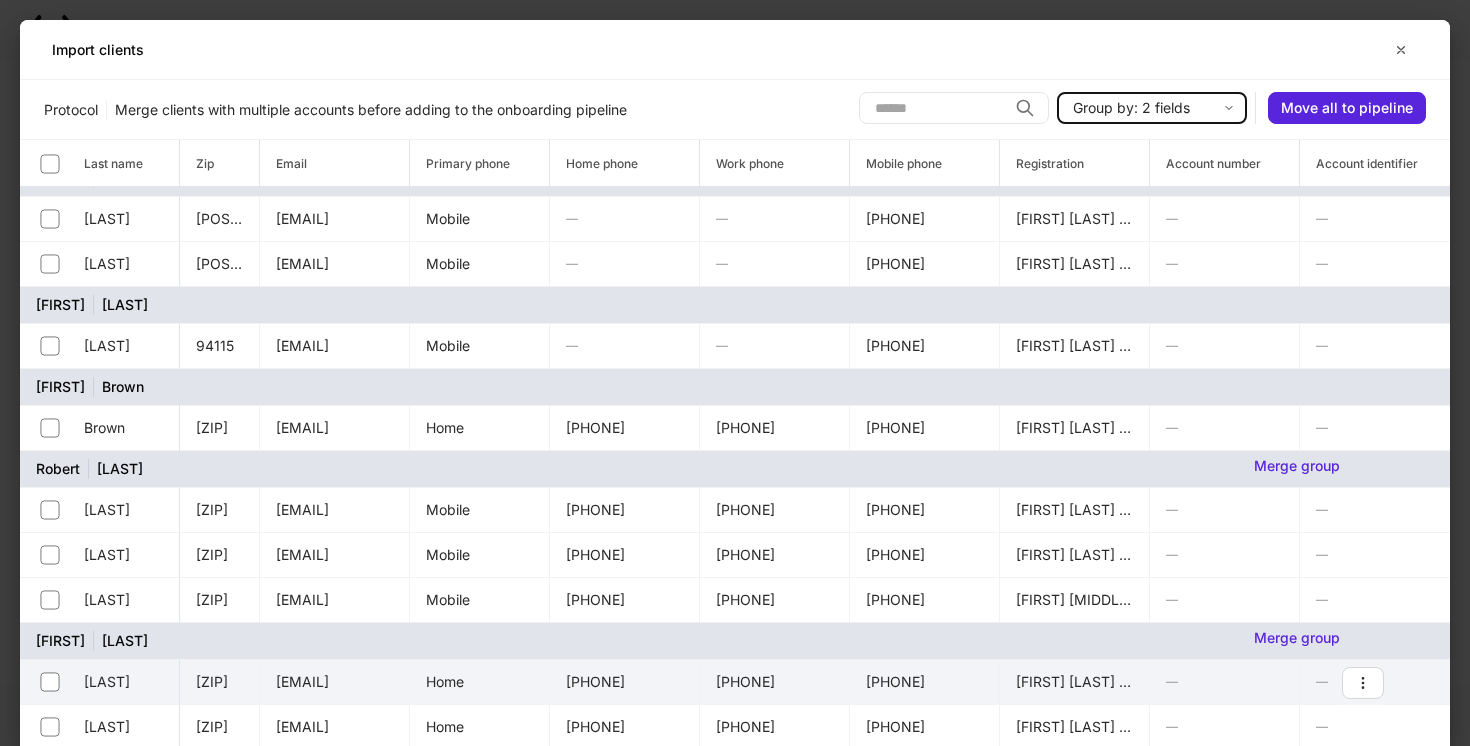 scroll, scrollTop: 193, scrollLeft: 1710, axis: both 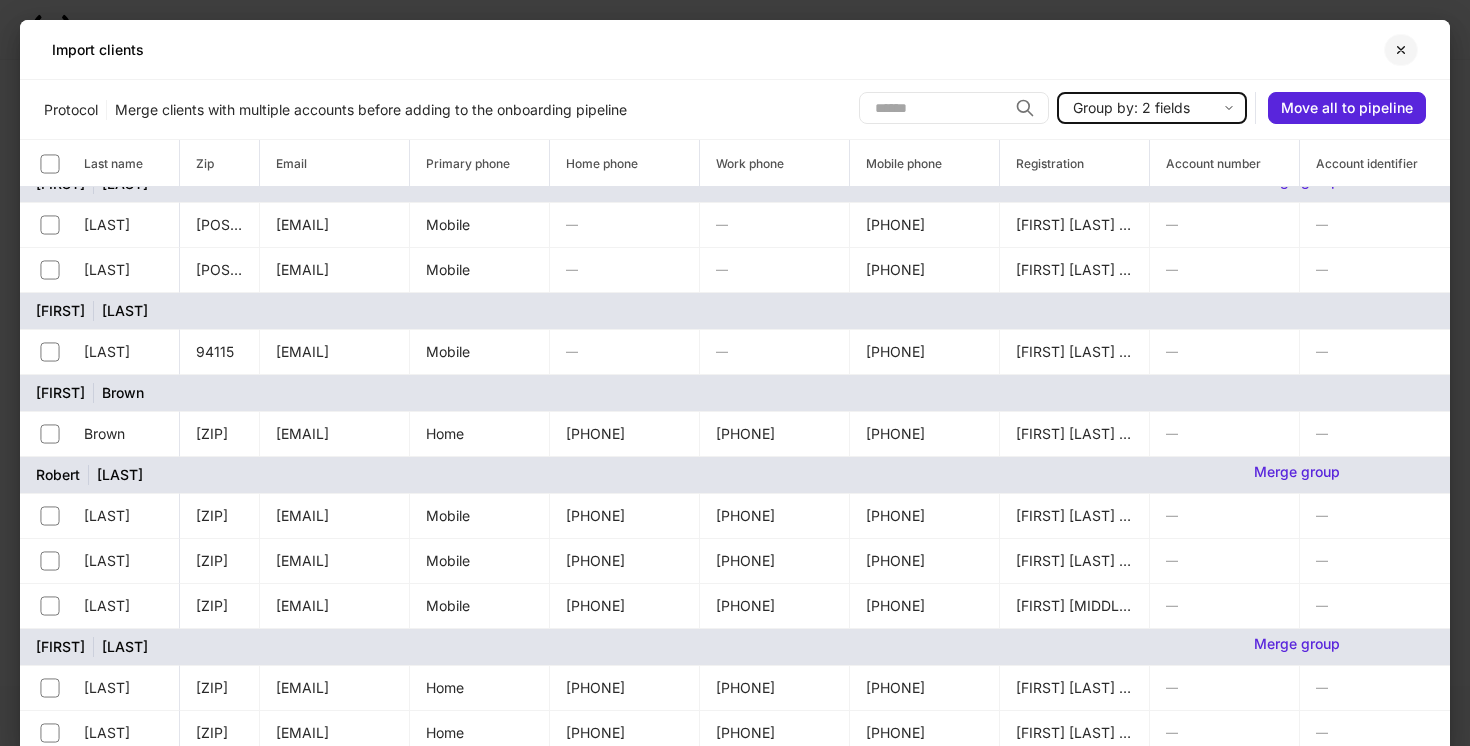 click 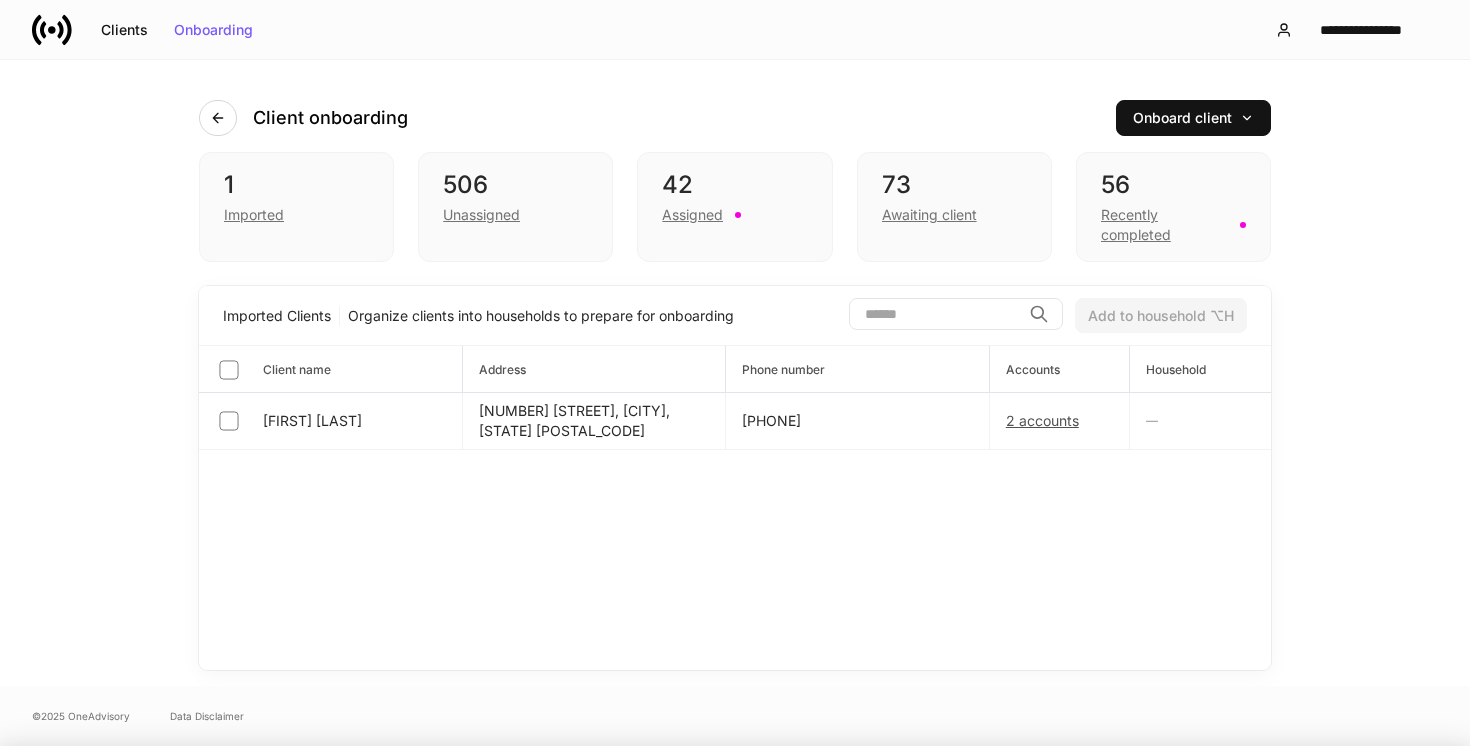 scroll, scrollTop: 193, scrollLeft: 1670, axis: both 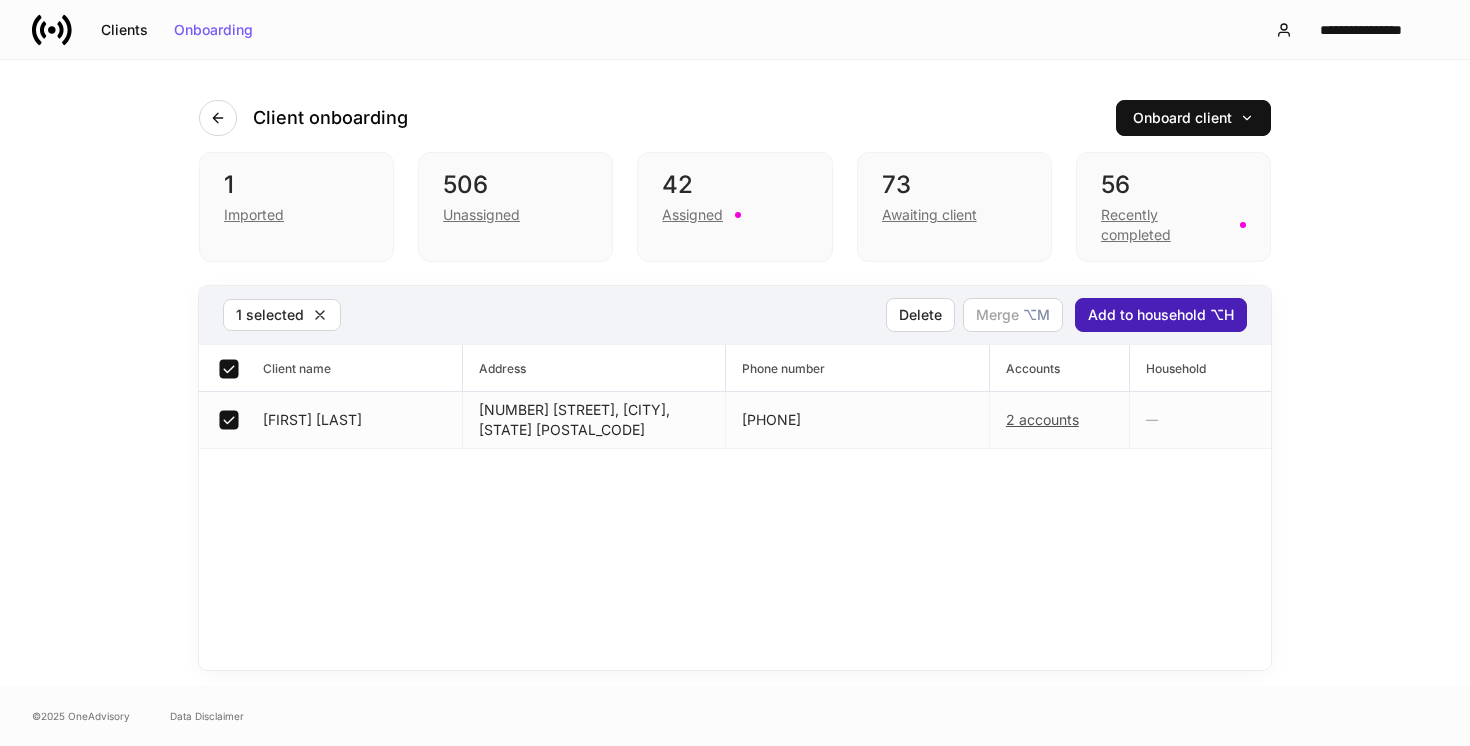 click on "Add to household ⌥H" at bounding box center [1161, 315] 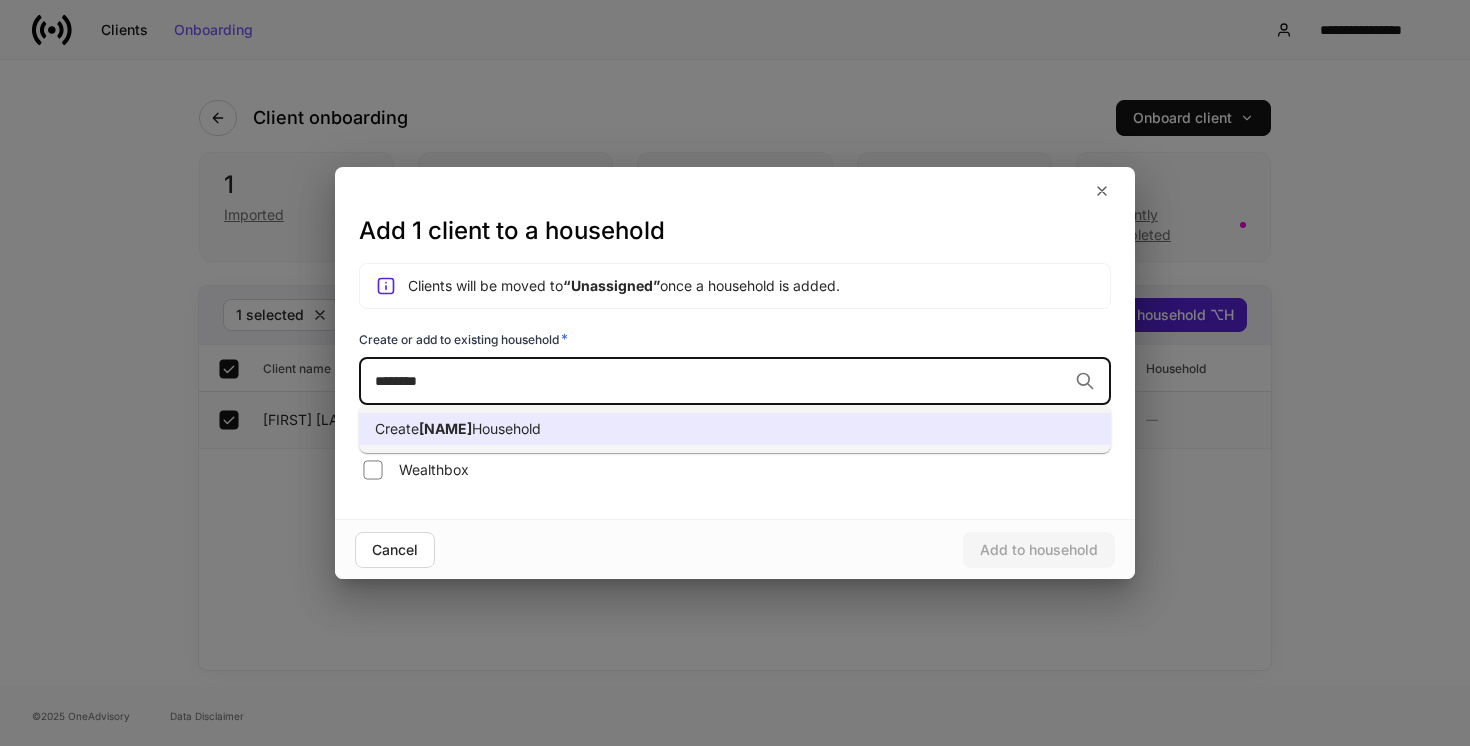click on "Create Taylor44 Household" at bounding box center (735, 429) 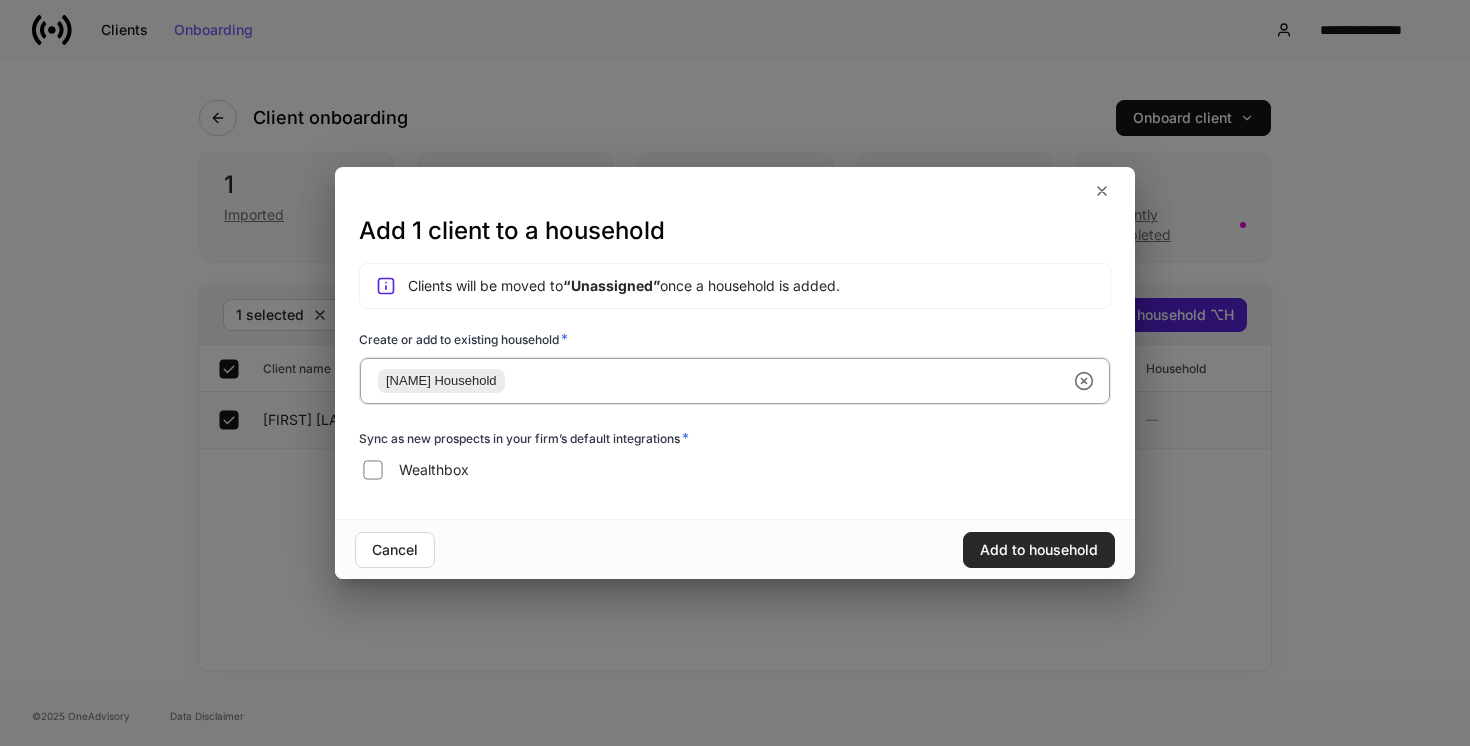 click on "Add to household" at bounding box center [1039, 550] 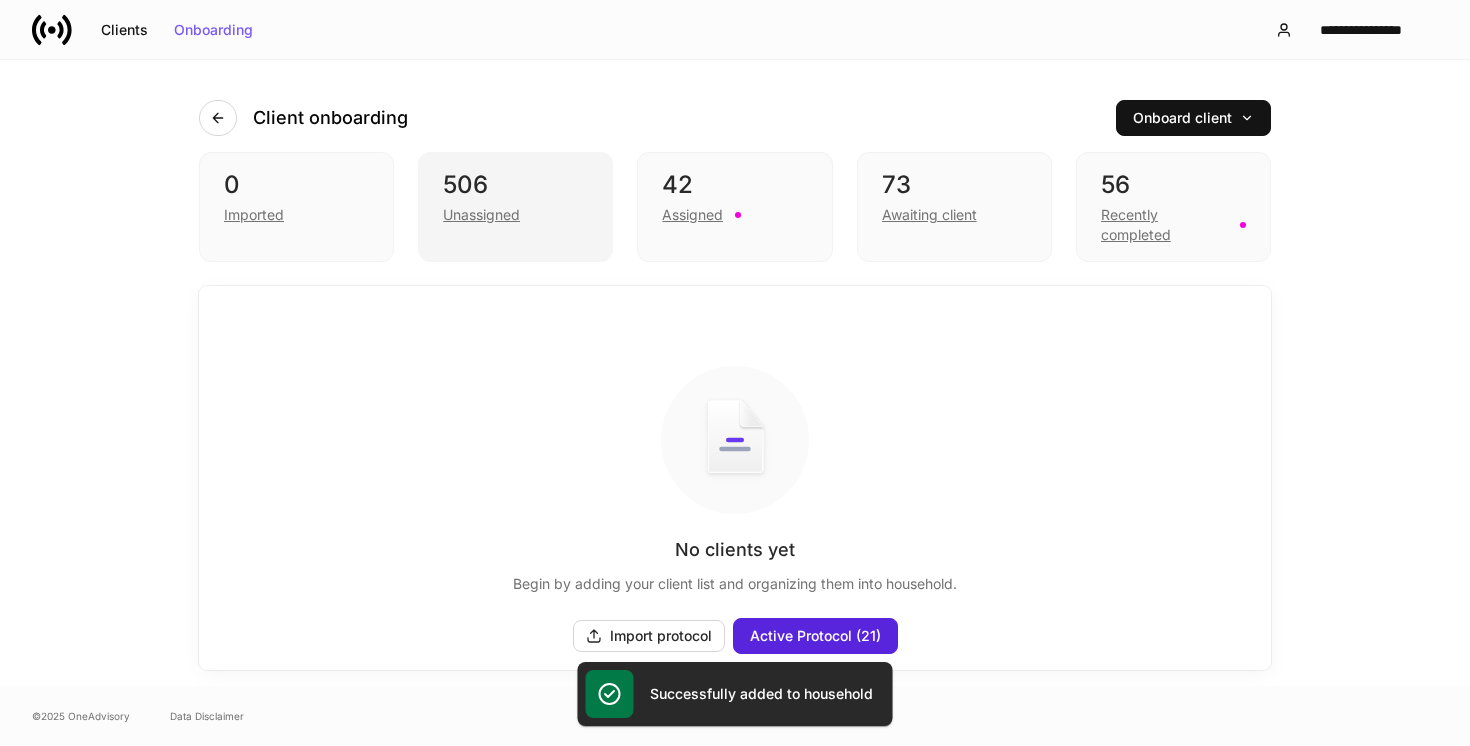 click on "Unassigned" at bounding box center (515, 213) 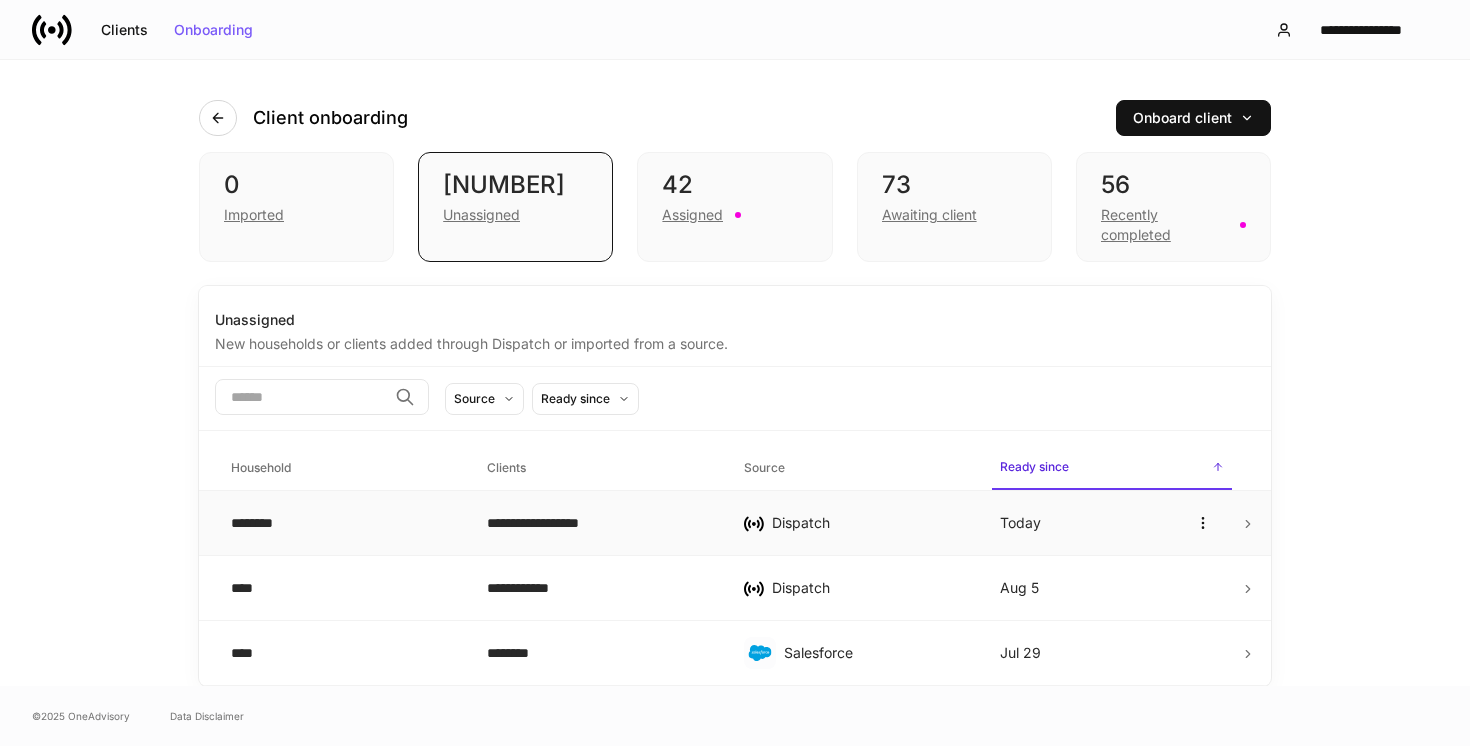 click on "**********" at bounding box center (599, 523) 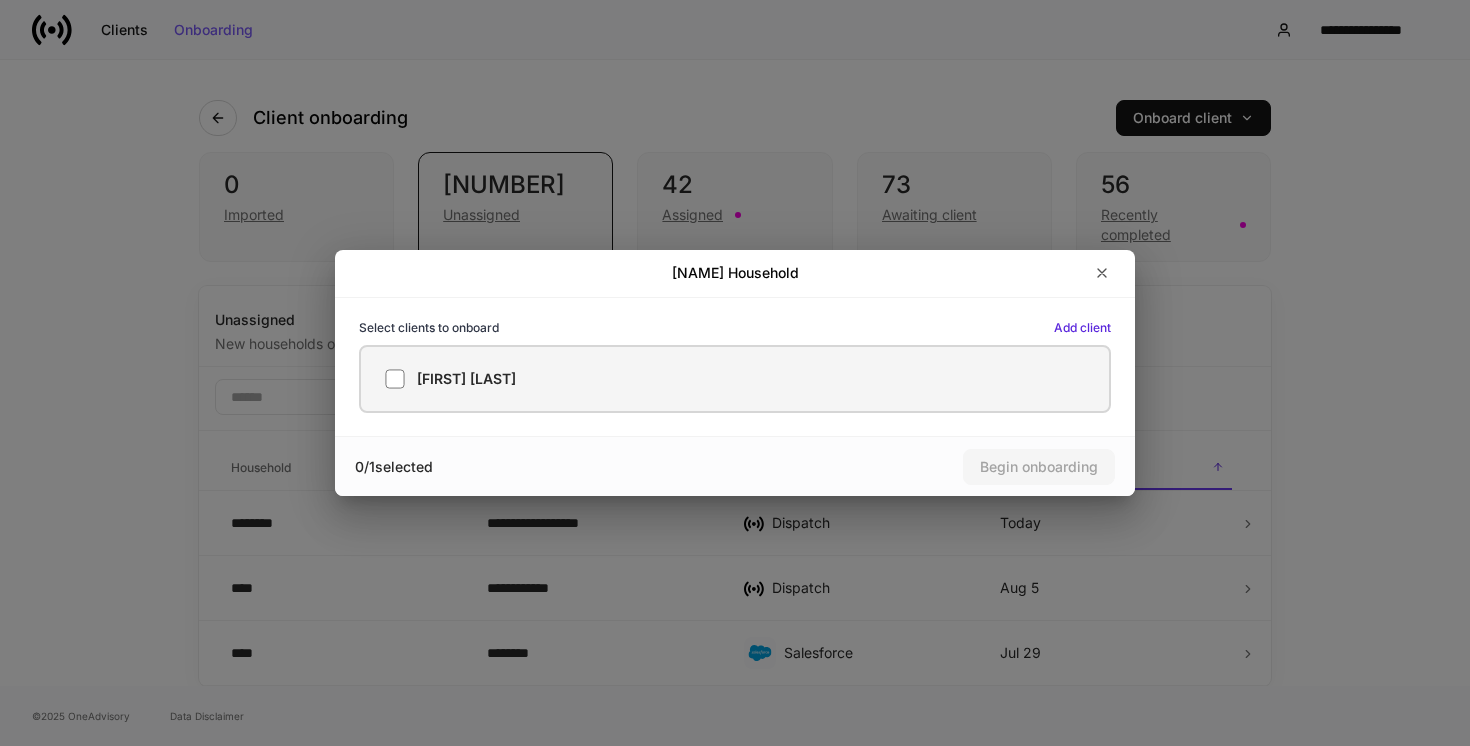 click on "[FIRST] [LAST]" at bounding box center (735, 379) 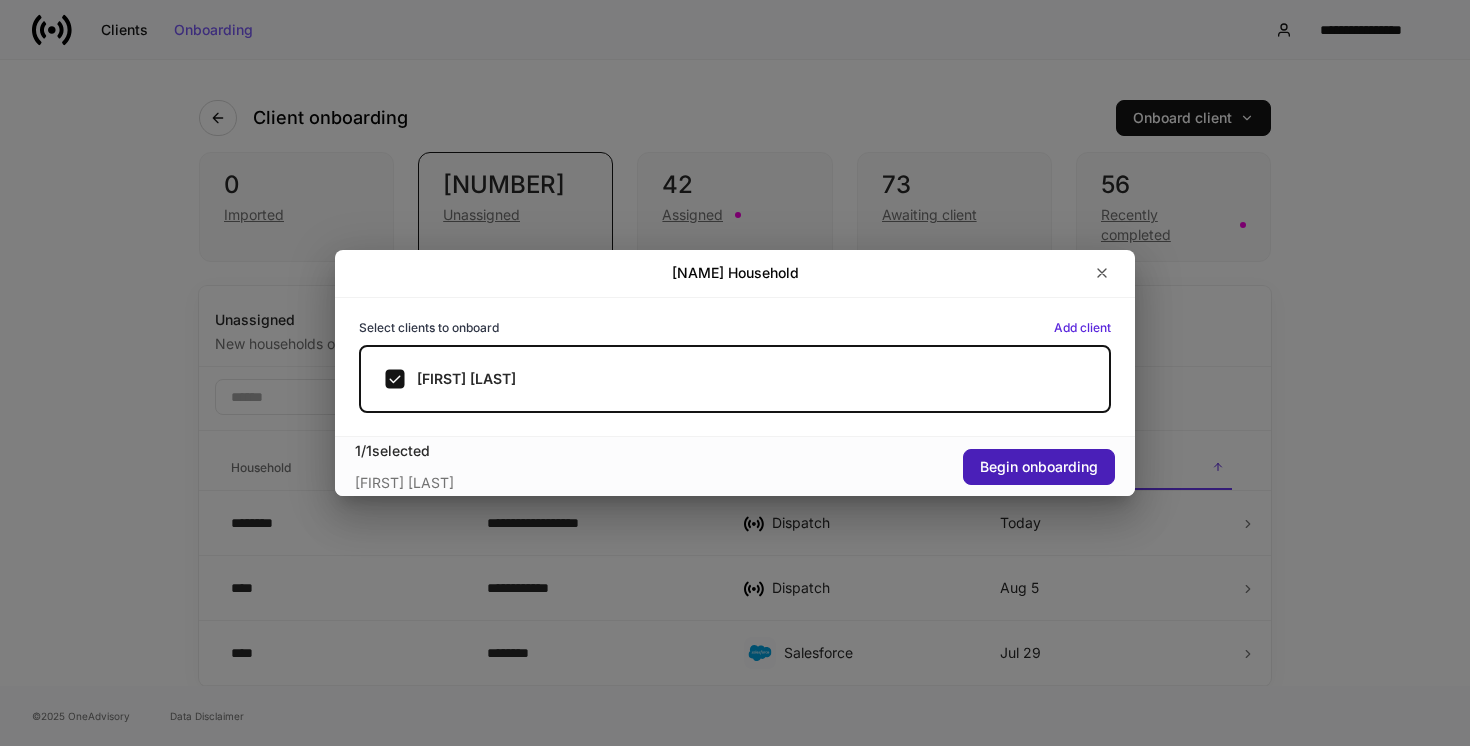 click on "Begin onboarding" at bounding box center (1039, 467) 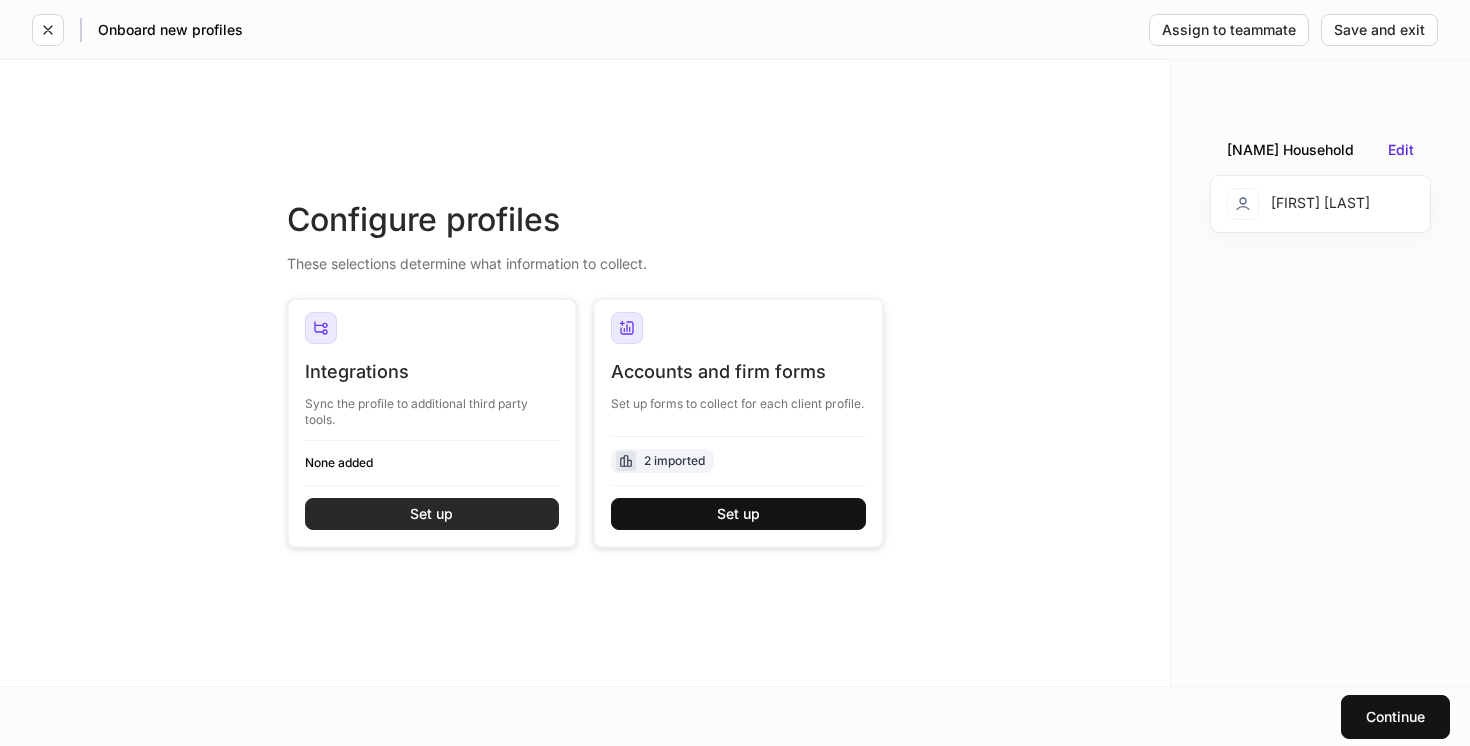 click on "Set up" at bounding box center [432, 514] 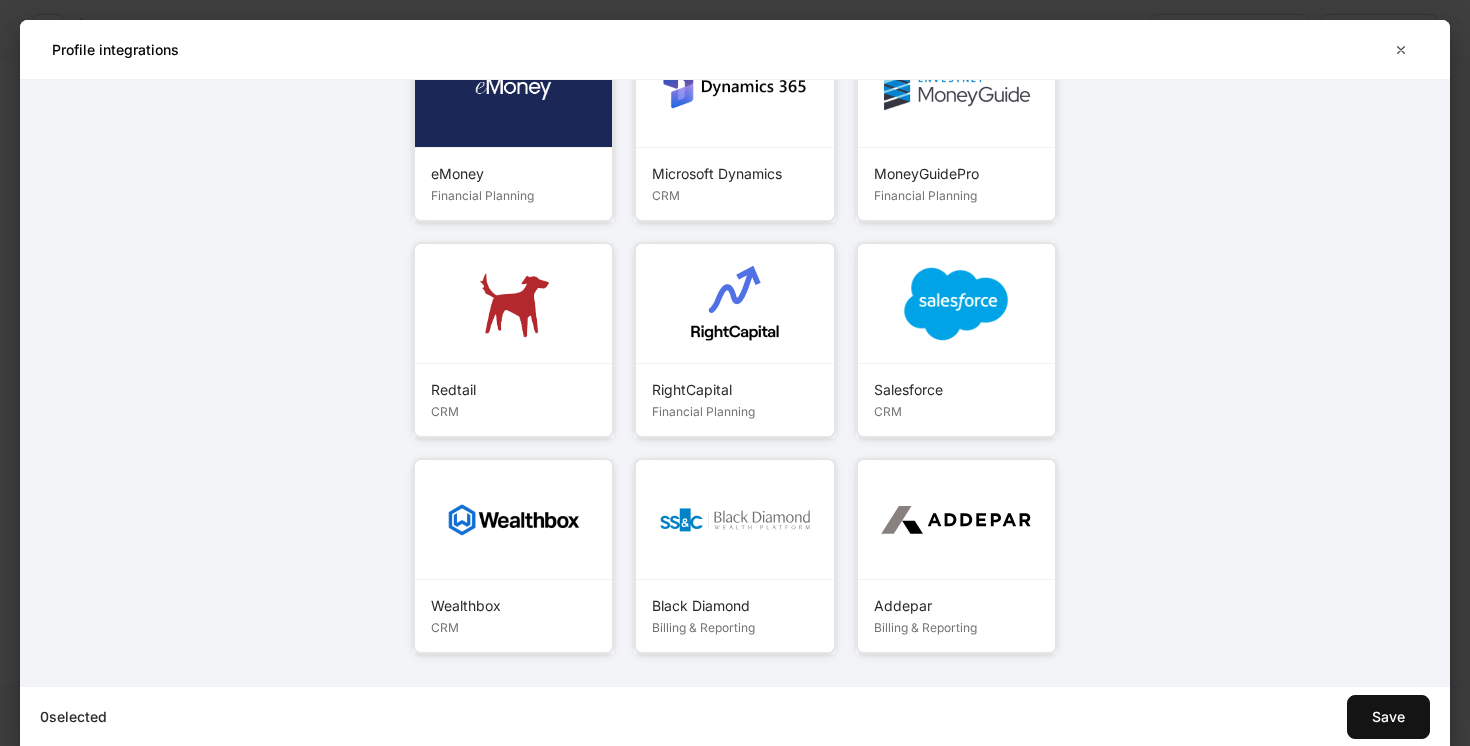 scroll, scrollTop: 254, scrollLeft: 0, axis: vertical 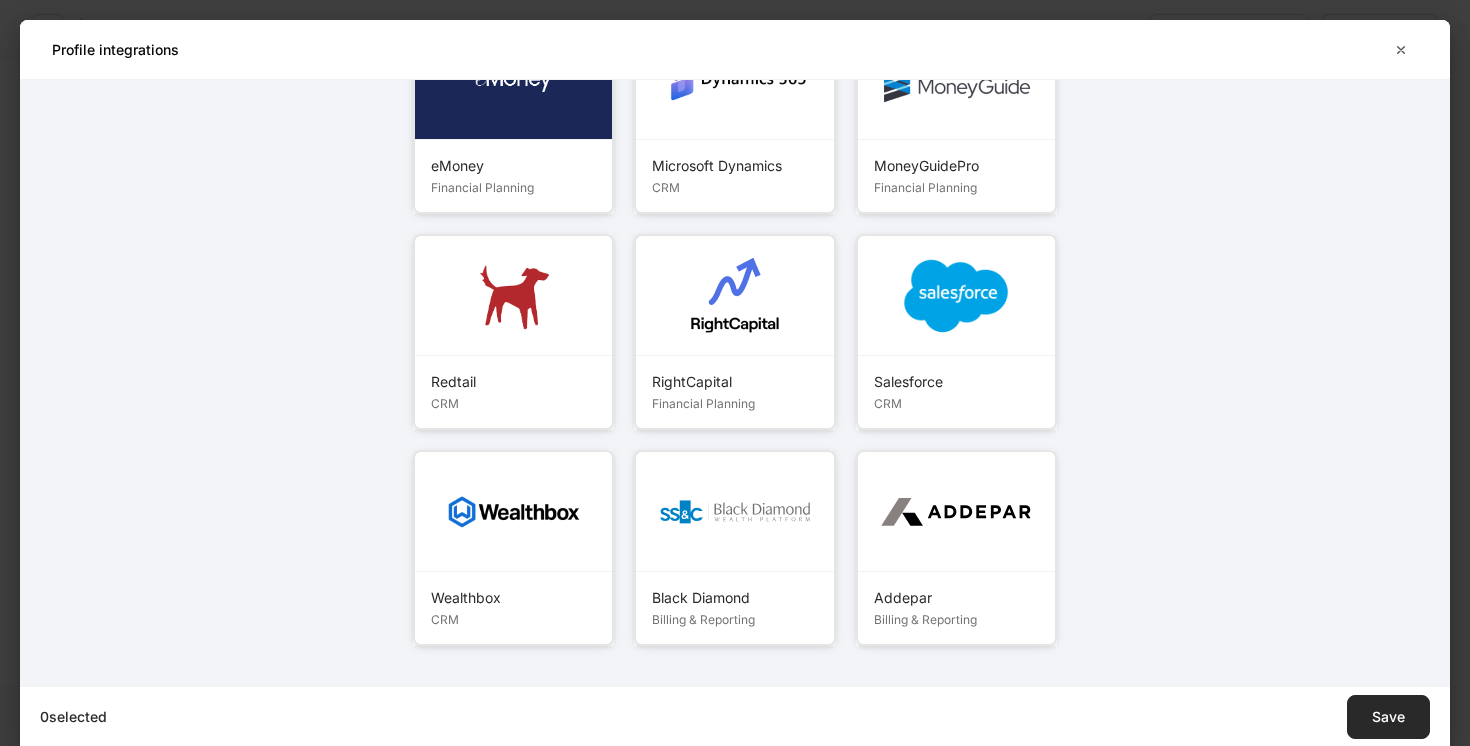 click on "Save" at bounding box center (1388, 717) 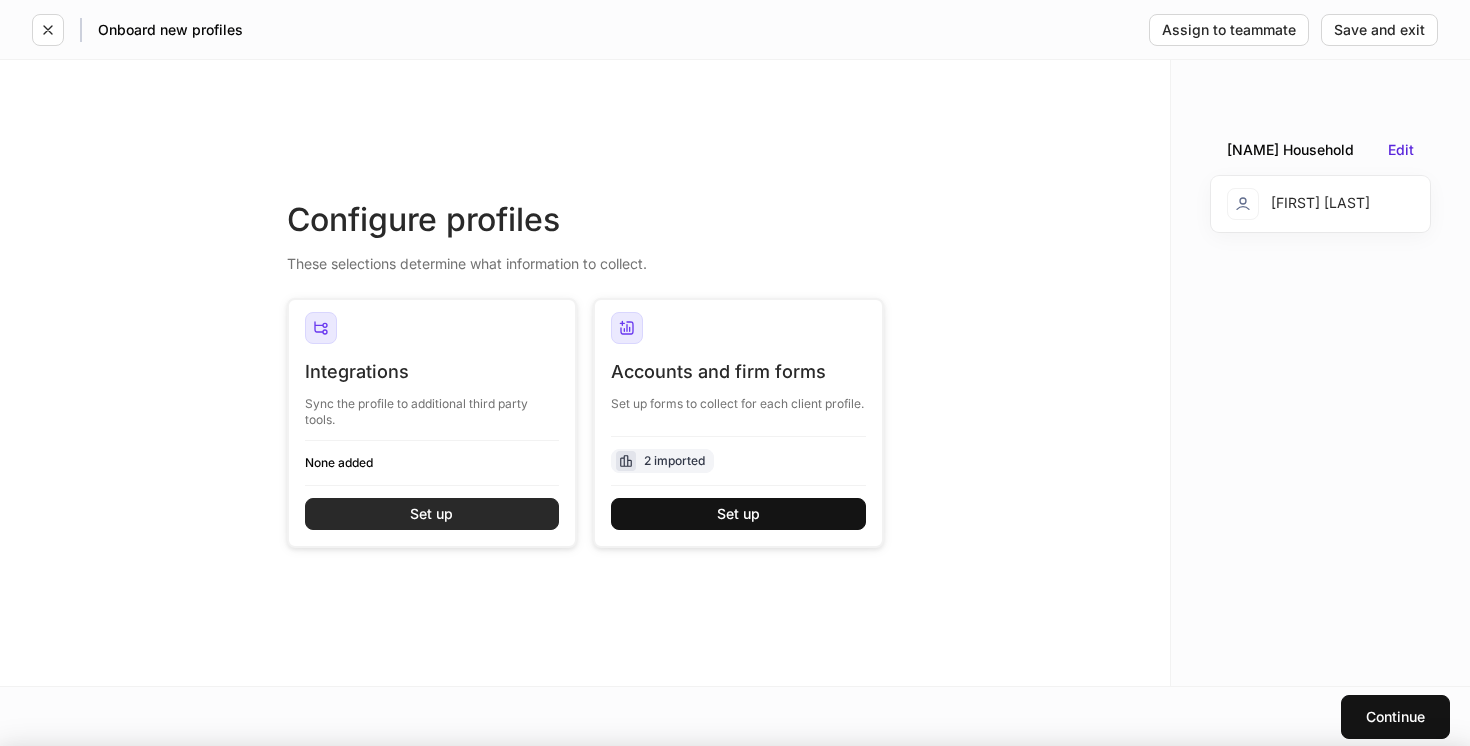 scroll, scrollTop: 234, scrollLeft: 0, axis: vertical 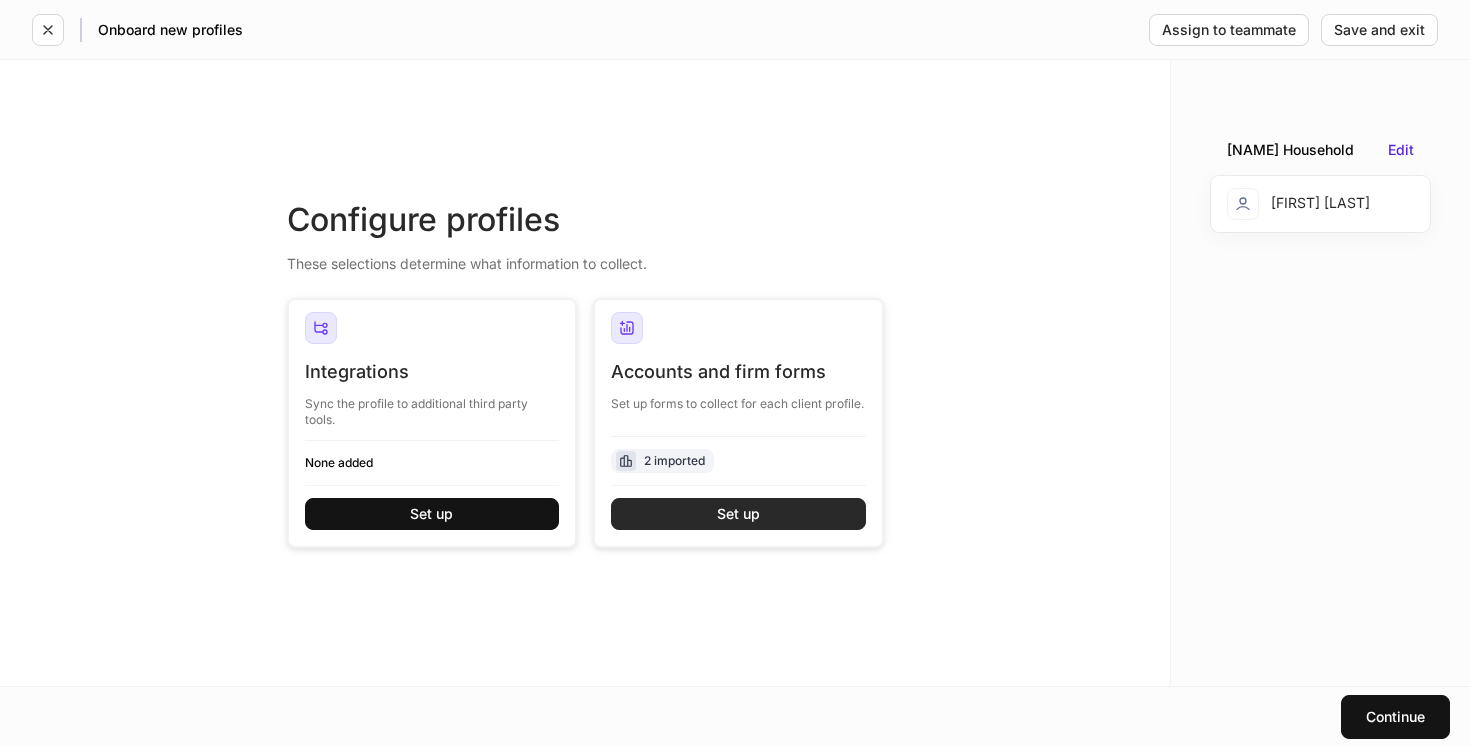click on "Set up" at bounding box center [738, 514] 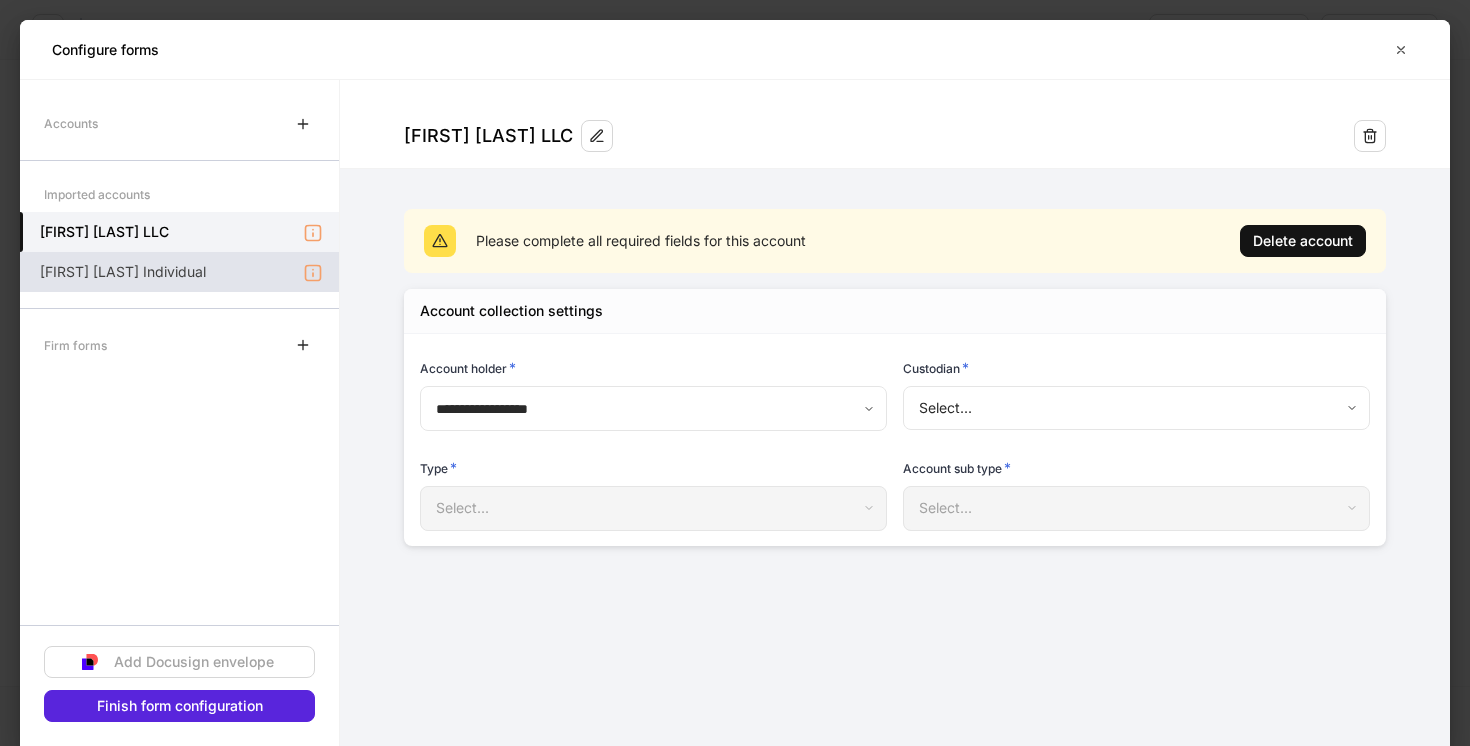 click on "[FIRST] [LAST] Individual" at bounding box center [123, 272] 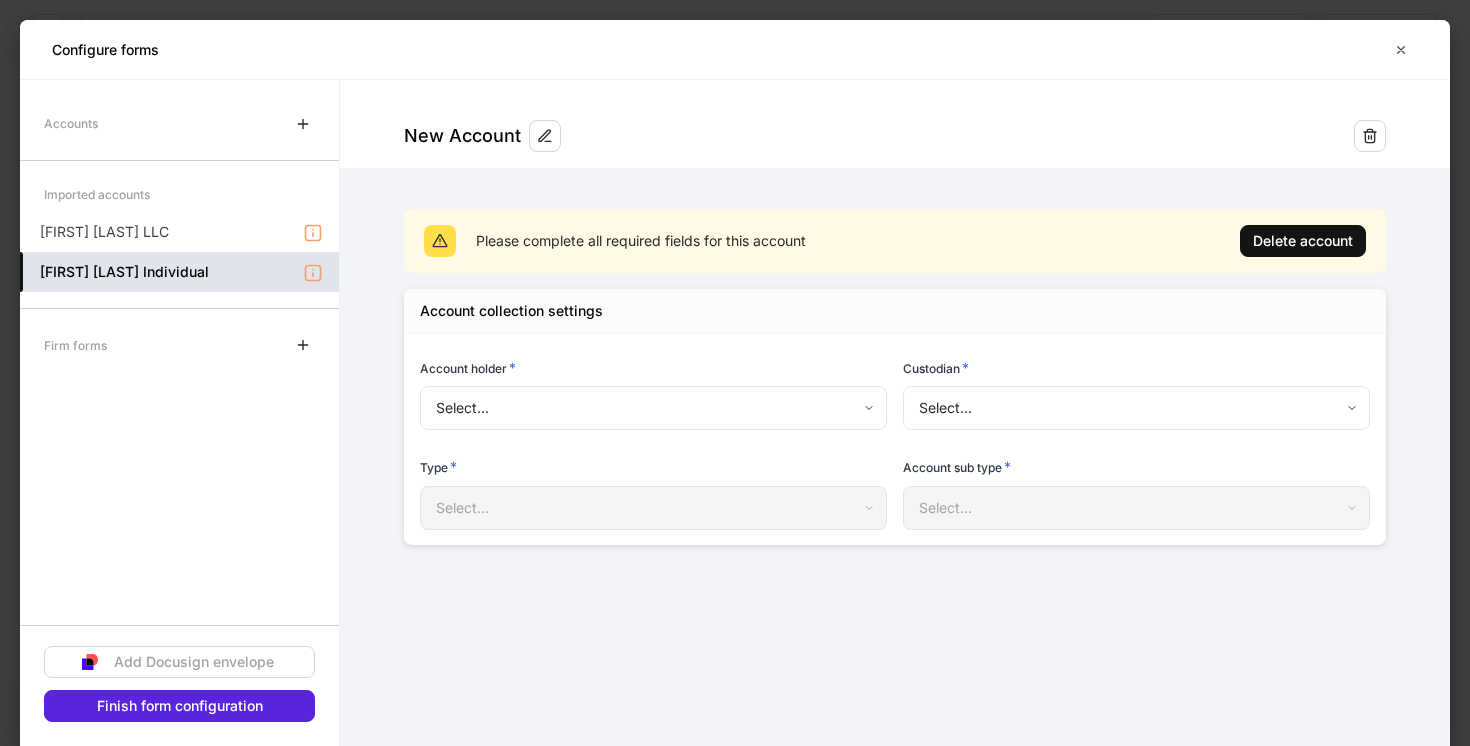 type on "**********" 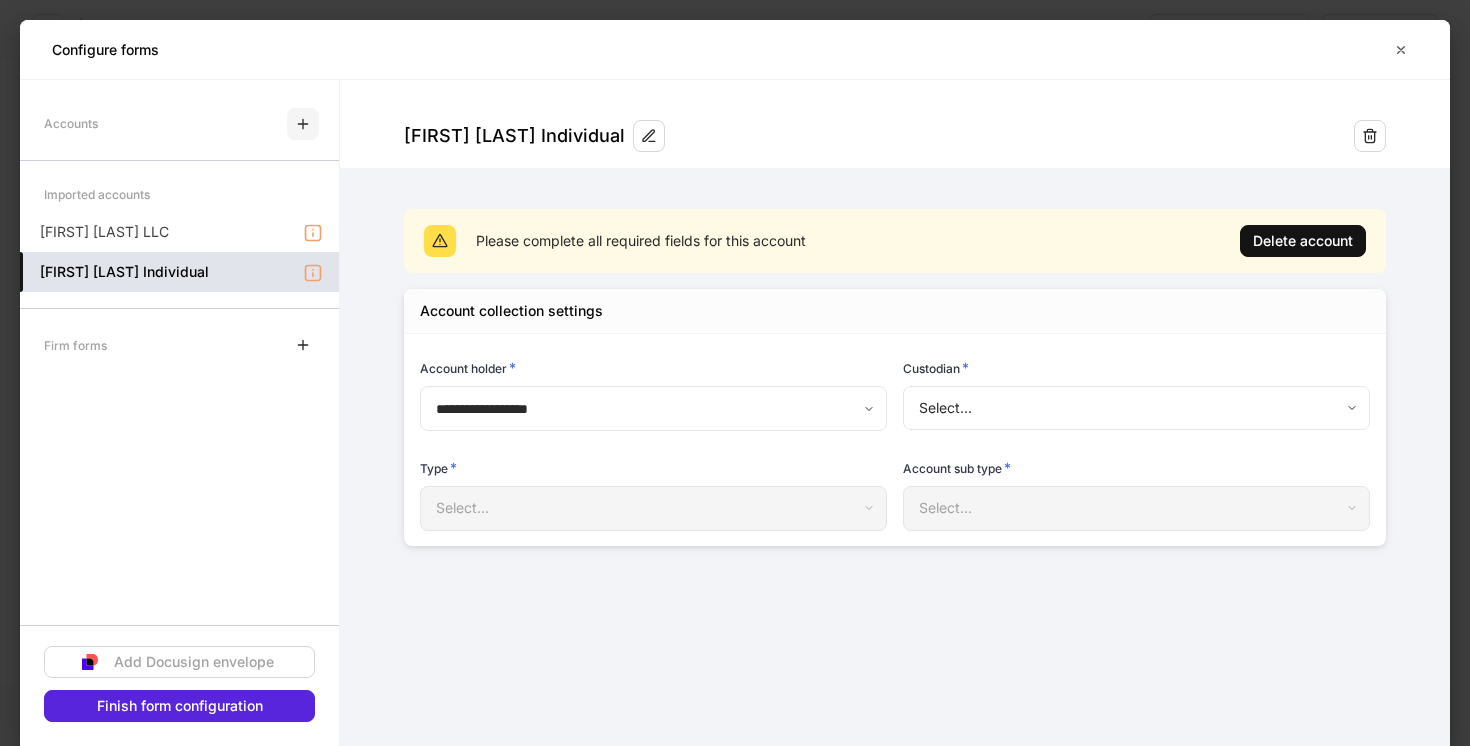 click 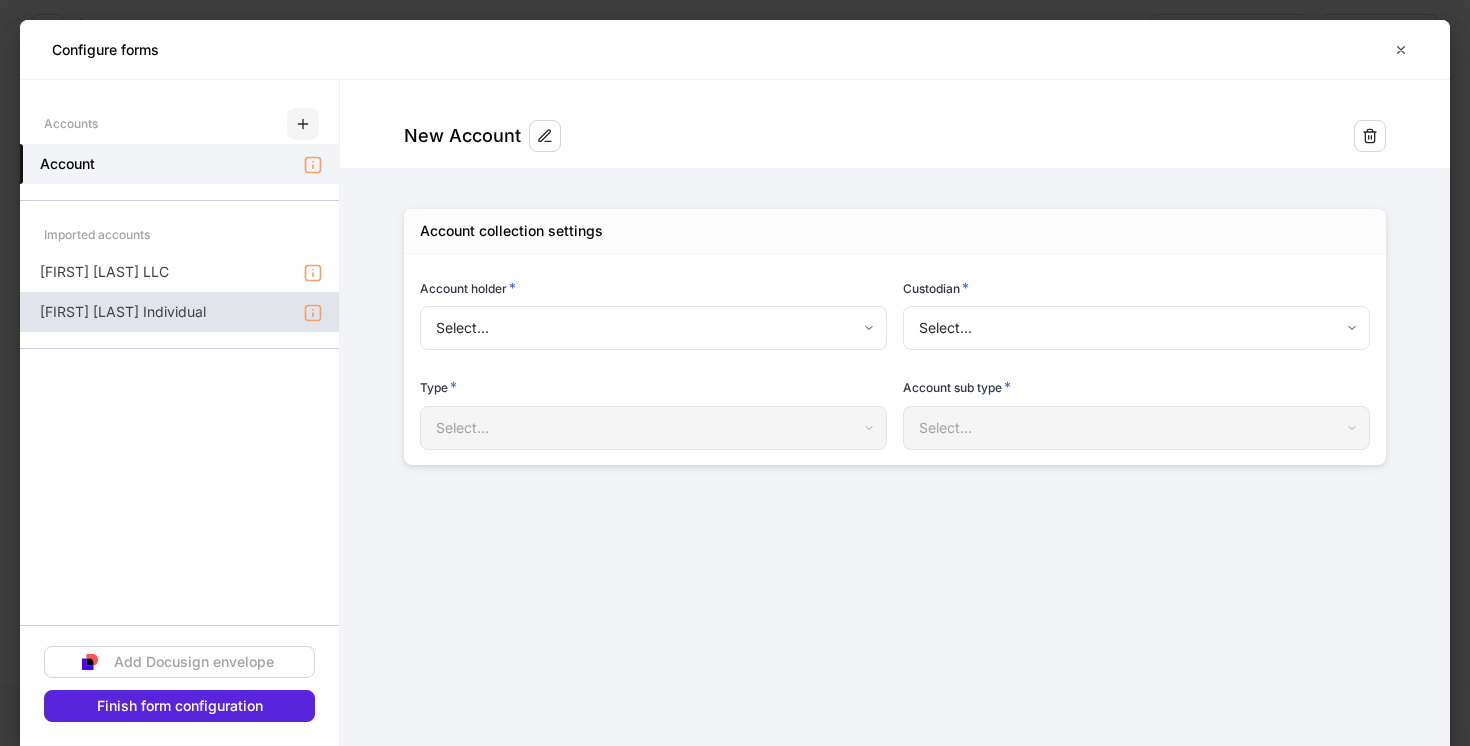 type on "**********" 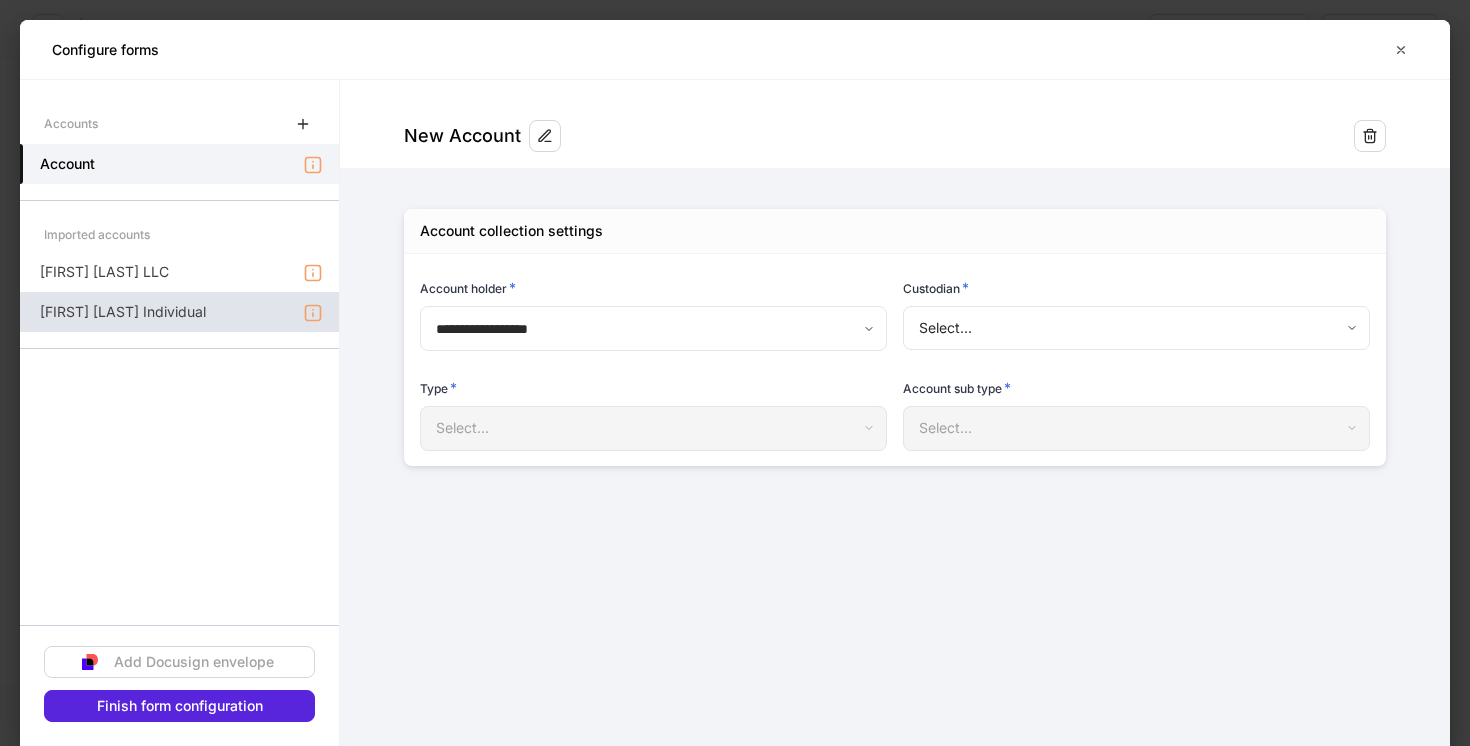click on "**********" at bounding box center (735, 373) 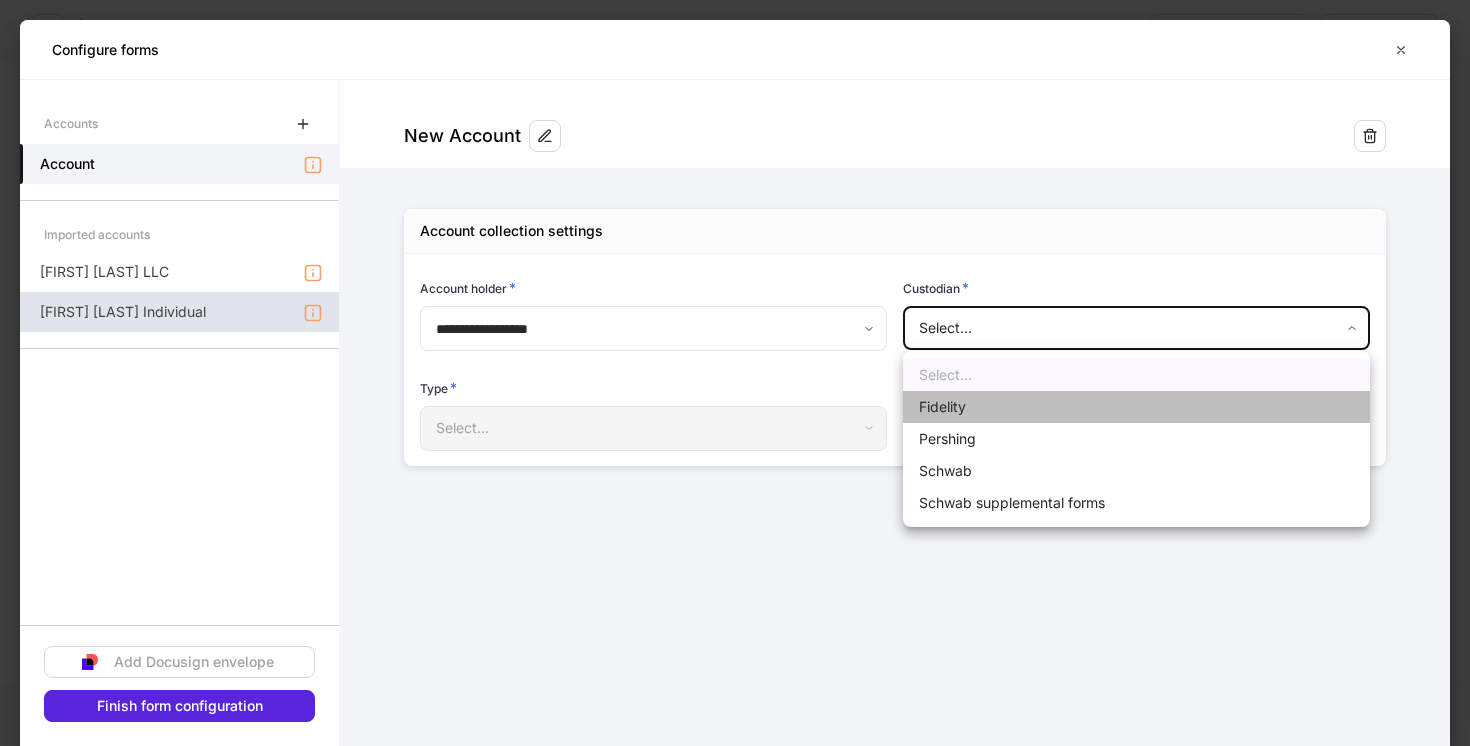 click on "Fidelity" at bounding box center [1136, 407] 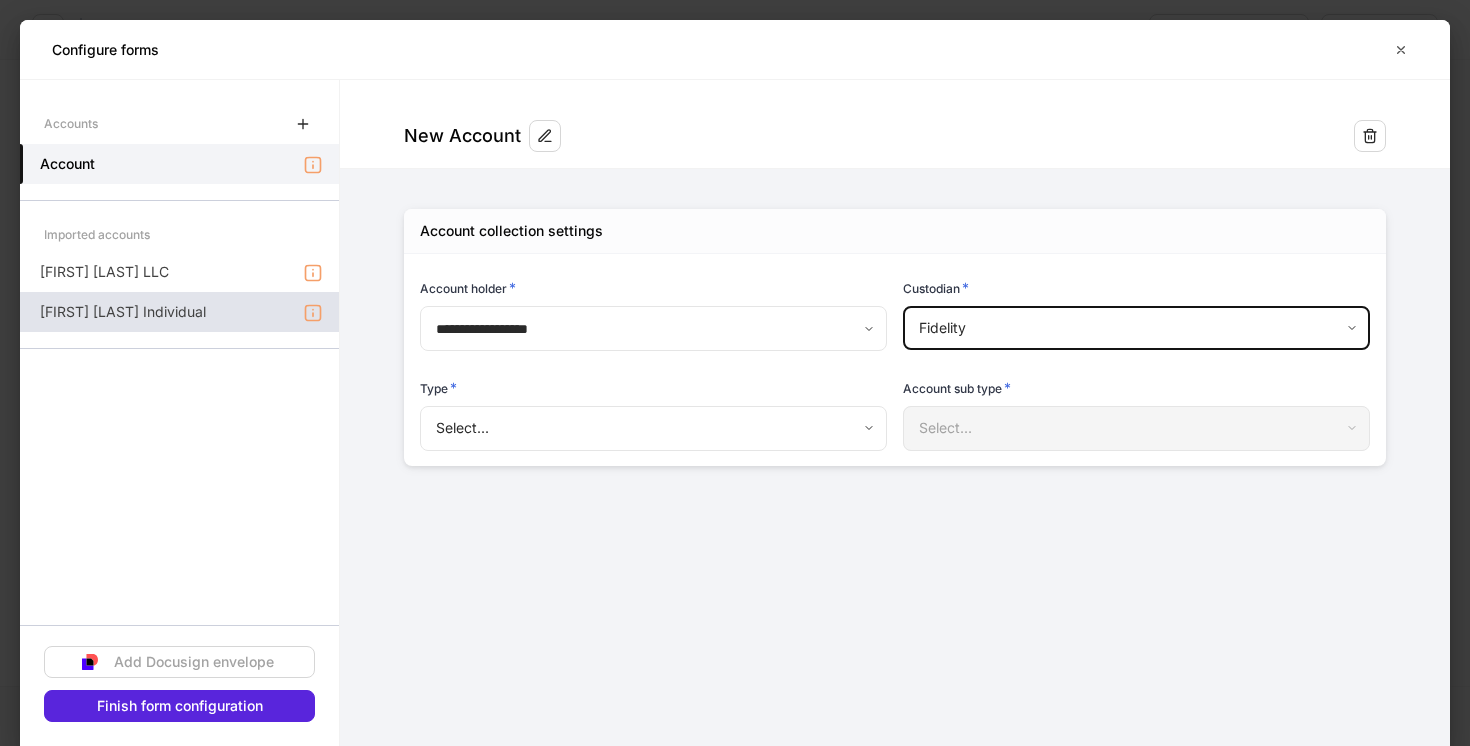 click on "**********" at bounding box center (735, 373) 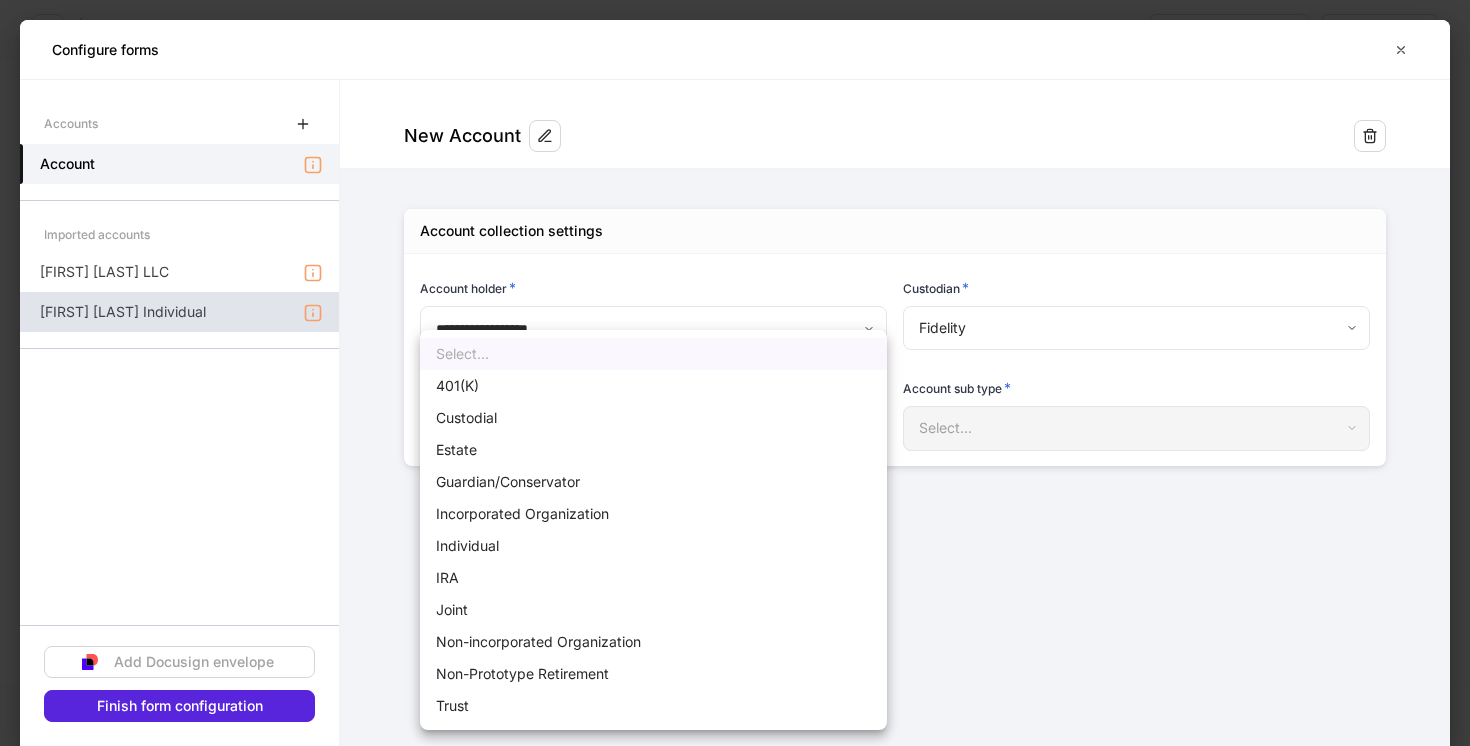 click on "Individual" at bounding box center (653, 546) 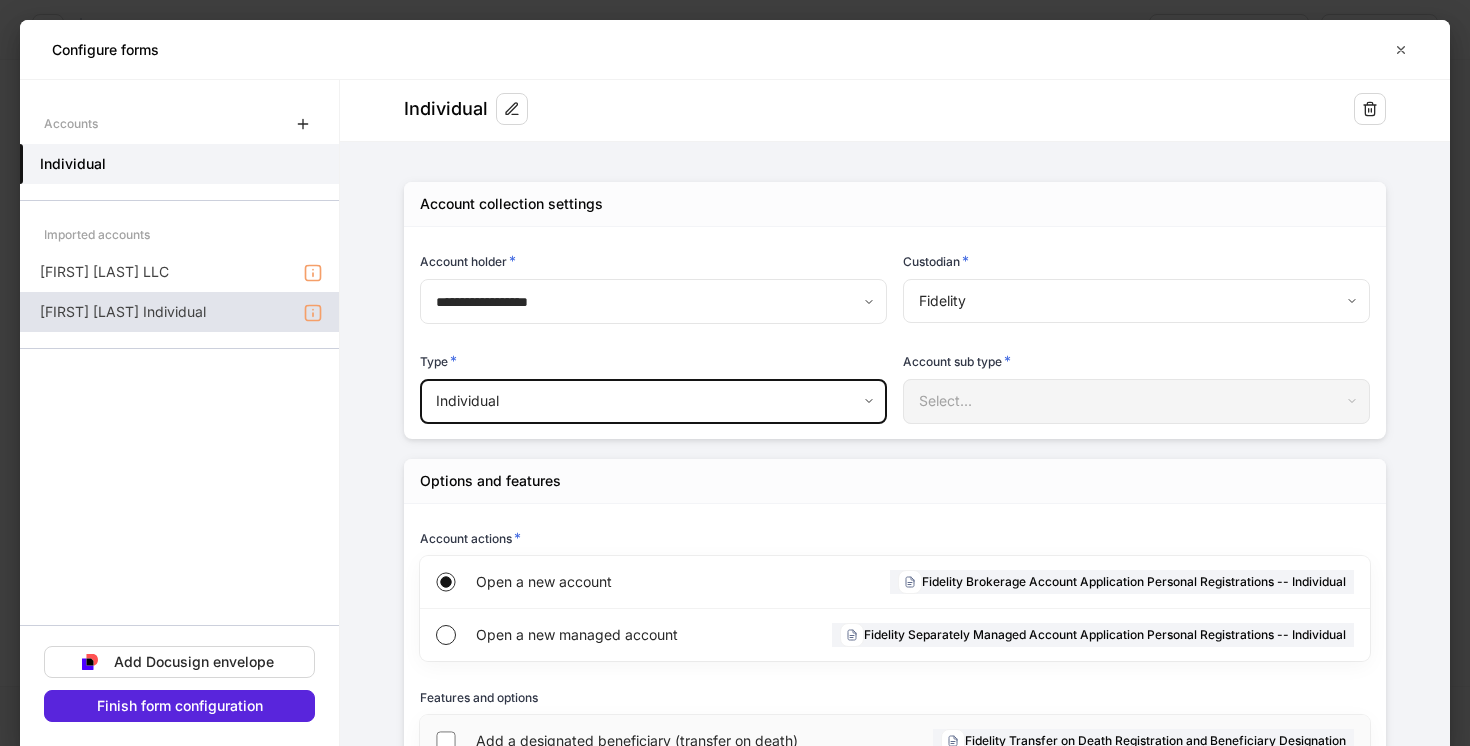 scroll, scrollTop: 26, scrollLeft: 0, axis: vertical 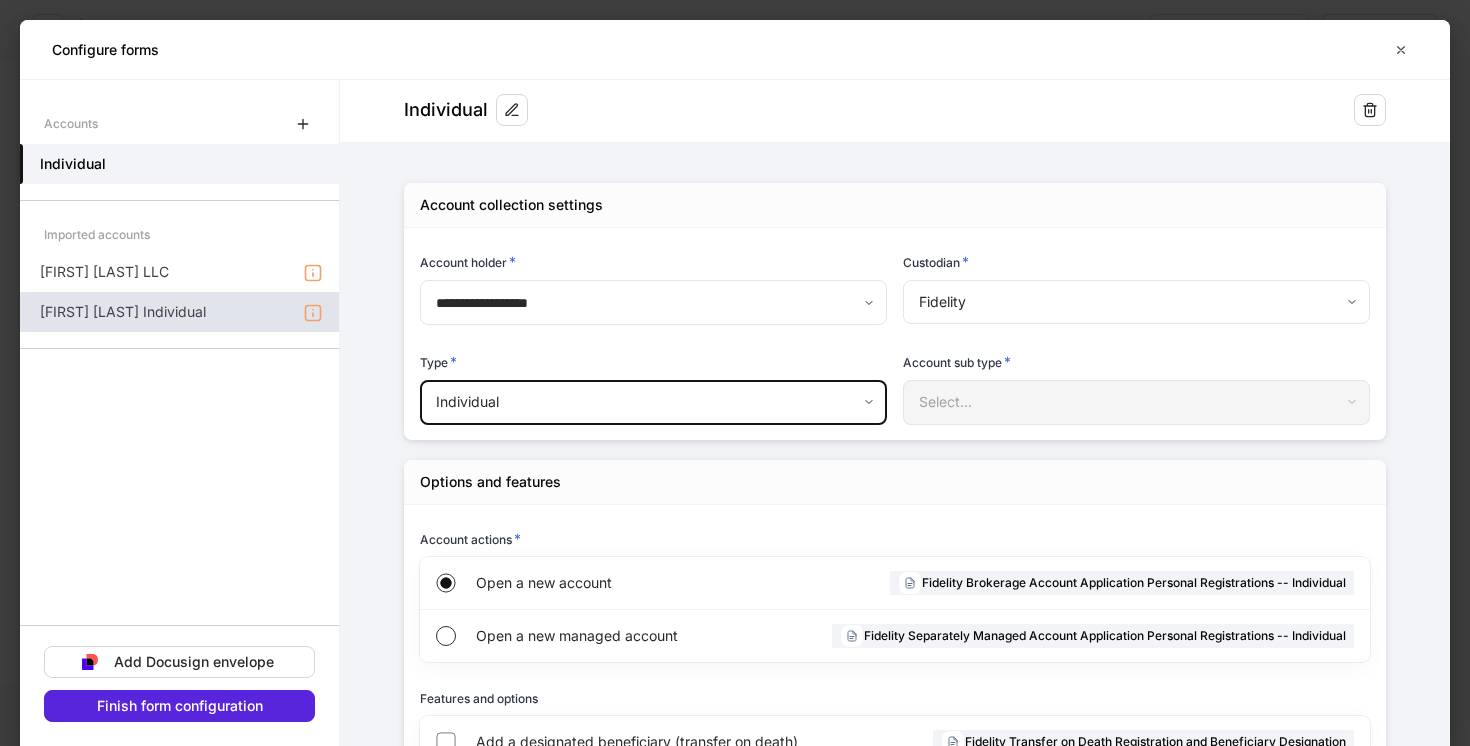 click on "**********" at bounding box center [735, 373] 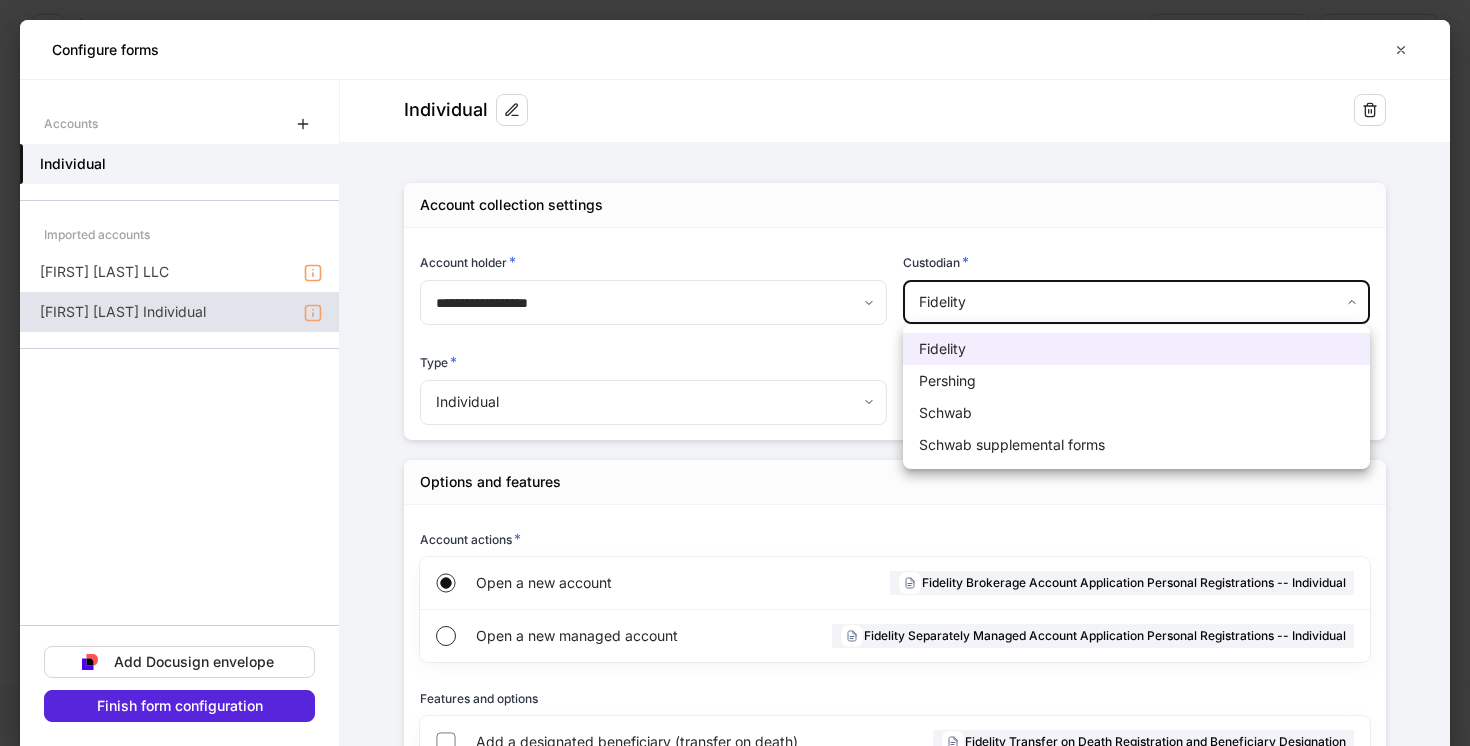 click at bounding box center (735, 373) 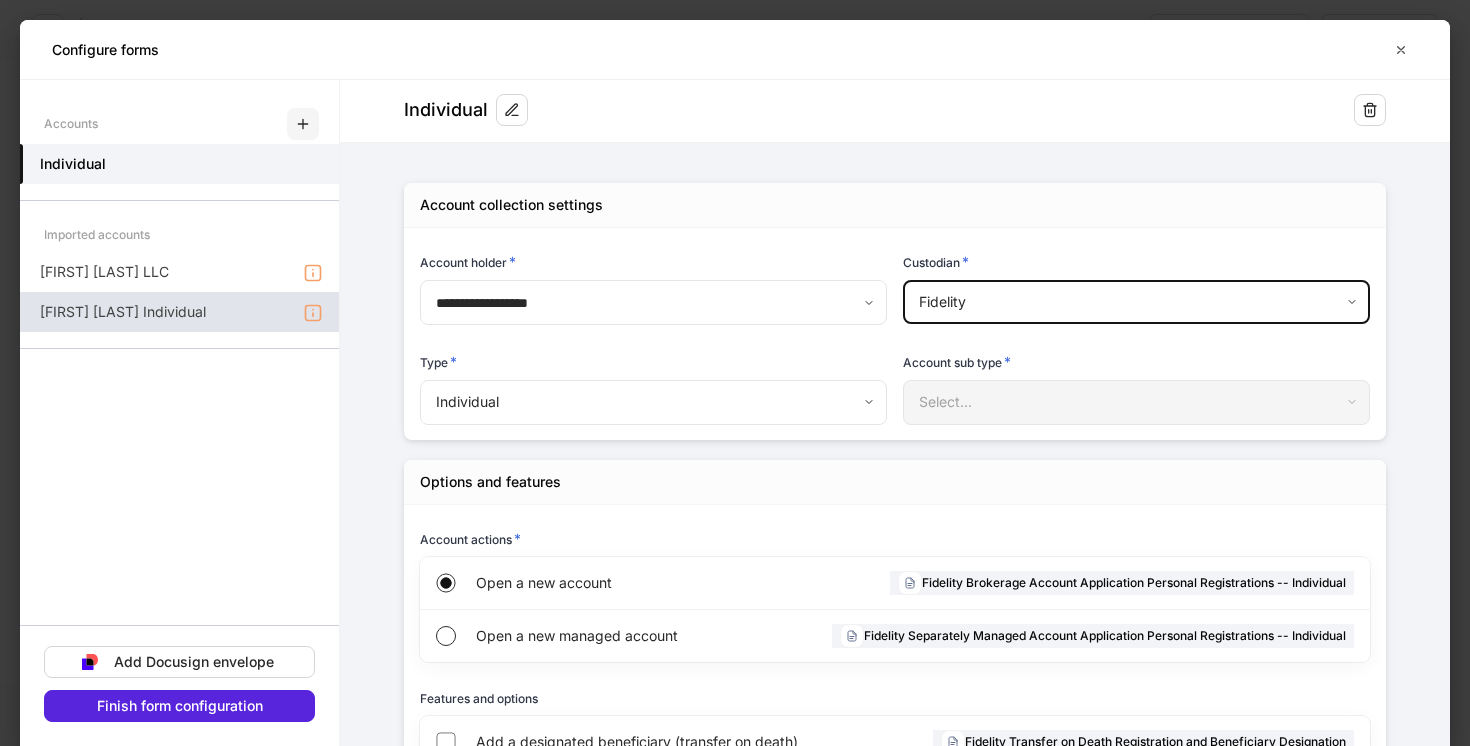 click at bounding box center (303, 124) 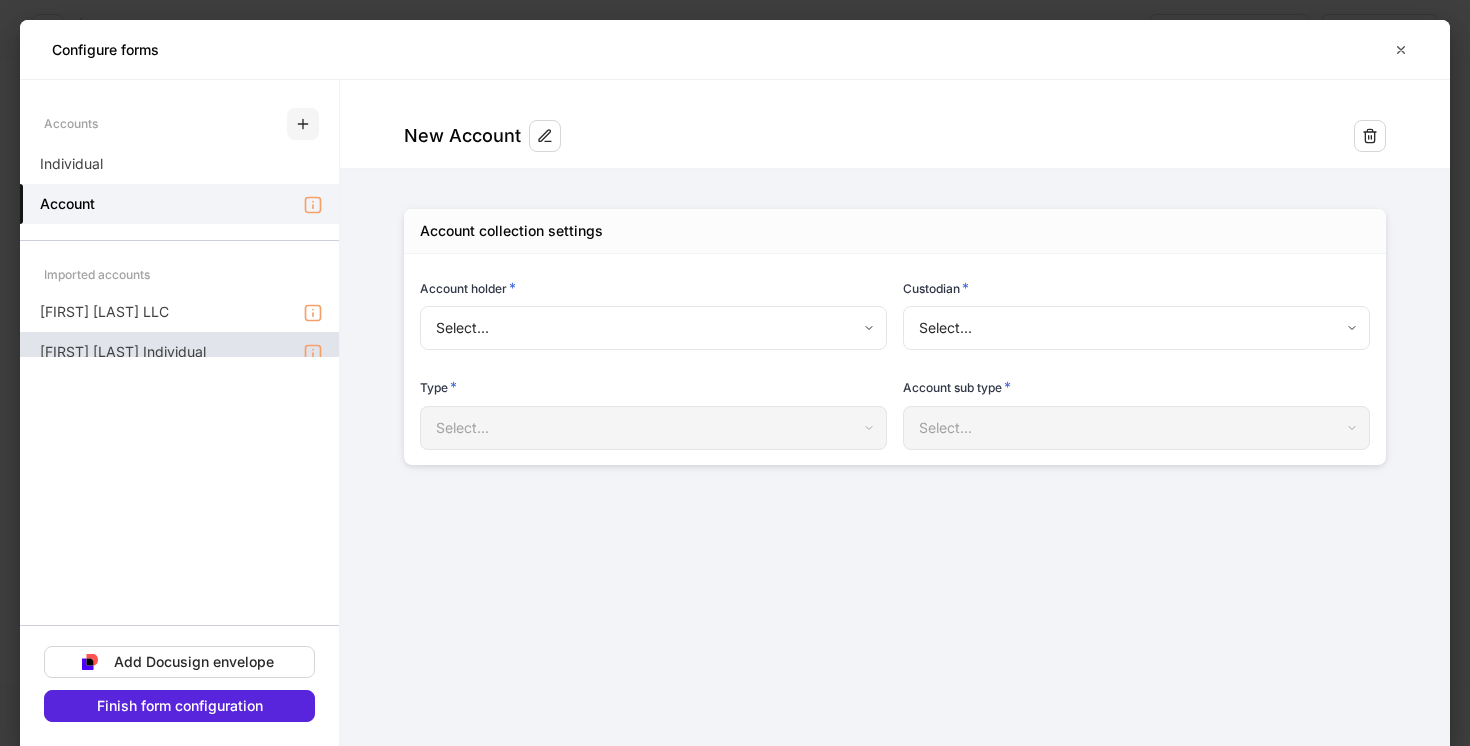 scroll, scrollTop: 0, scrollLeft: 0, axis: both 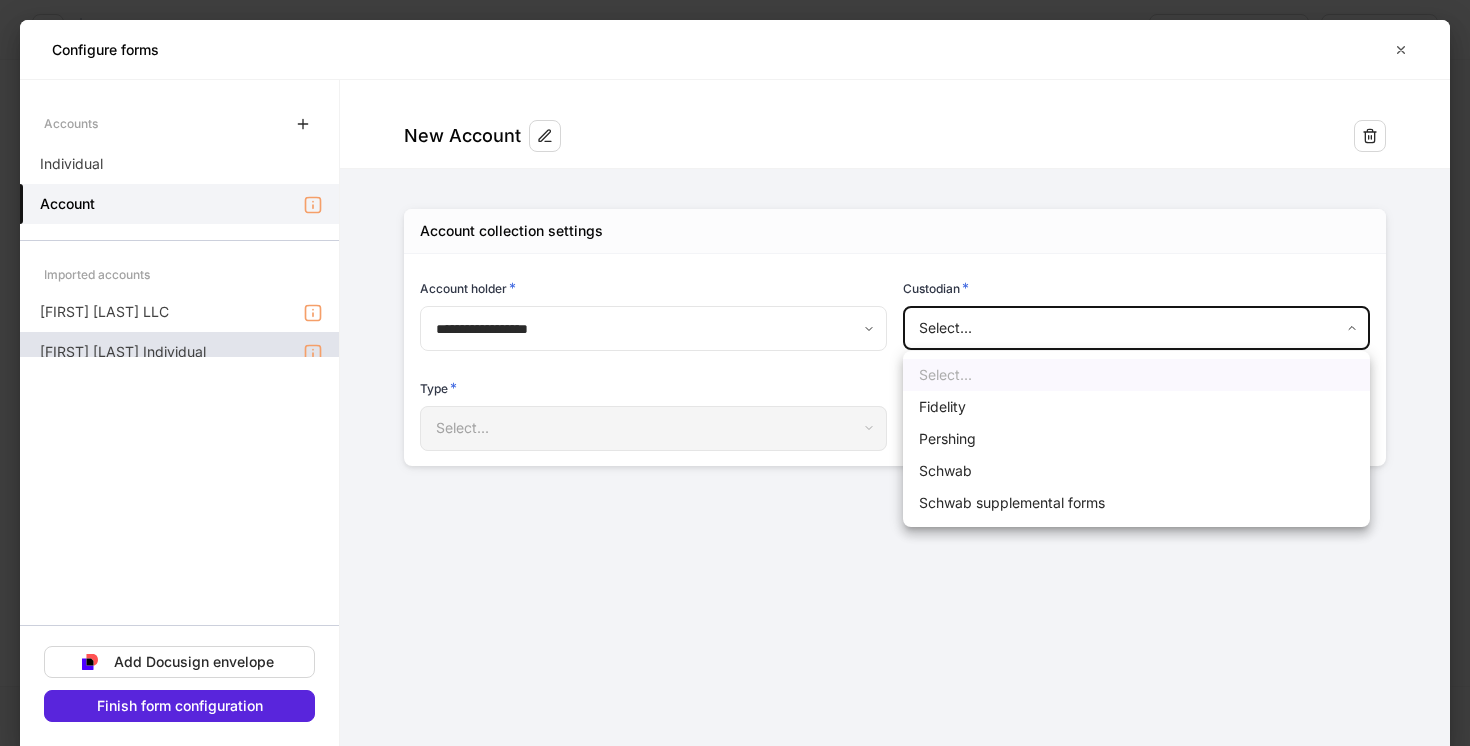 click on "**********" at bounding box center [735, 373] 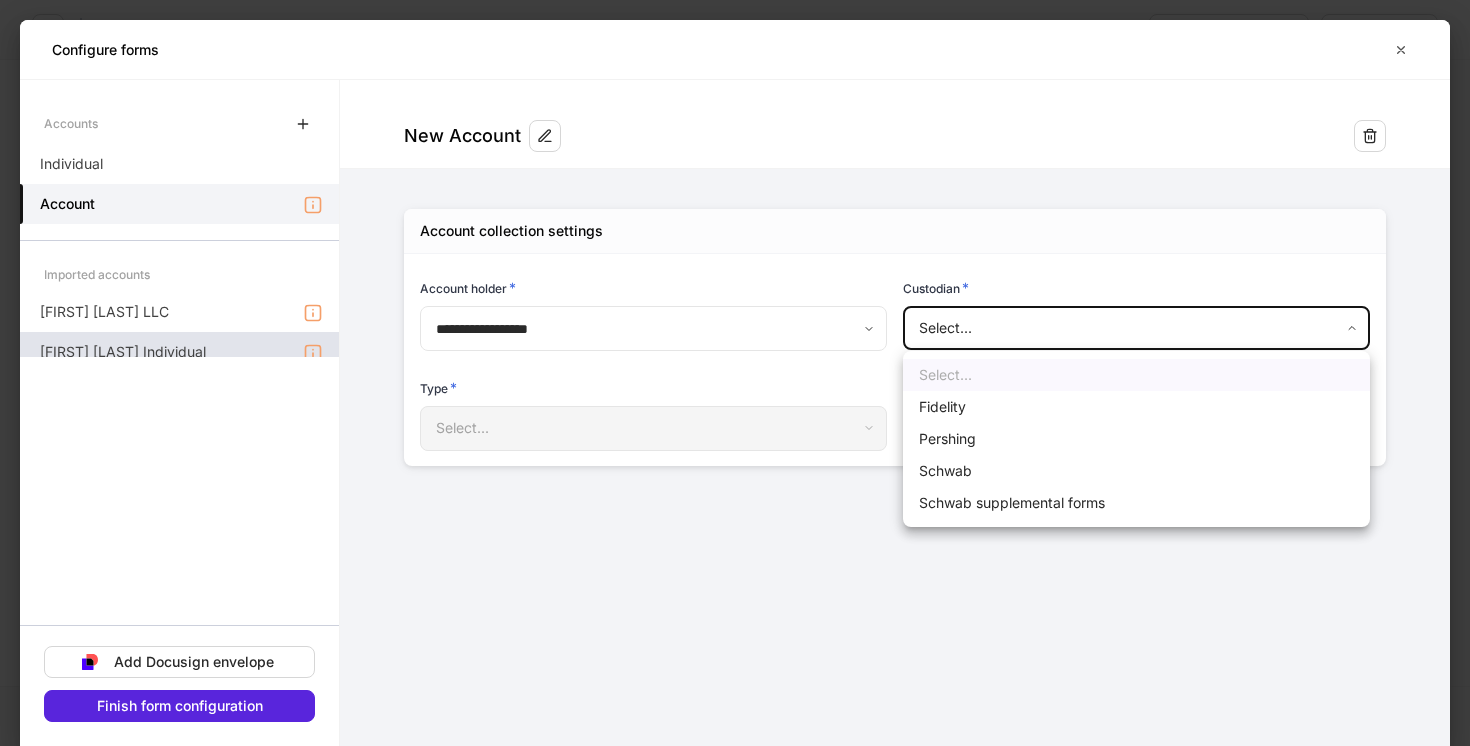 click on "Fidelity" at bounding box center [1136, 407] 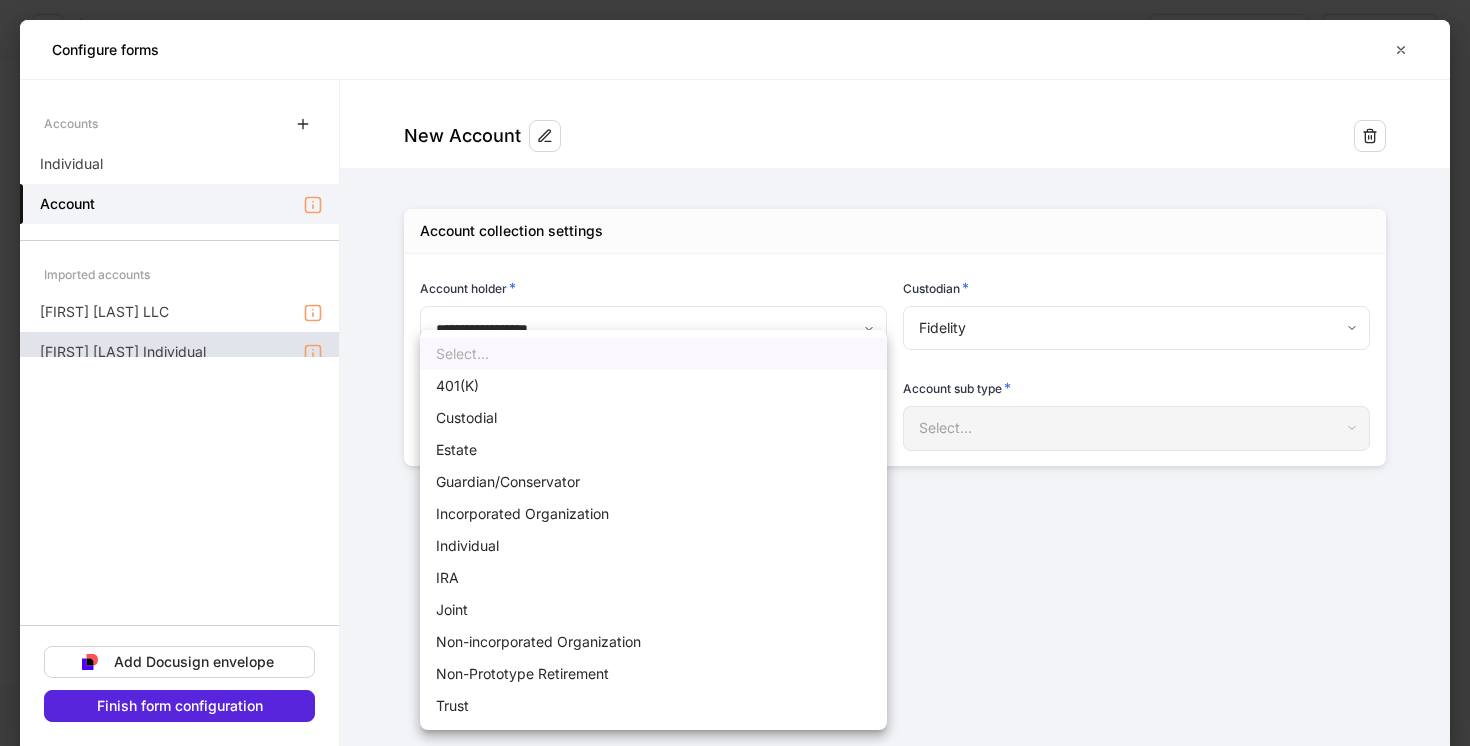 click on "**********" at bounding box center (735, 373) 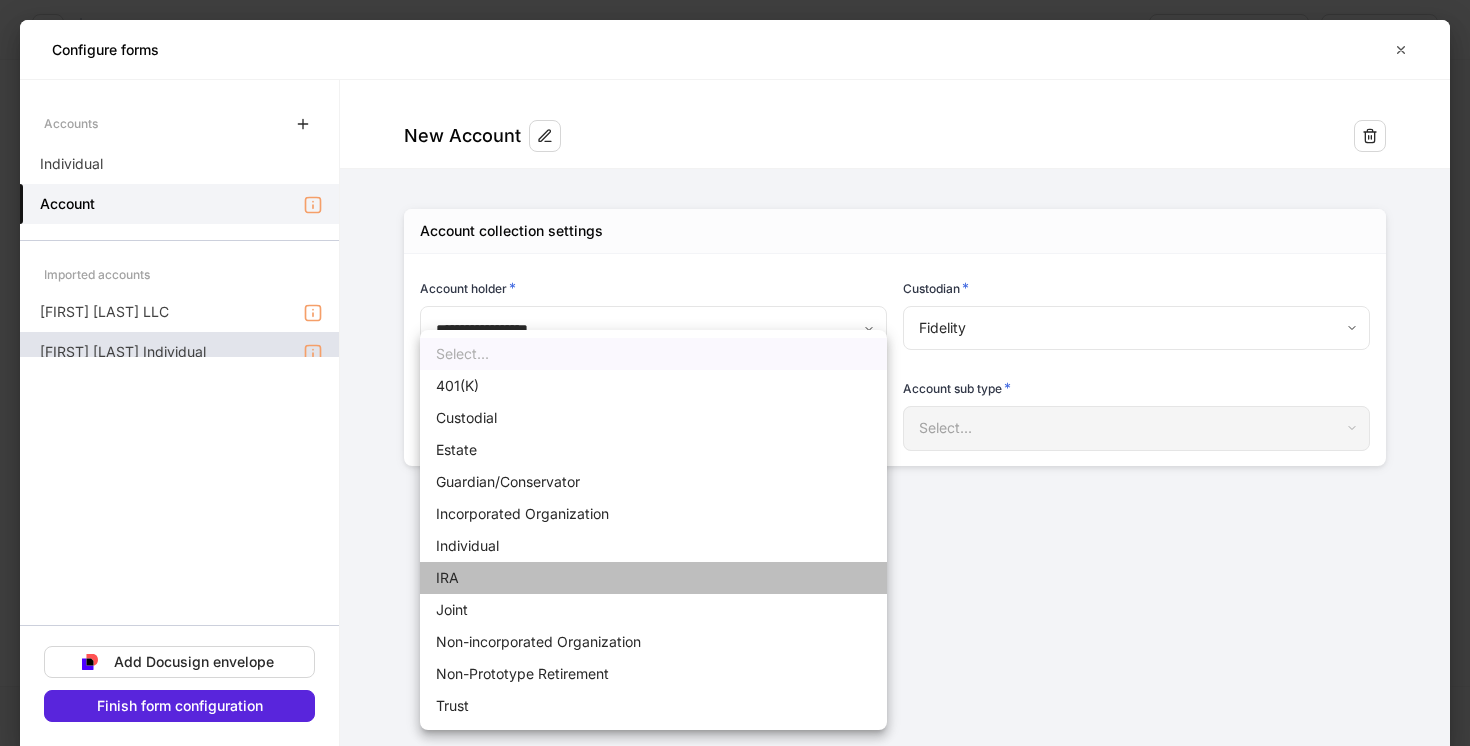 click on "IRA" at bounding box center (653, 578) 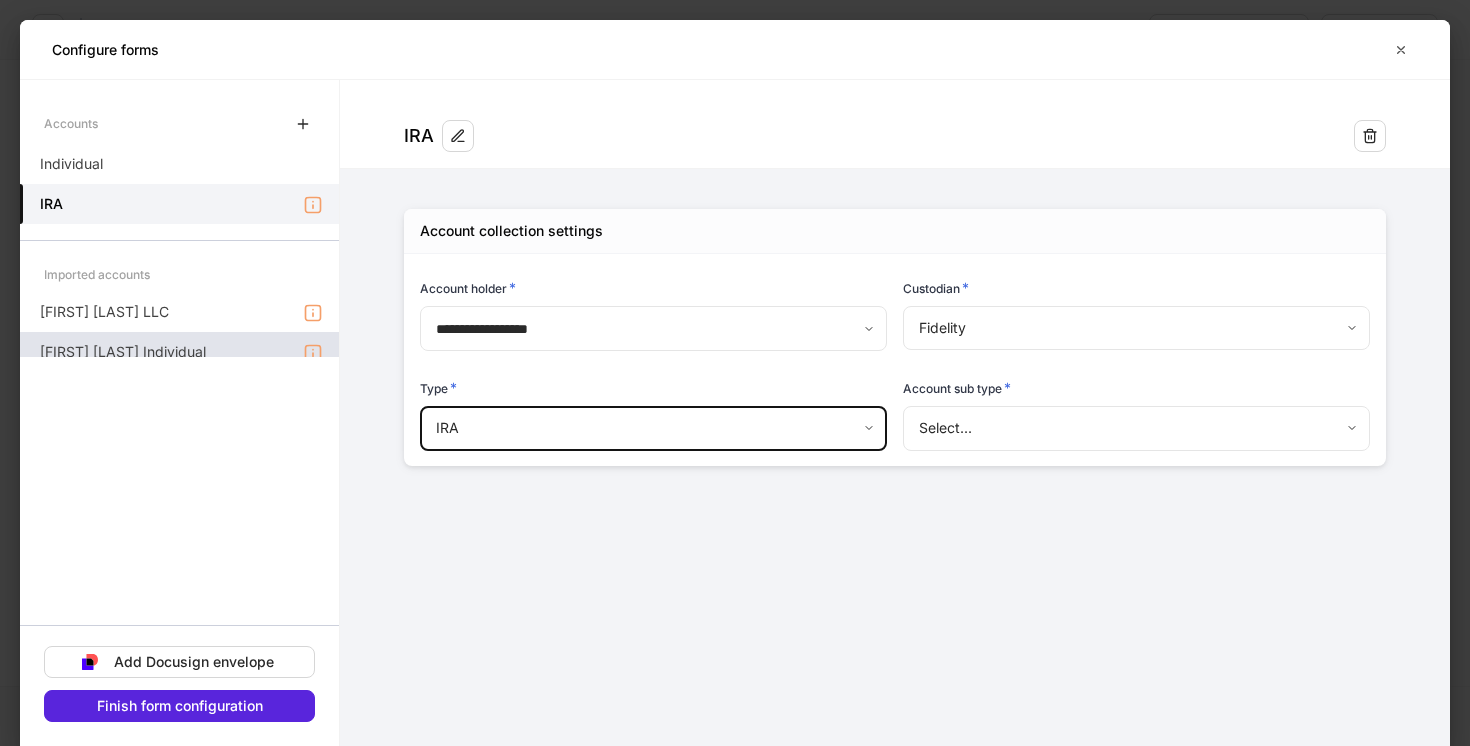 click on "**********" at bounding box center [735, 373] 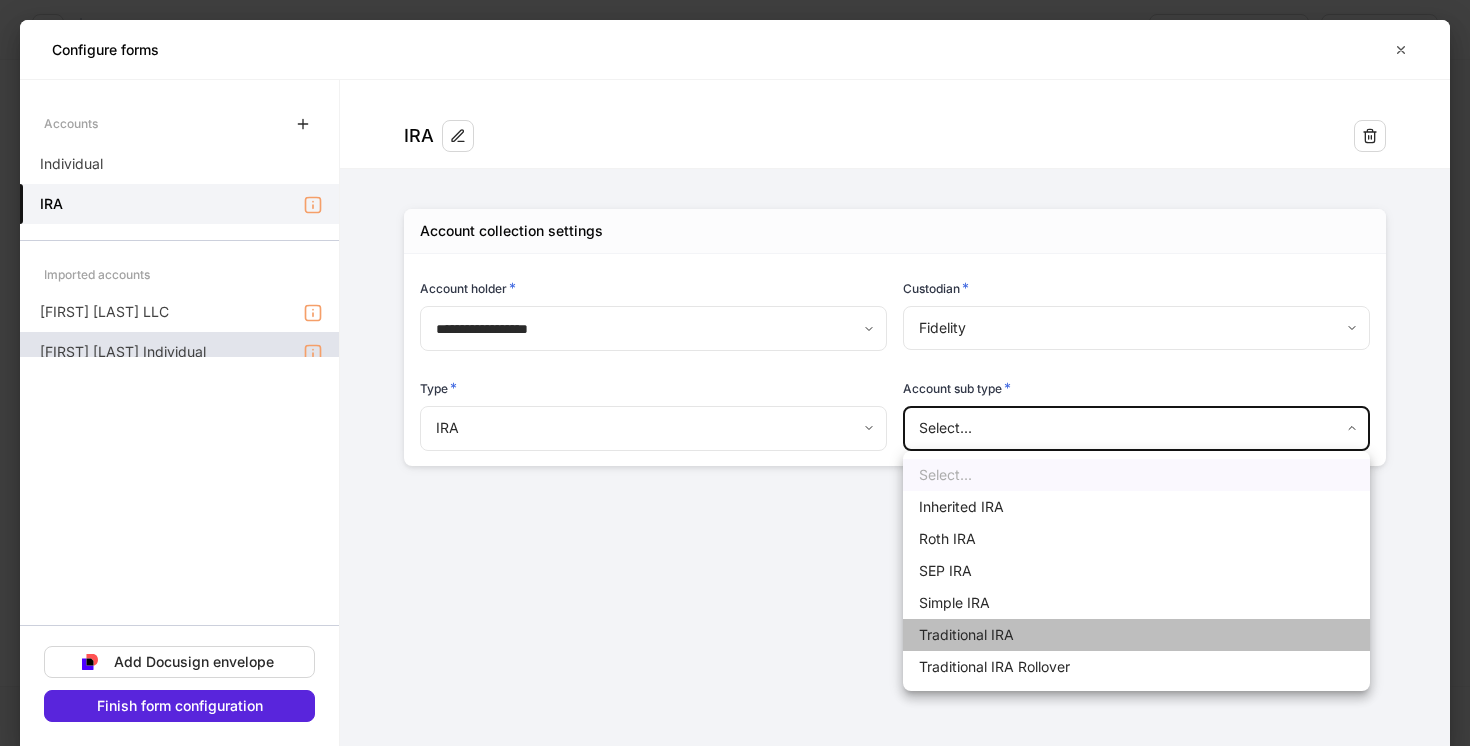 click on "Traditional IRA" at bounding box center (1136, 635) 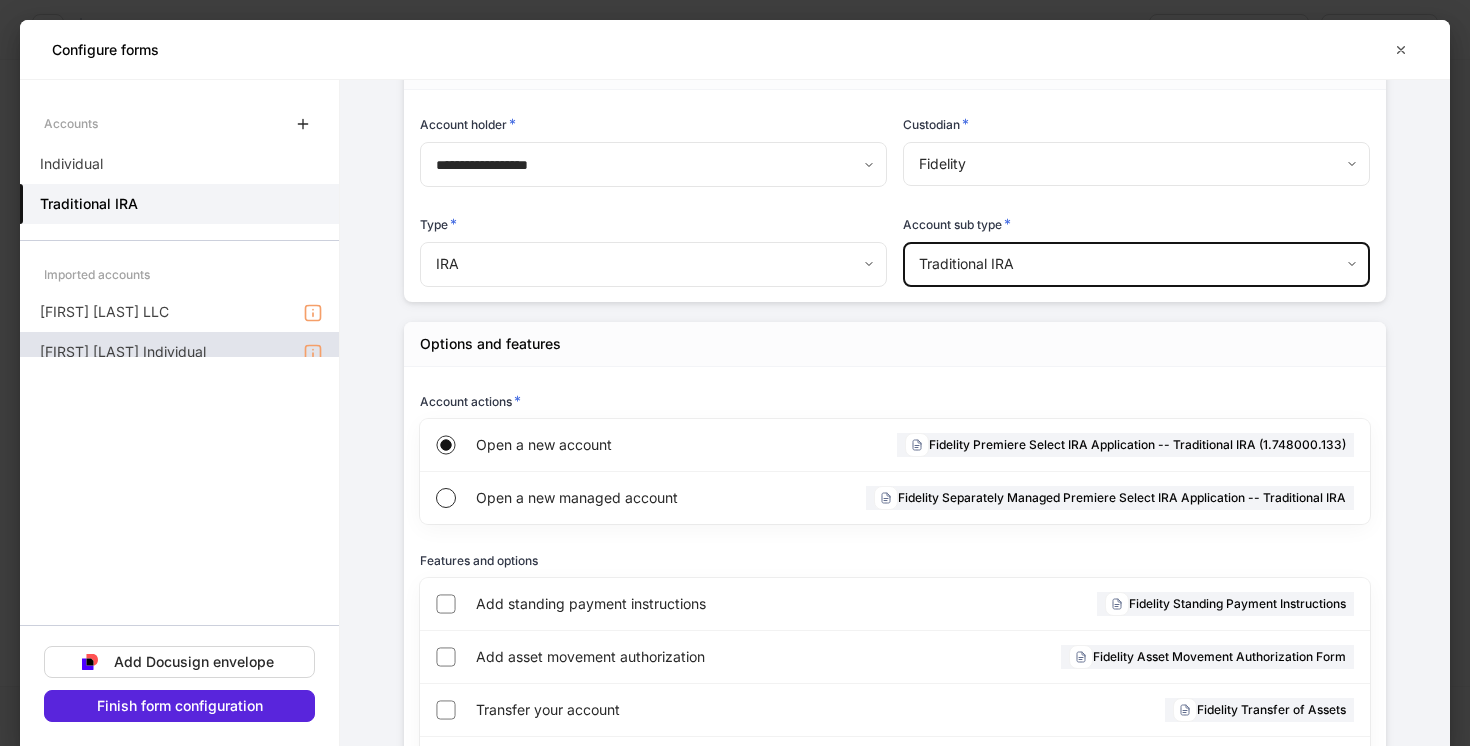 scroll, scrollTop: 0, scrollLeft: 0, axis: both 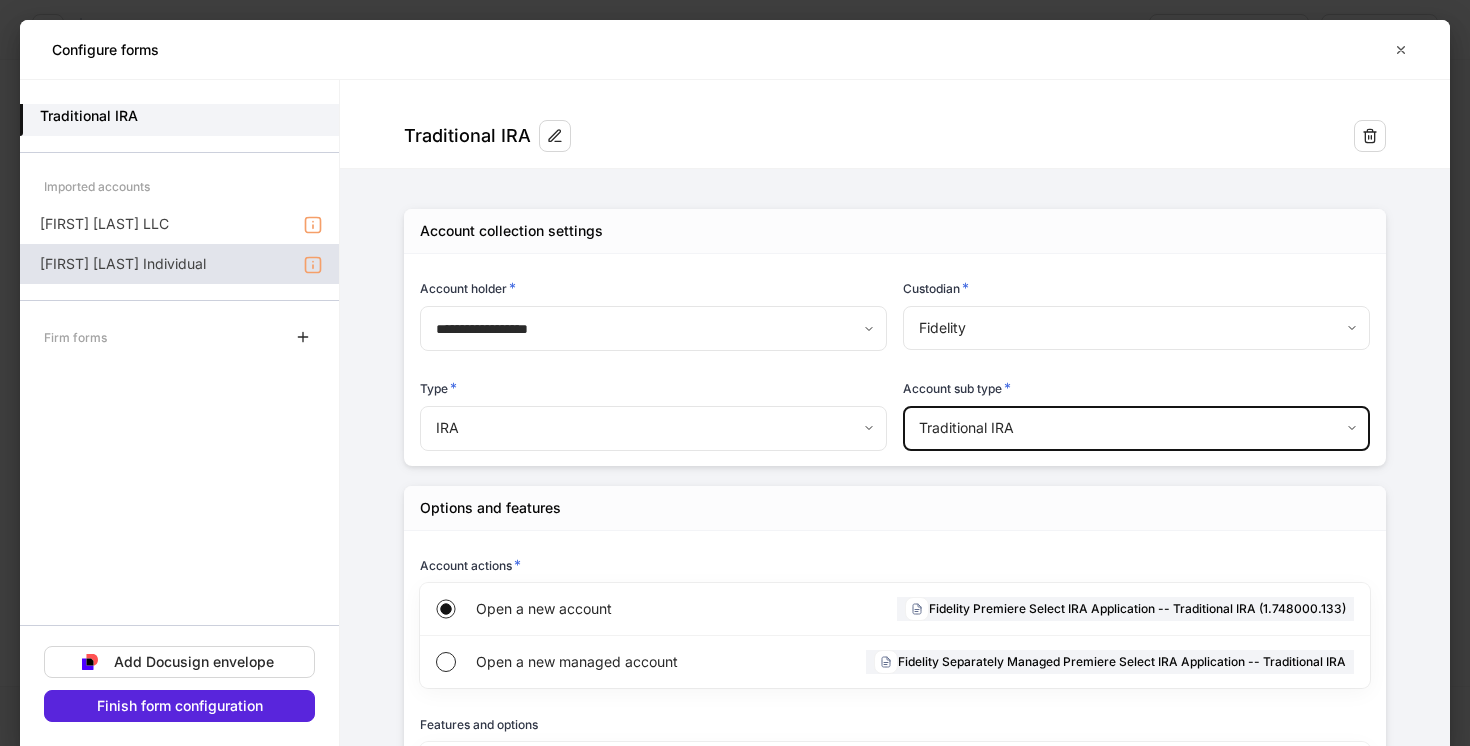 click on "[FIRST] [LAST] Individual" at bounding box center (123, 264) 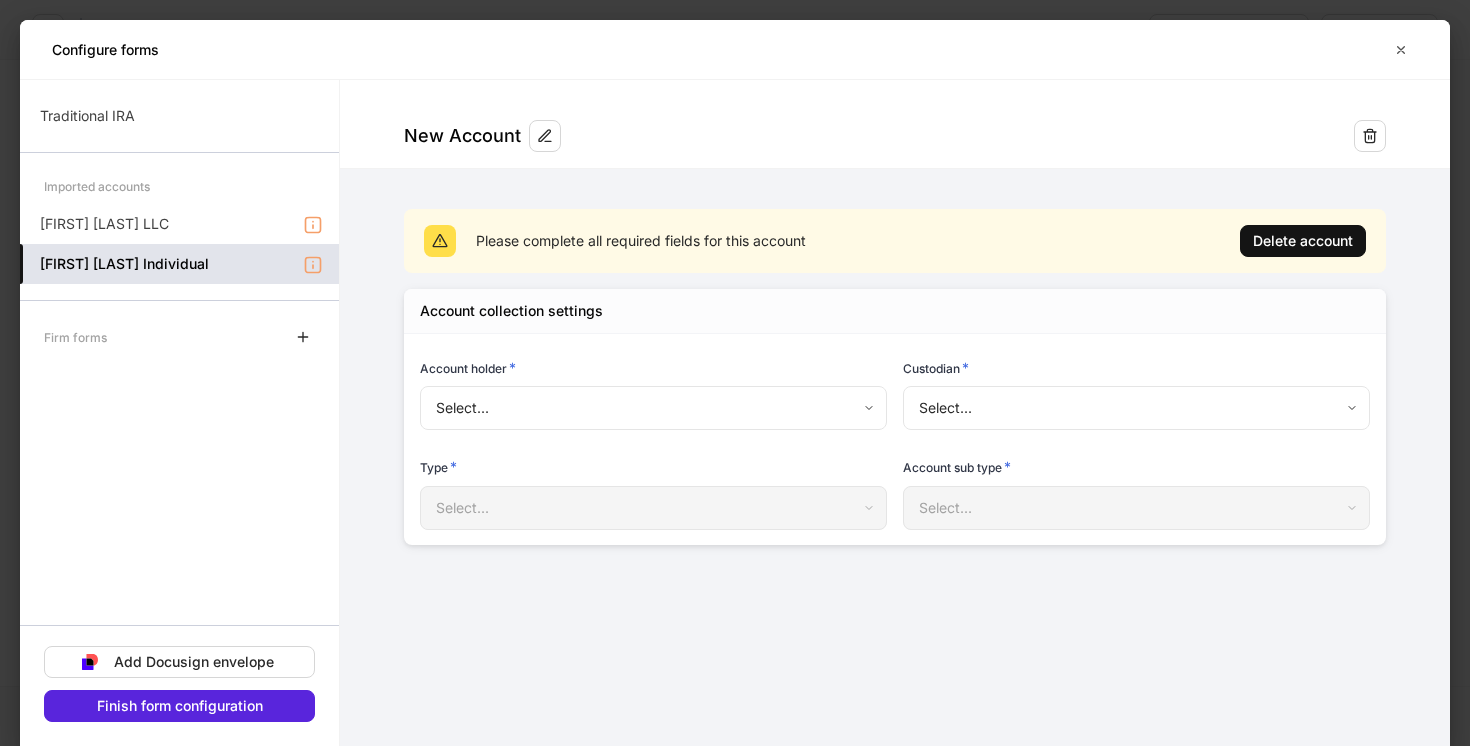 type on "**********" 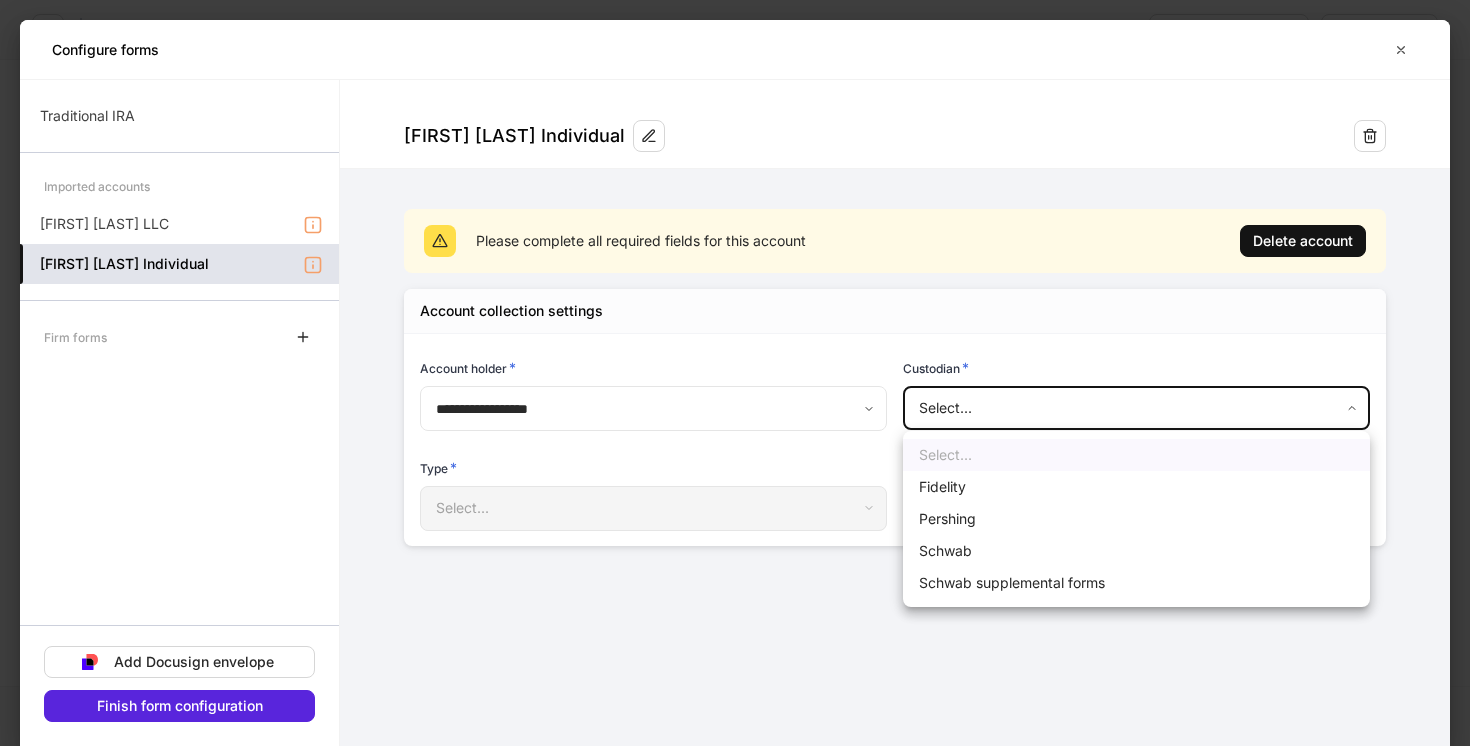 click on "**********" at bounding box center [735, 373] 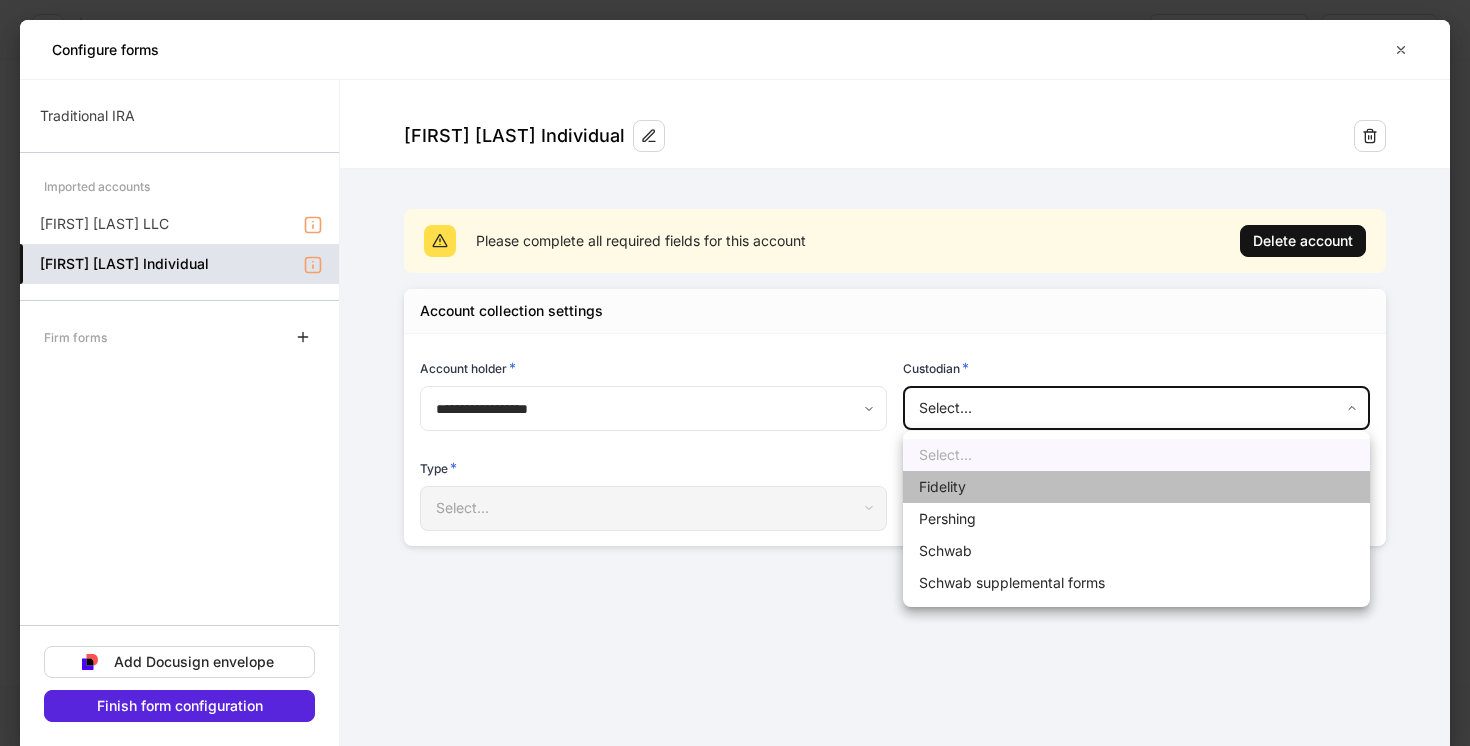 click on "Fidelity" at bounding box center (1136, 487) 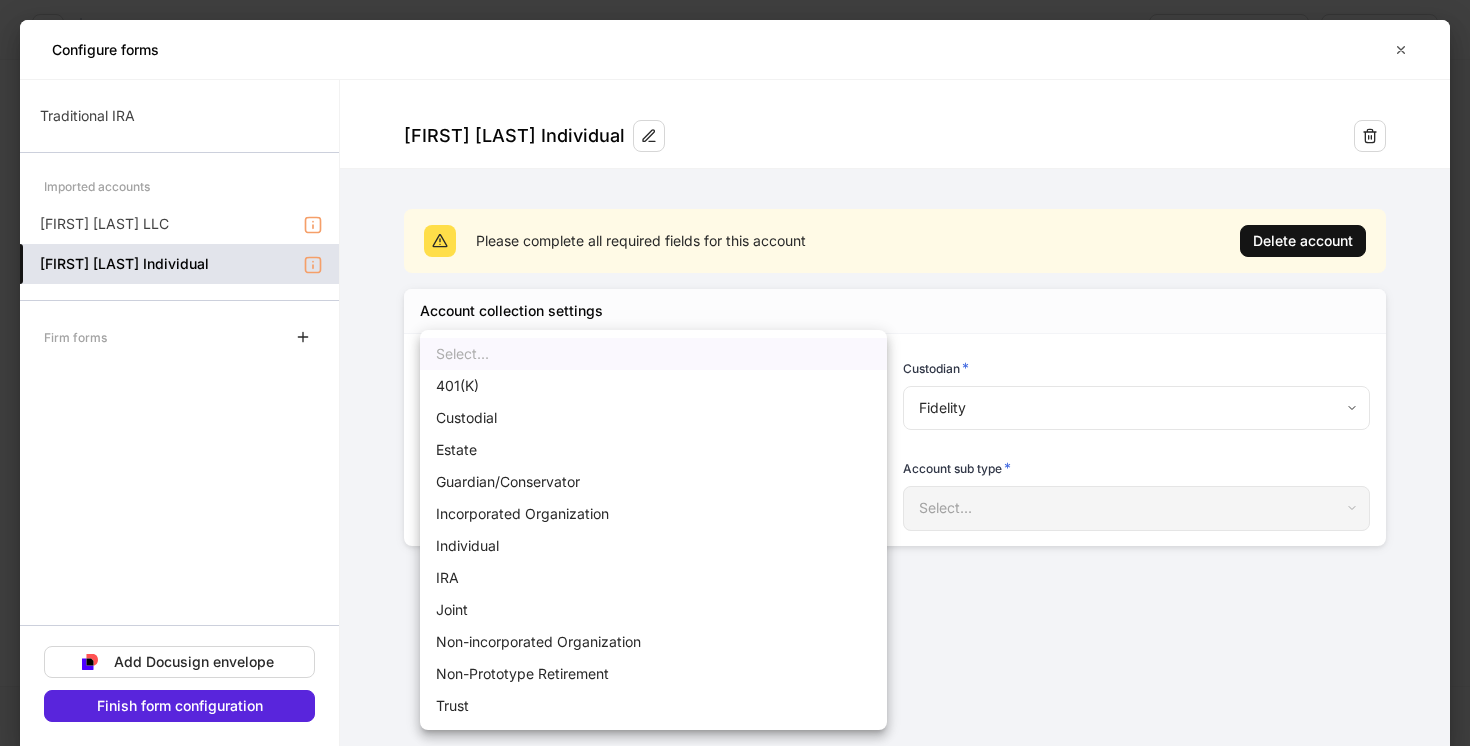click on "**********" at bounding box center [735, 373] 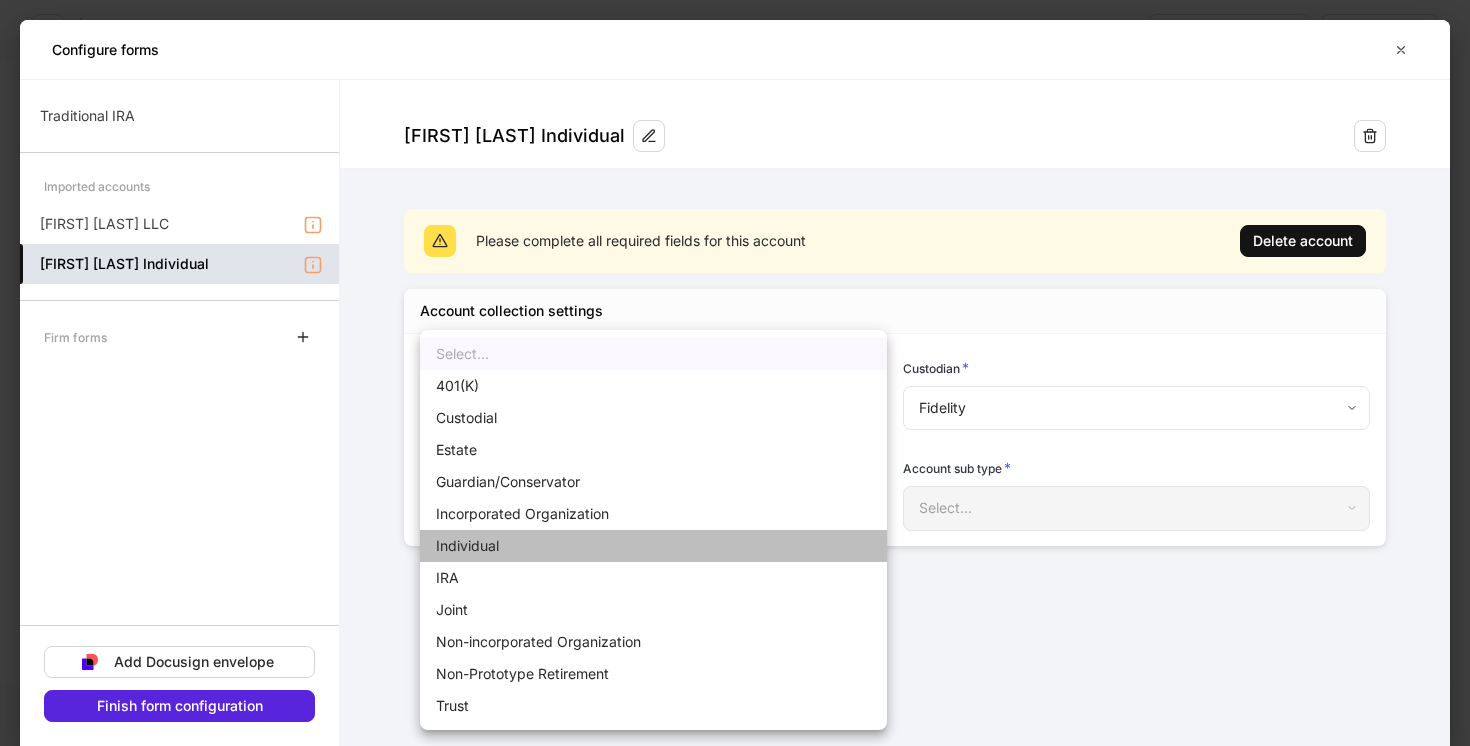 click on "Individual" at bounding box center [653, 546] 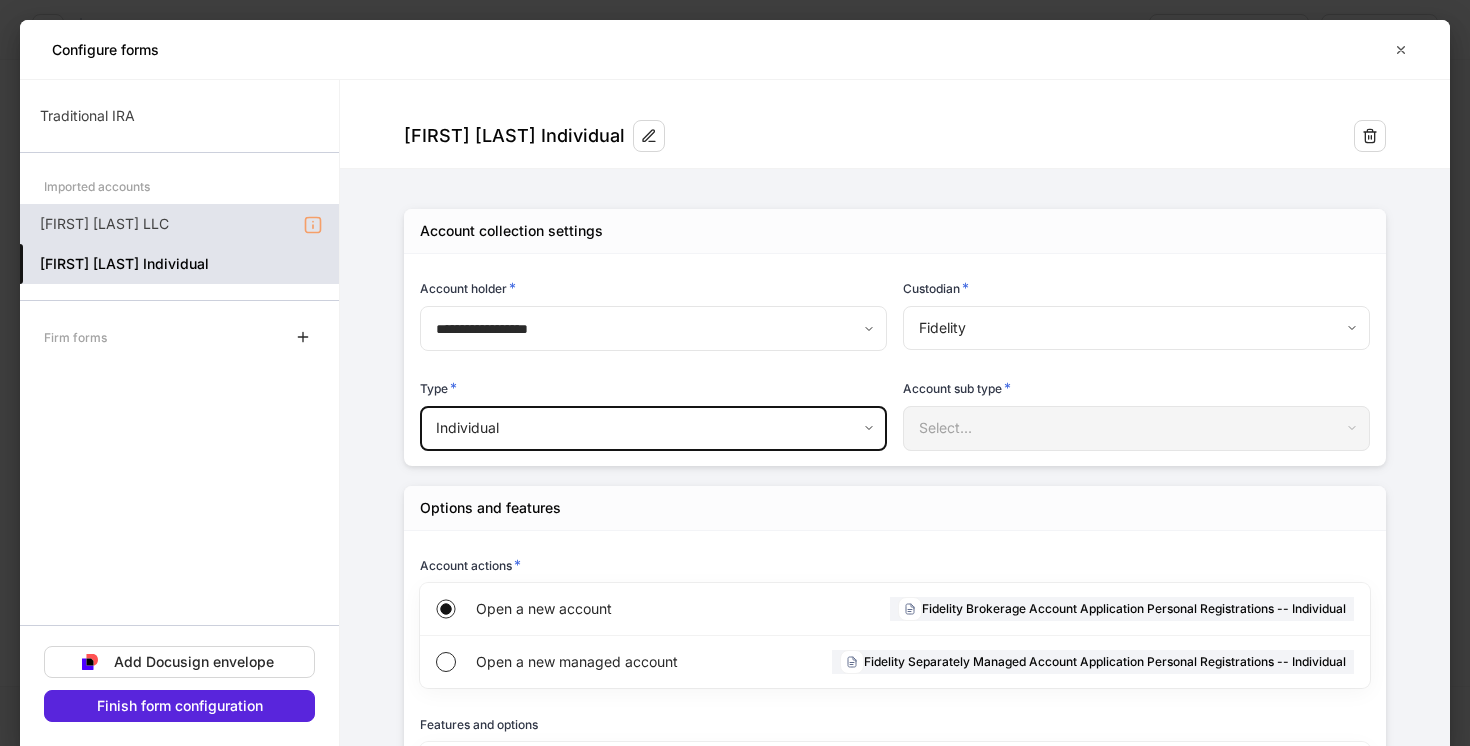 click on "[FIRST] [LAST] LLC" at bounding box center [179, 224] 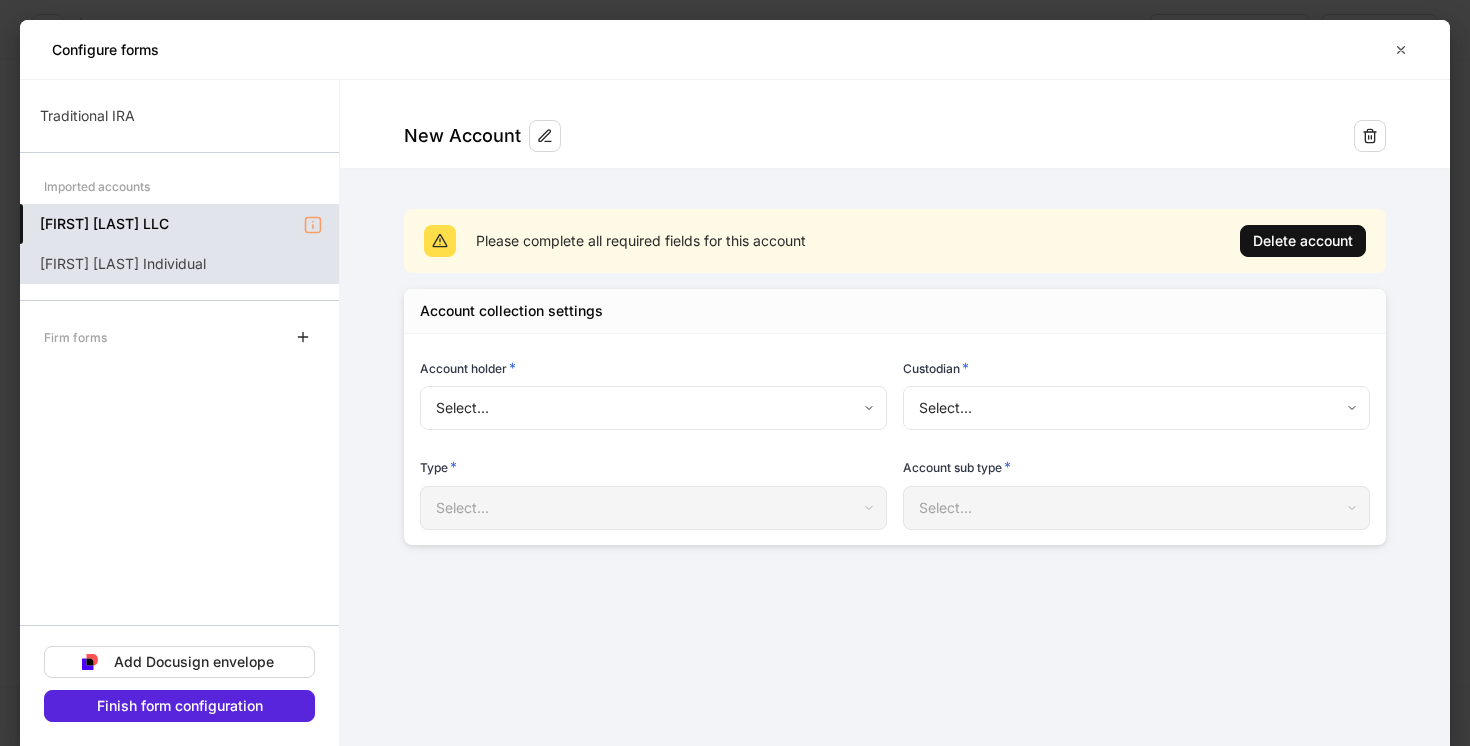 type on "**********" 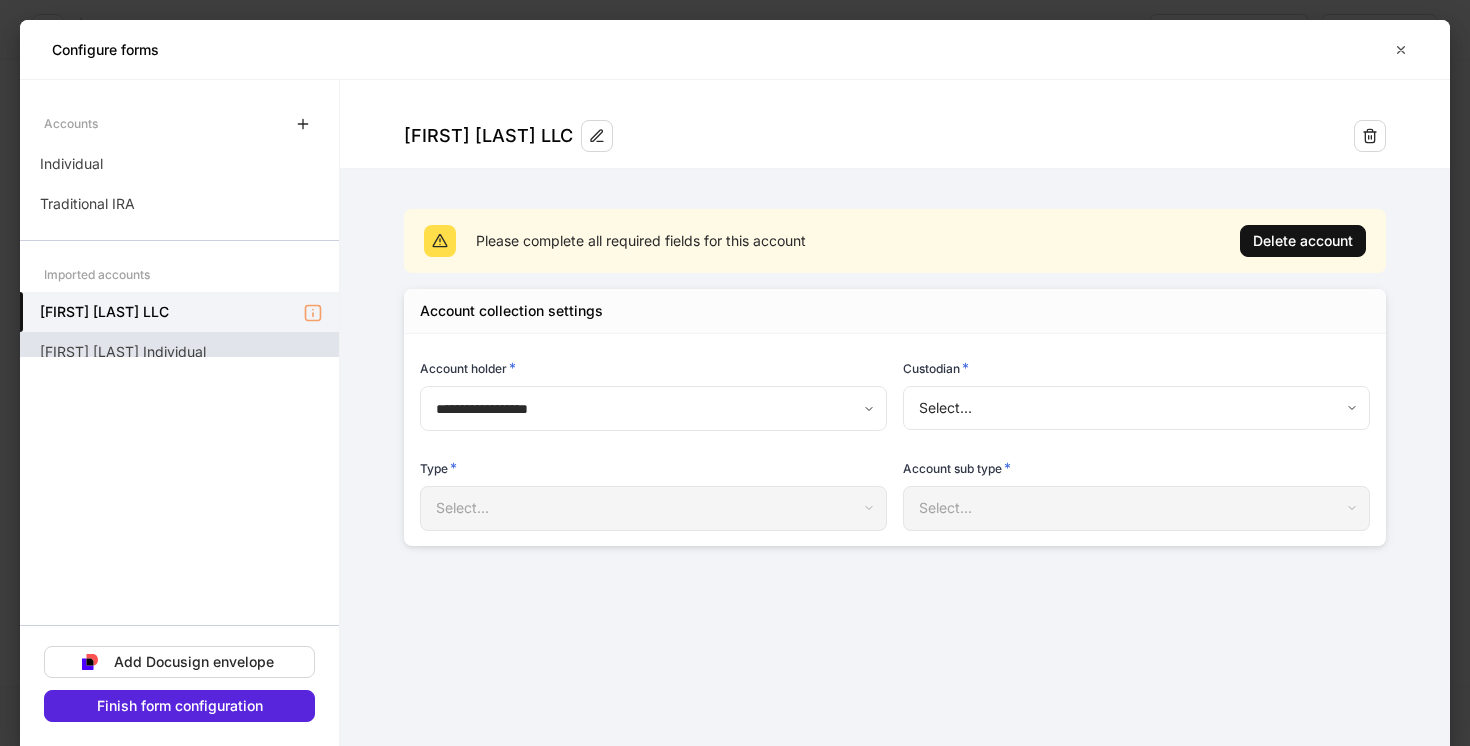 scroll, scrollTop: 88, scrollLeft: 0, axis: vertical 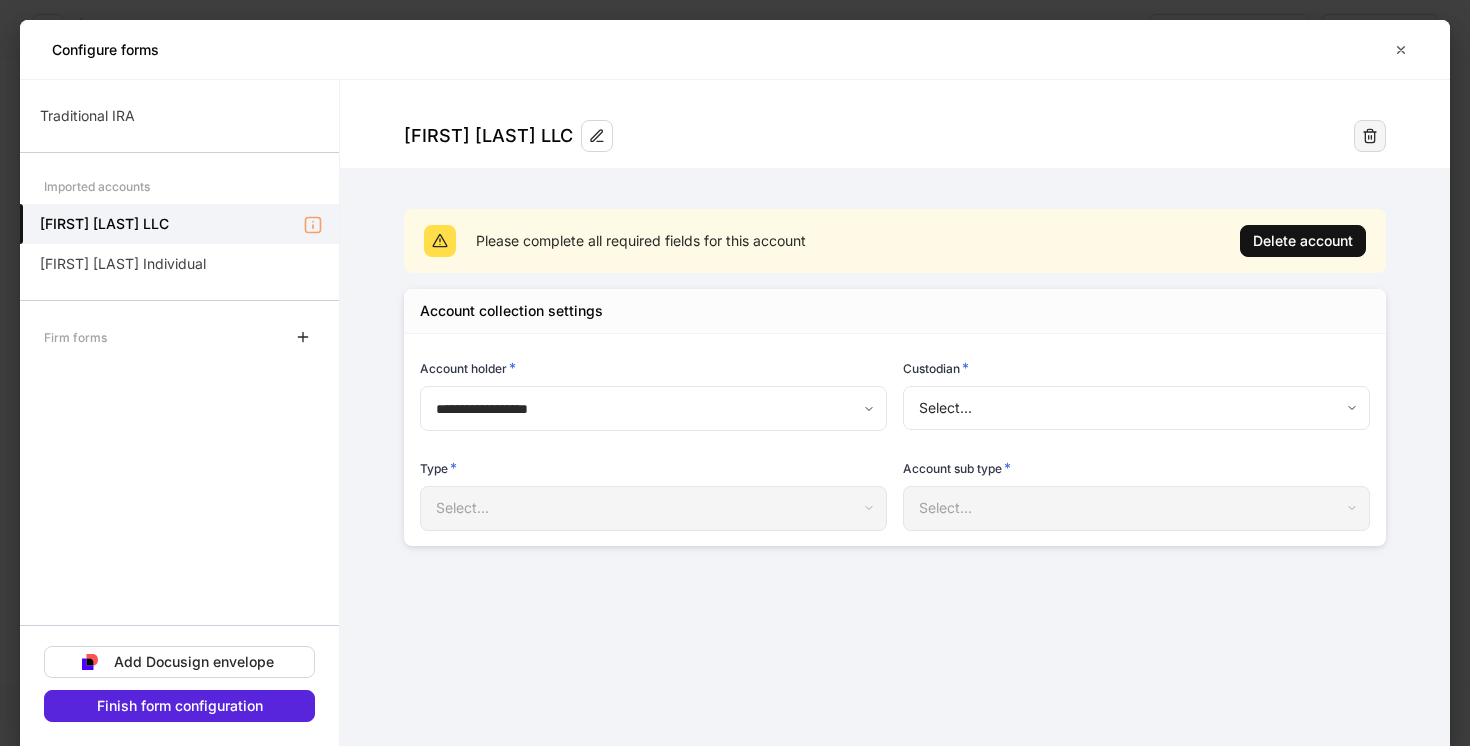 click 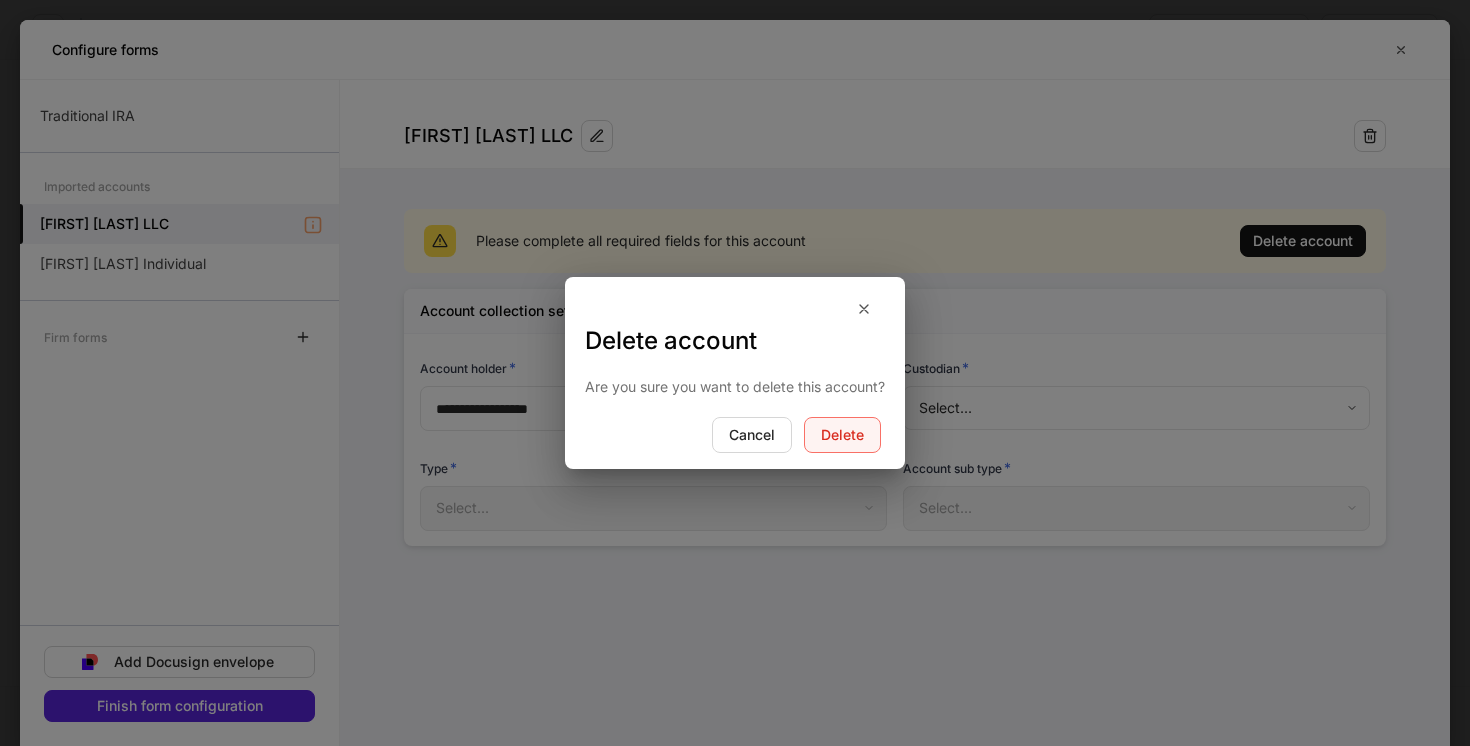 click on "Delete" at bounding box center (842, 435) 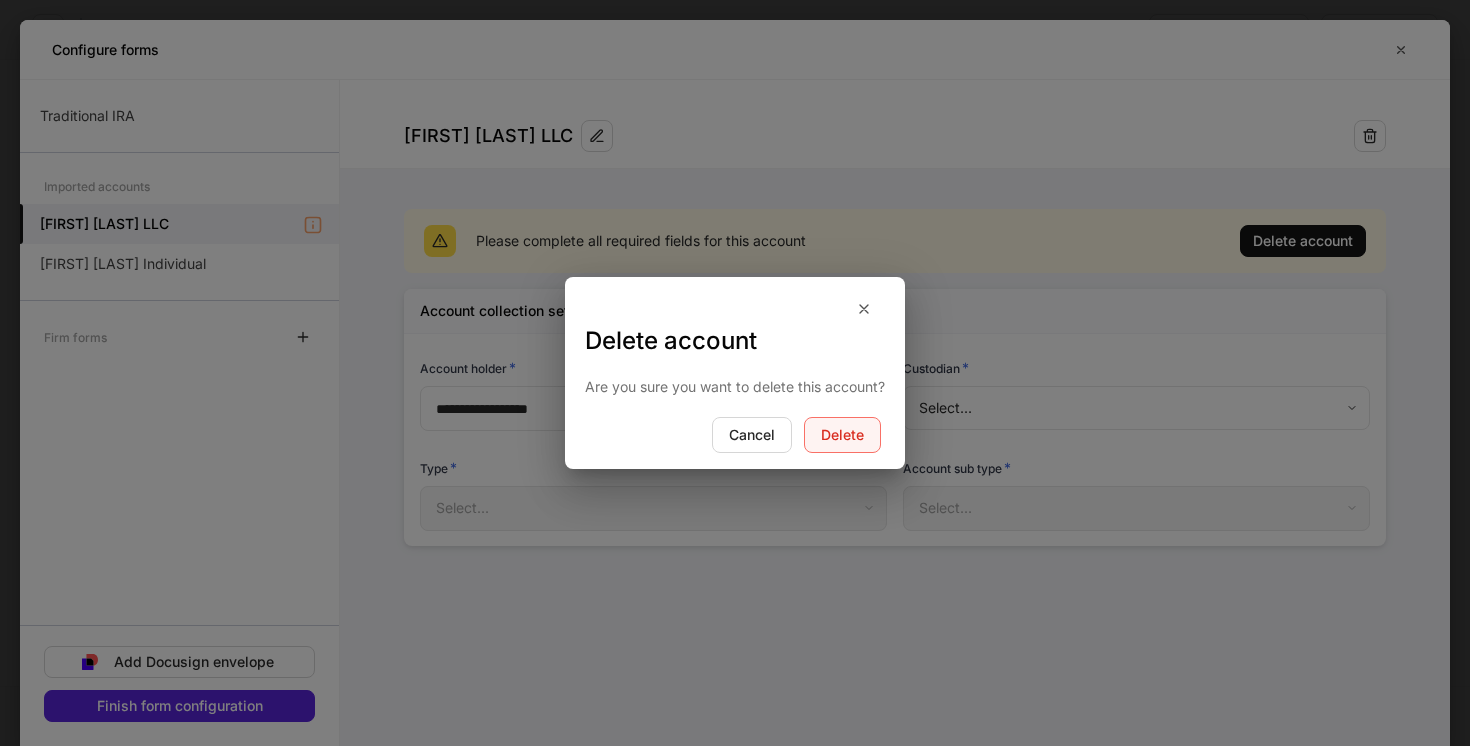scroll, scrollTop: 48, scrollLeft: 0, axis: vertical 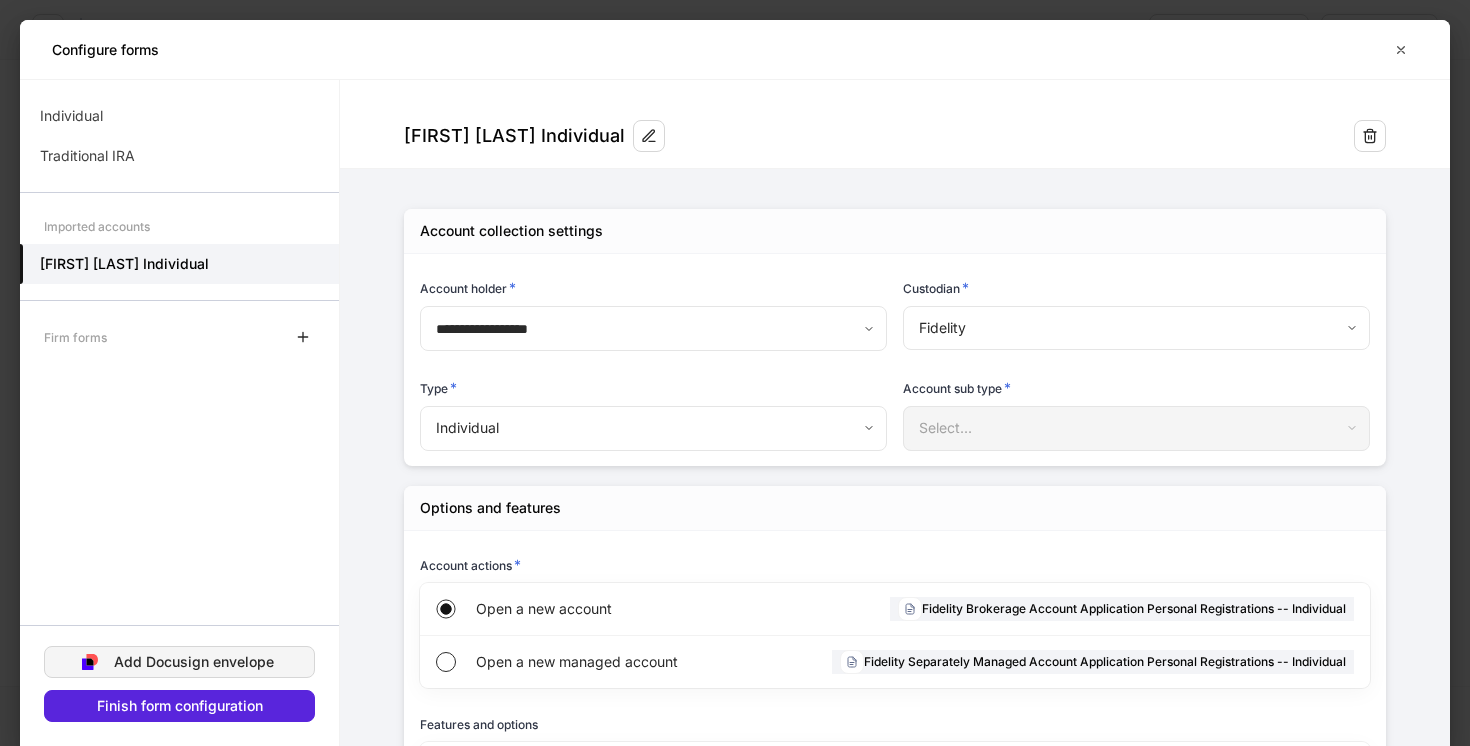 click on "Add Docusign envelope" at bounding box center [194, 662] 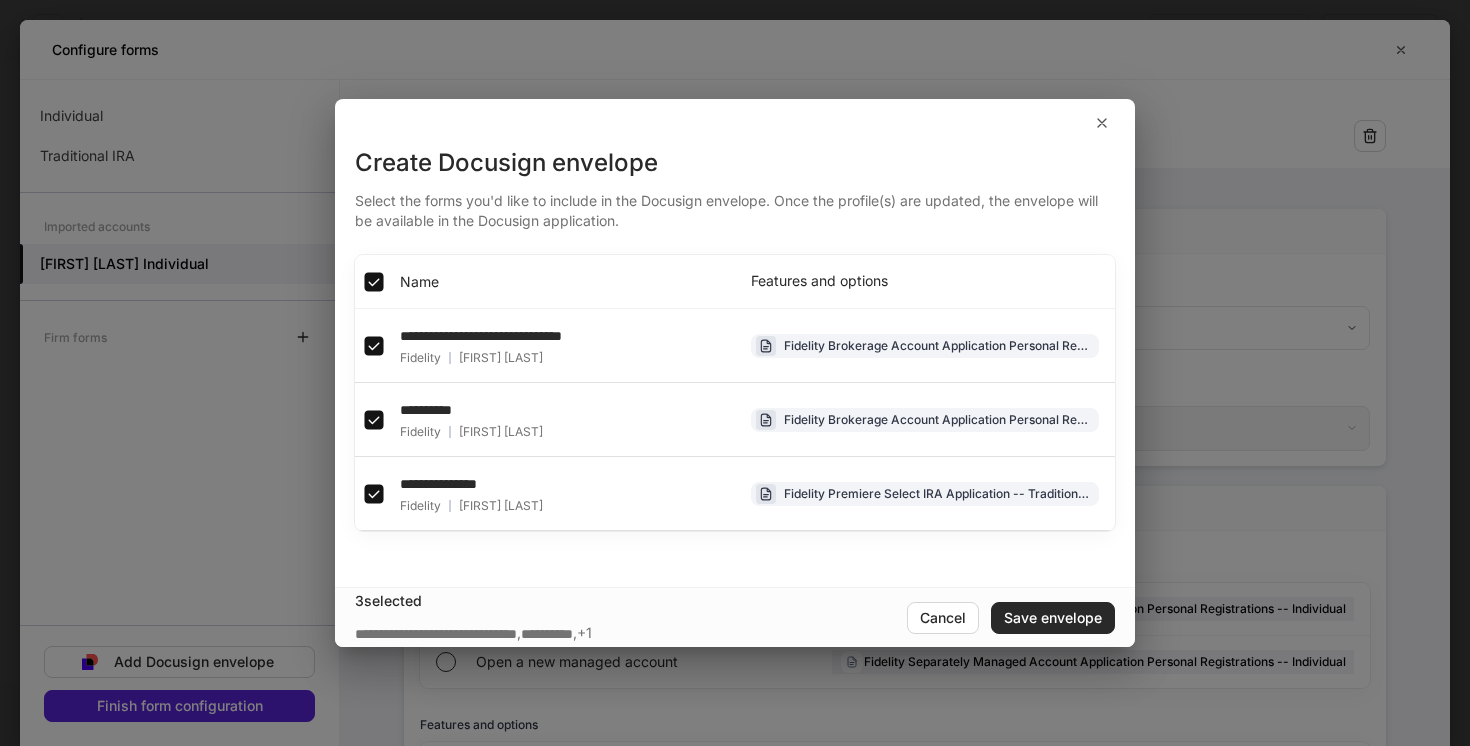 click on "Save envelope" at bounding box center [1053, 618] 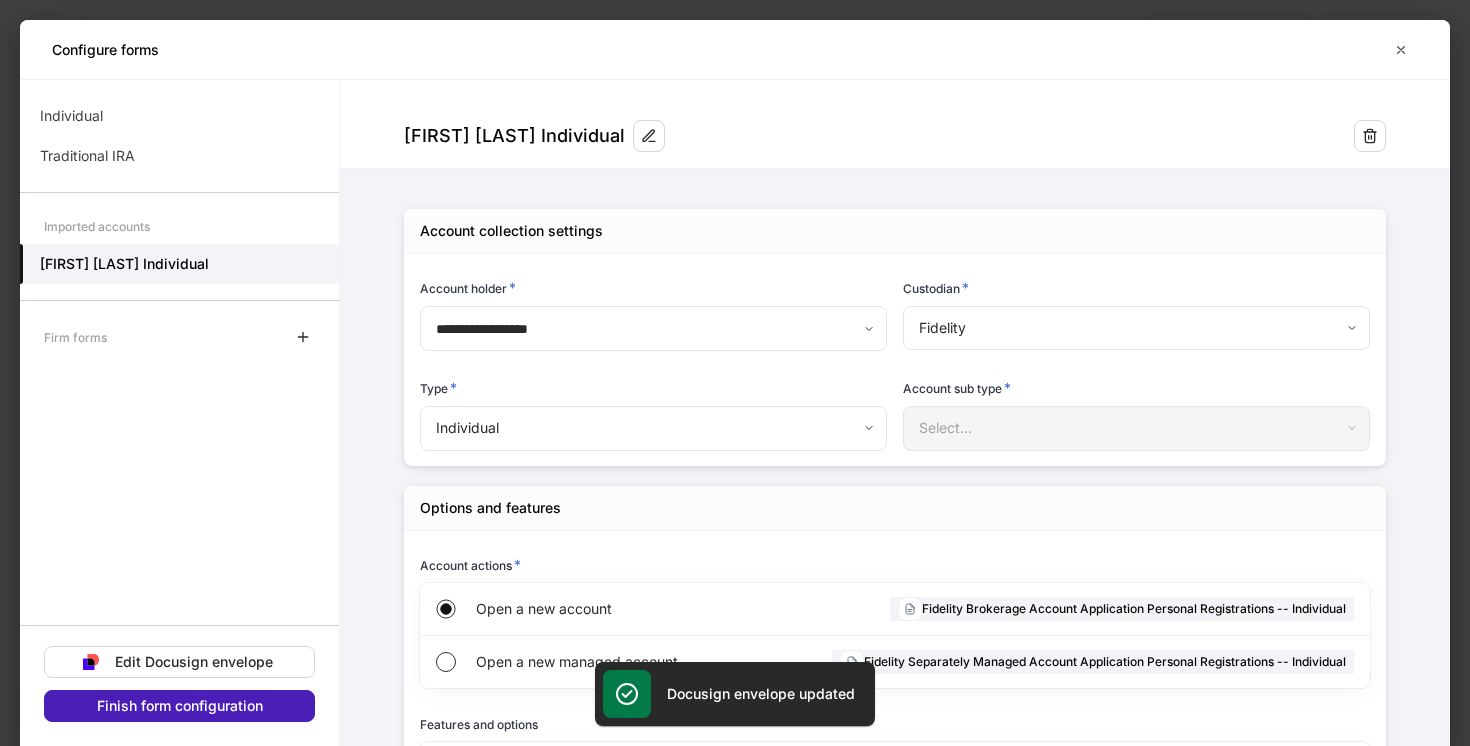 click on "Finish form configuration" at bounding box center (180, 706) 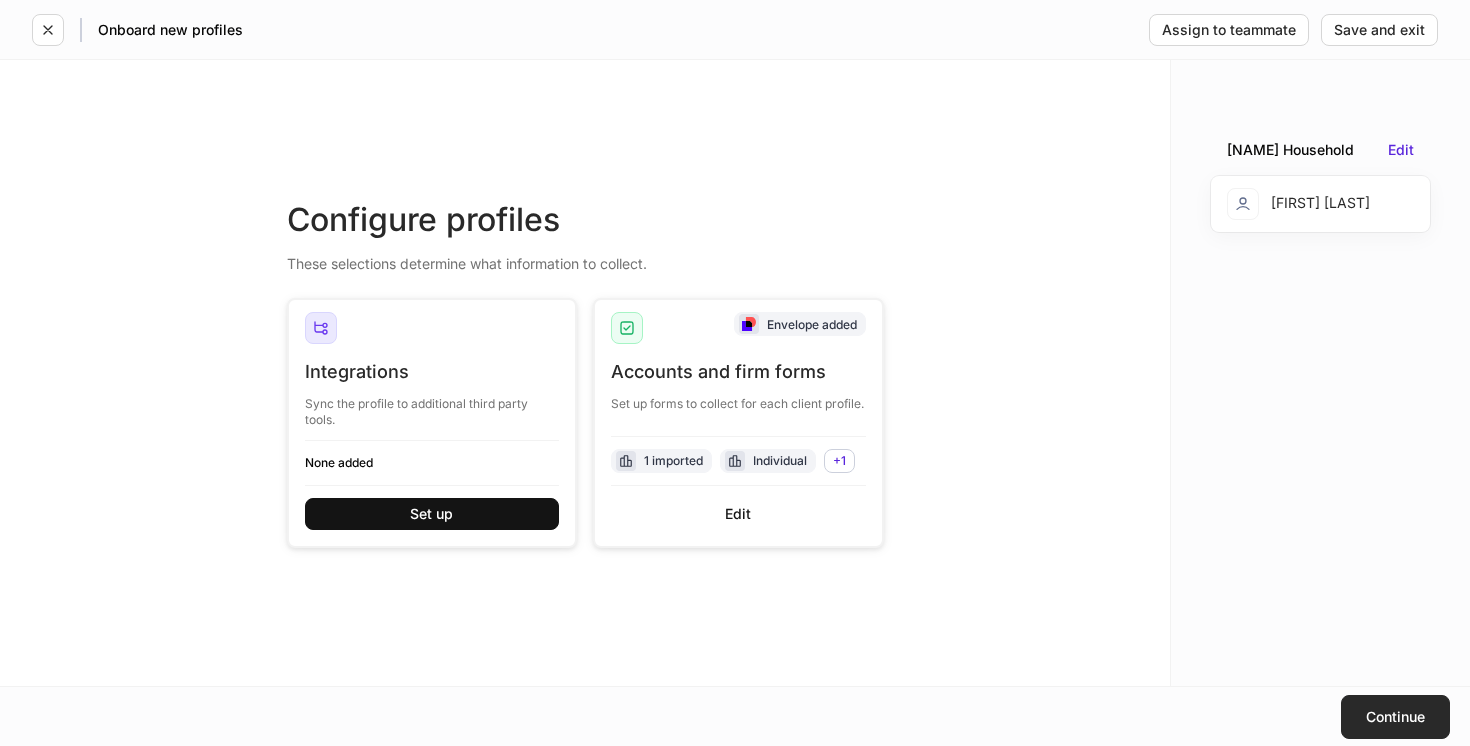 click on "Continue" at bounding box center [1395, 717] 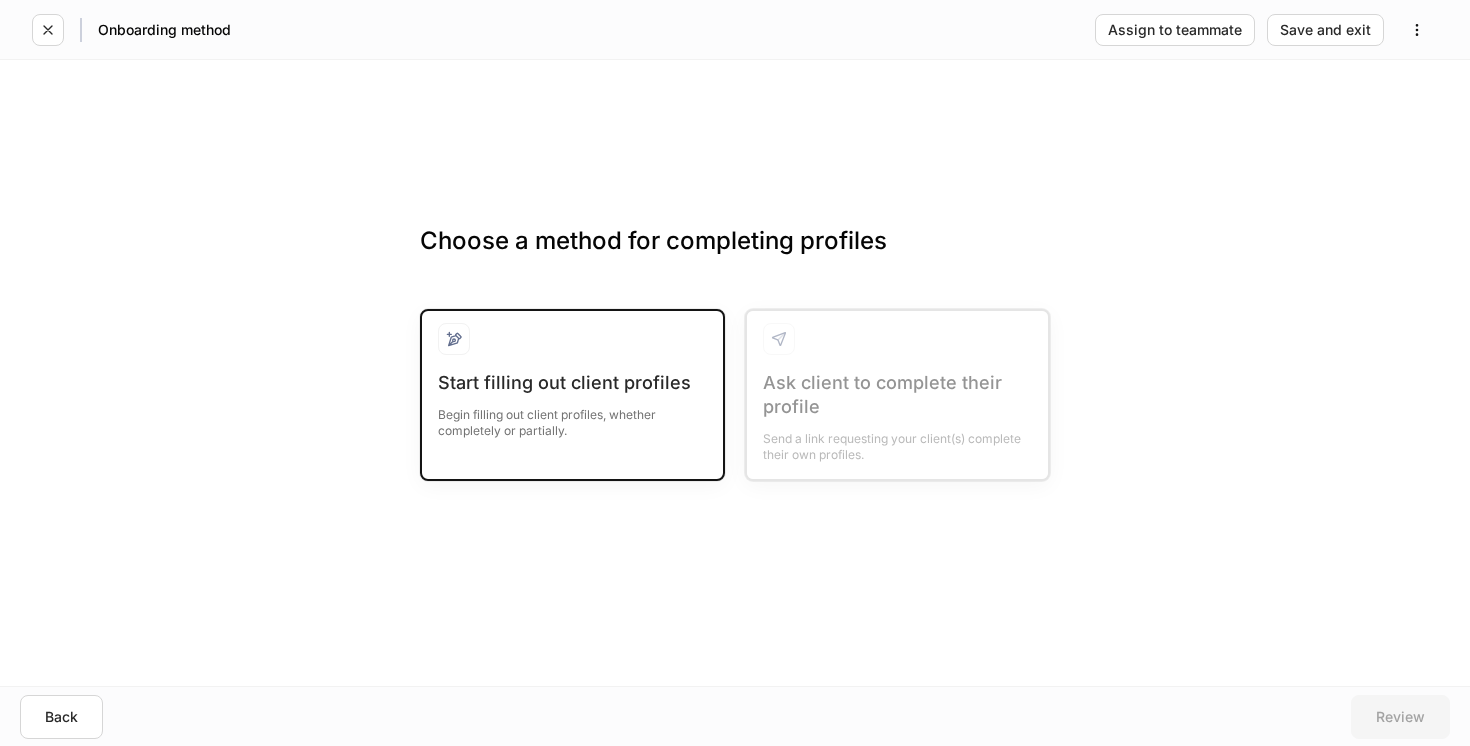 click on "Begin filling out client profiles, whether completely or partially." at bounding box center [572, 417] 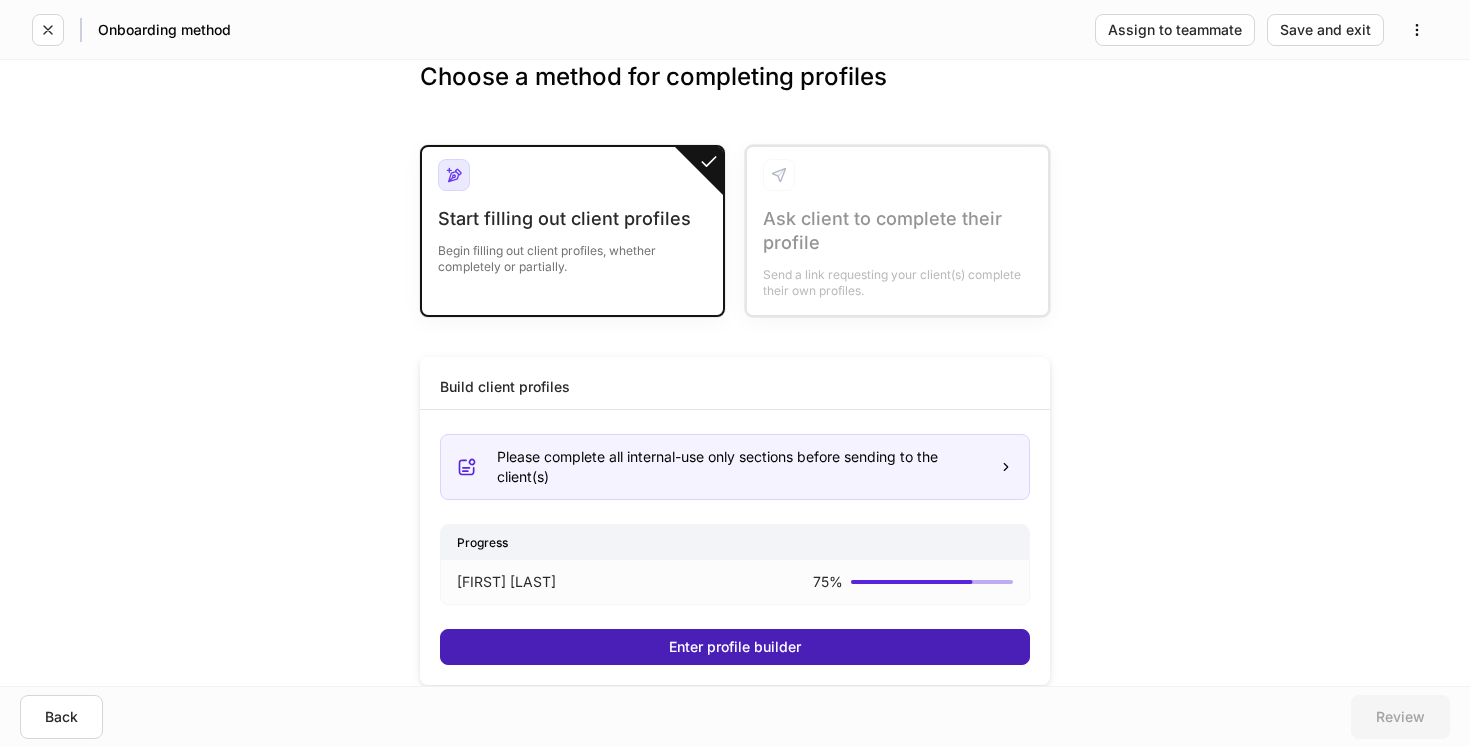 click on "Enter profile builder" at bounding box center [735, 647] 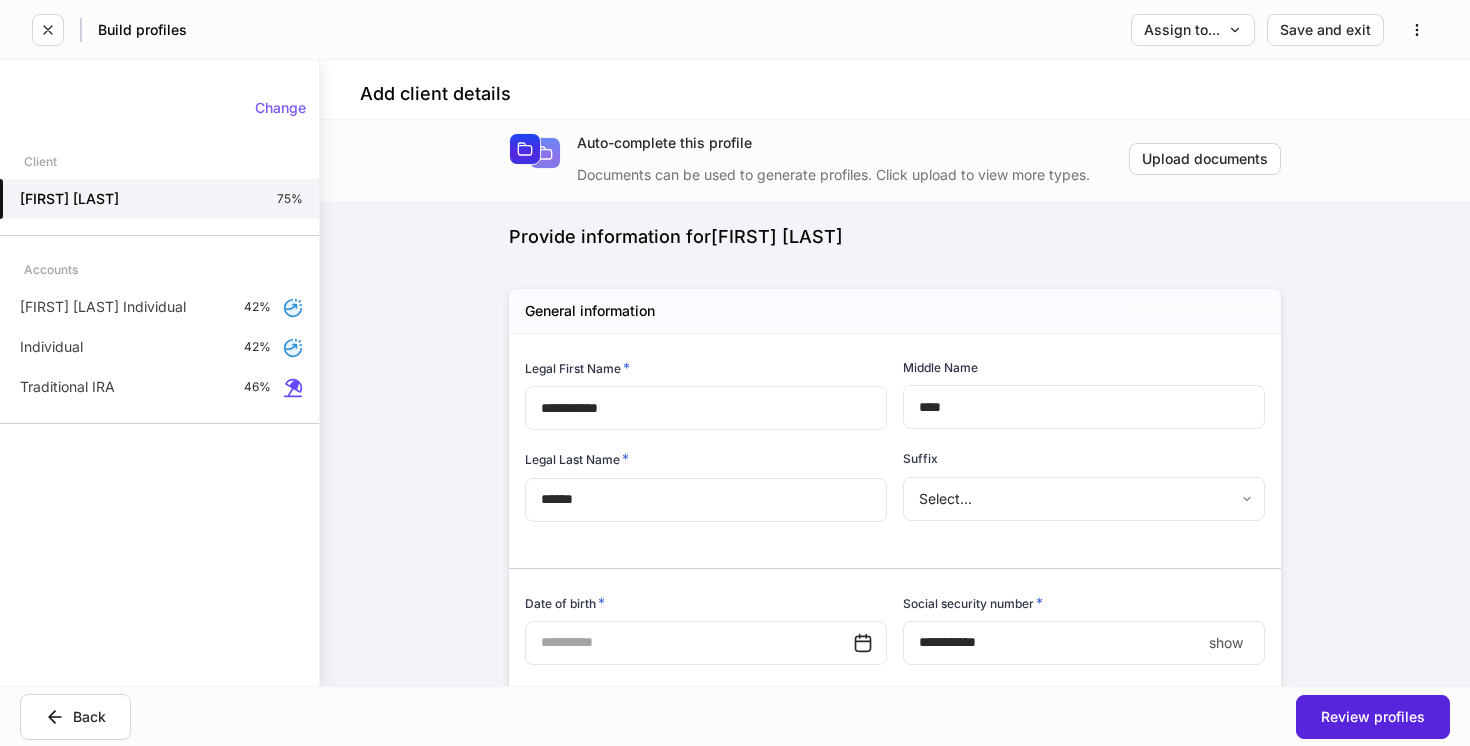 scroll, scrollTop: 0, scrollLeft: 0, axis: both 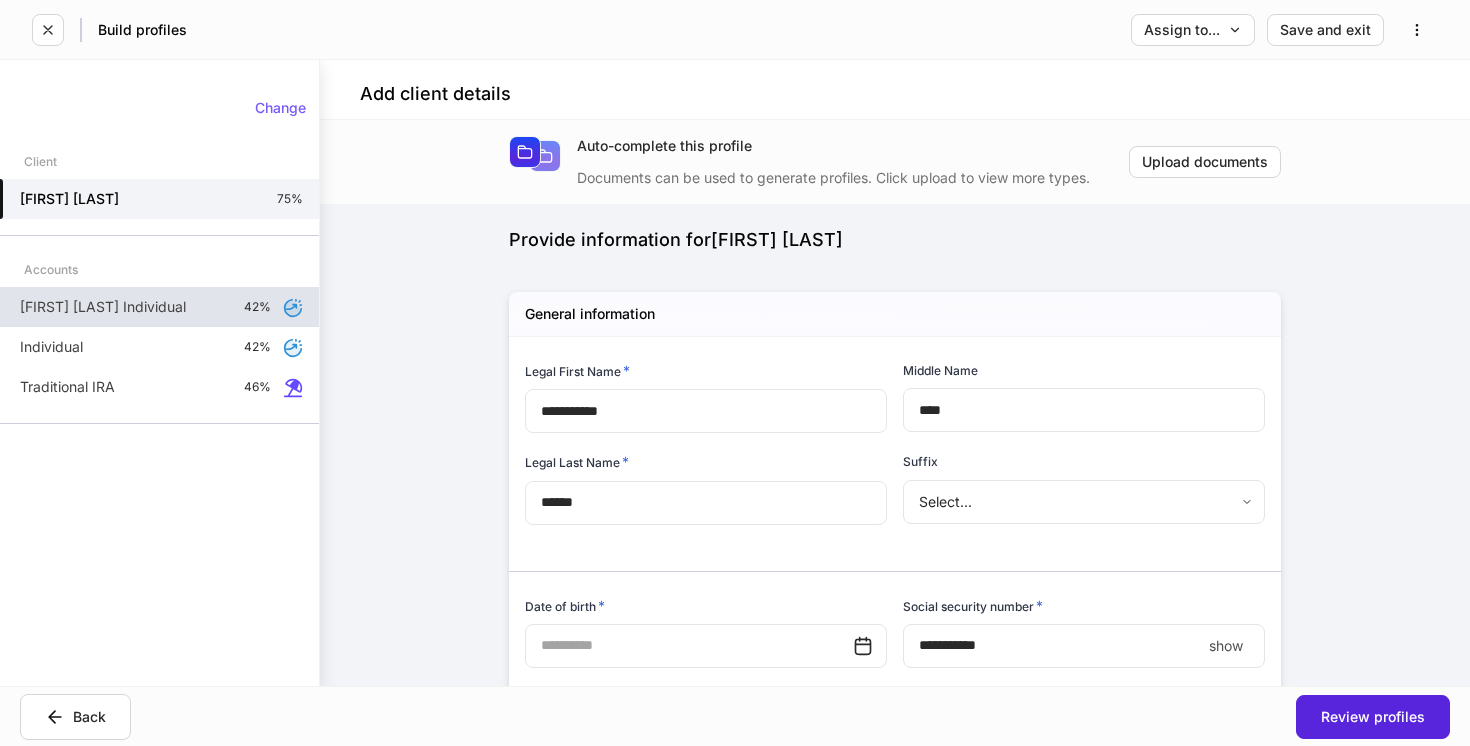 click on "[FIRST] [LAST] Individual" at bounding box center [103, 307] 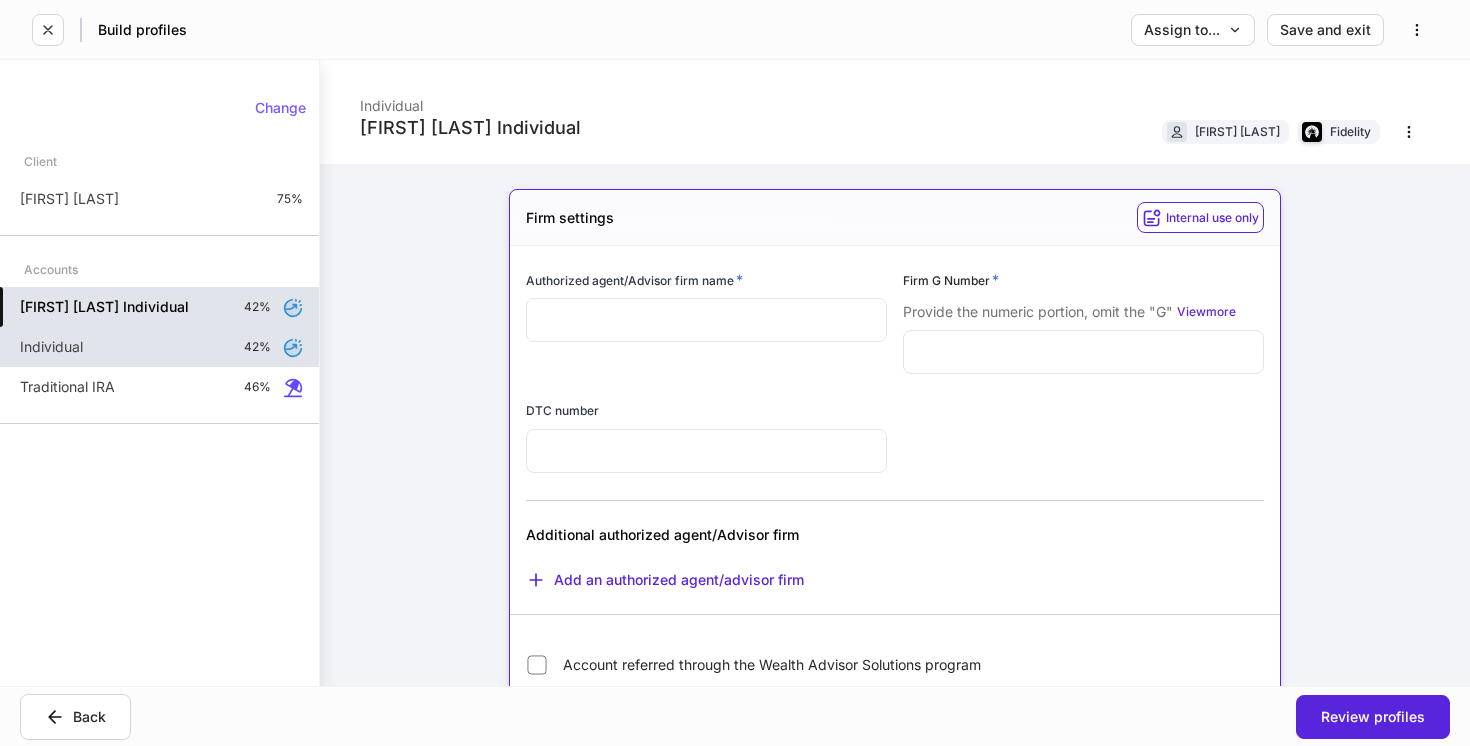 click on "Individual 42%" at bounding box center (159, 347) 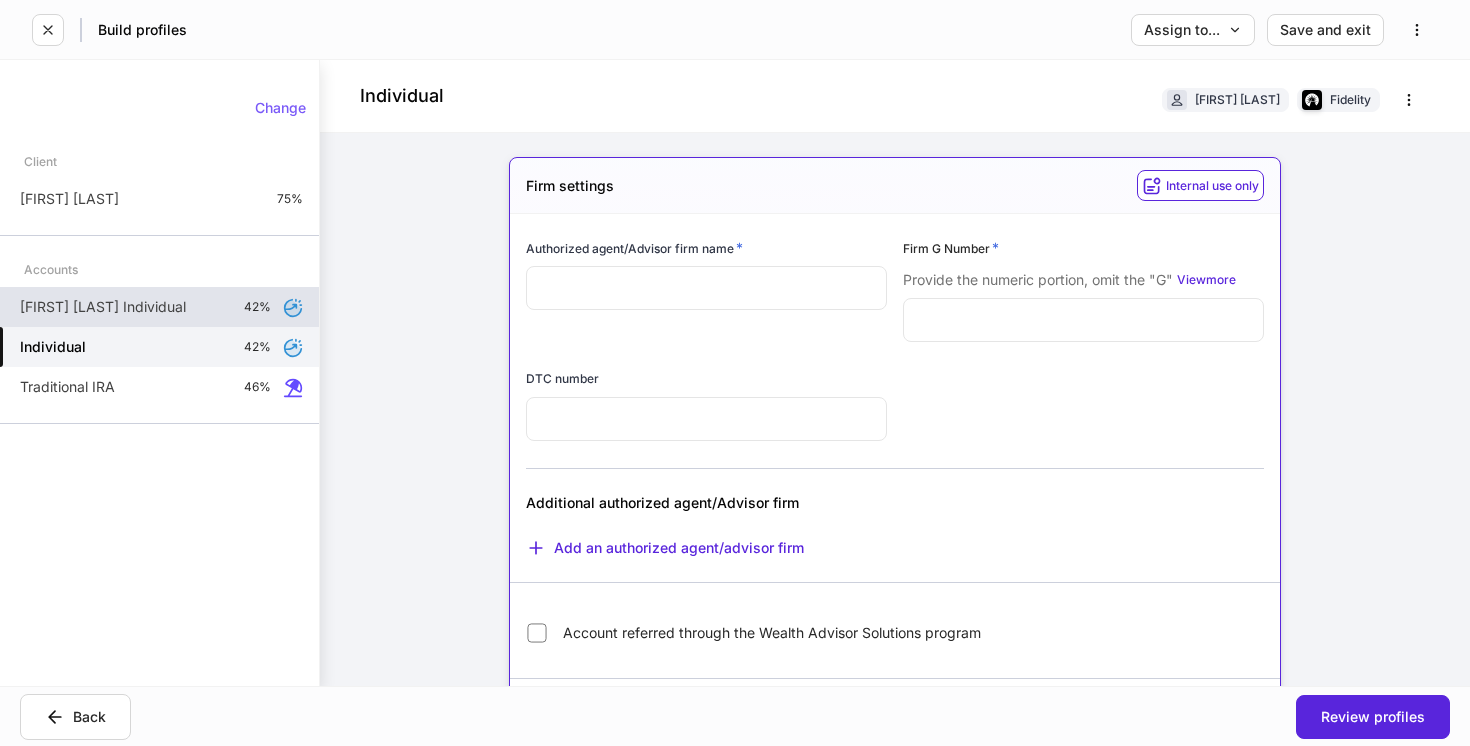click on "[FIRST] [LAST] Individual 42%" at bounding box center (159, 307) 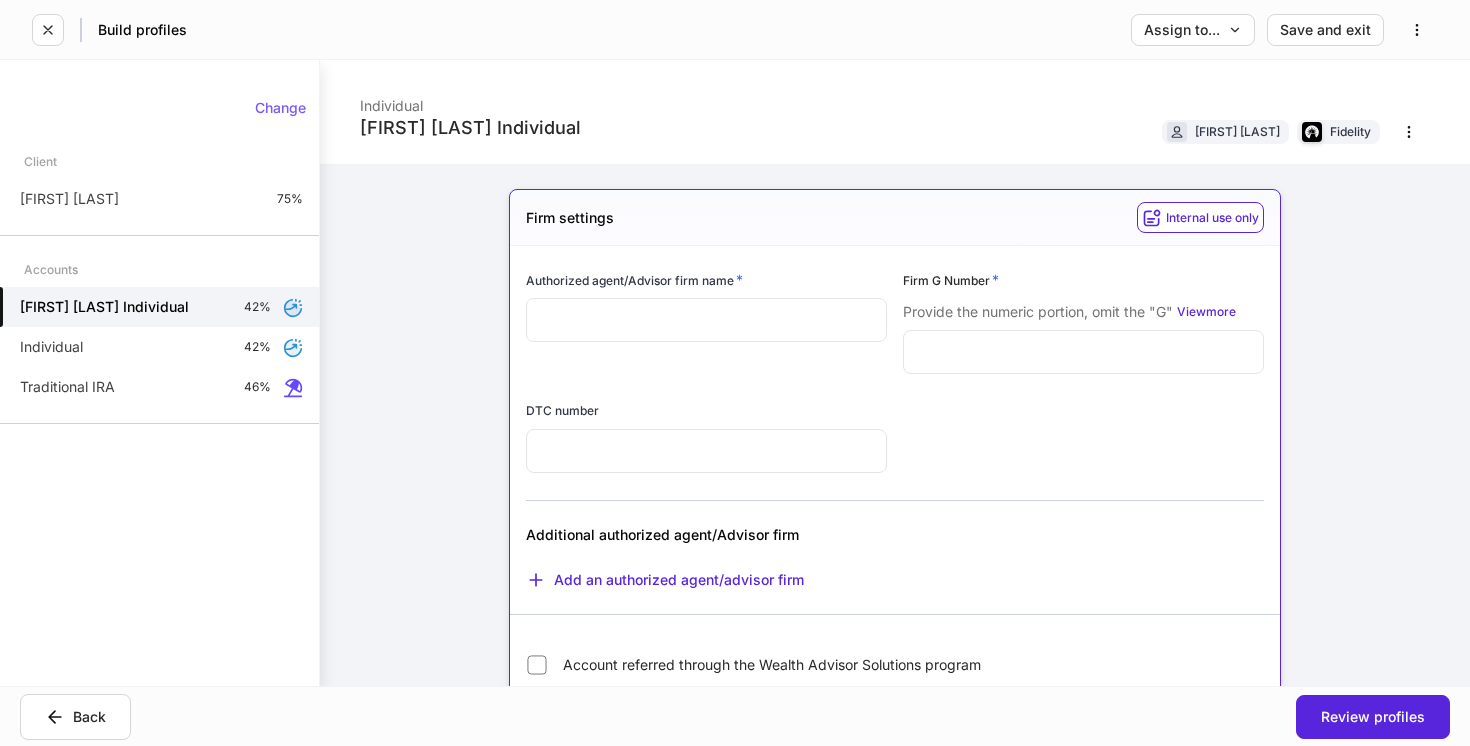 click at bounding box center [706, 320] 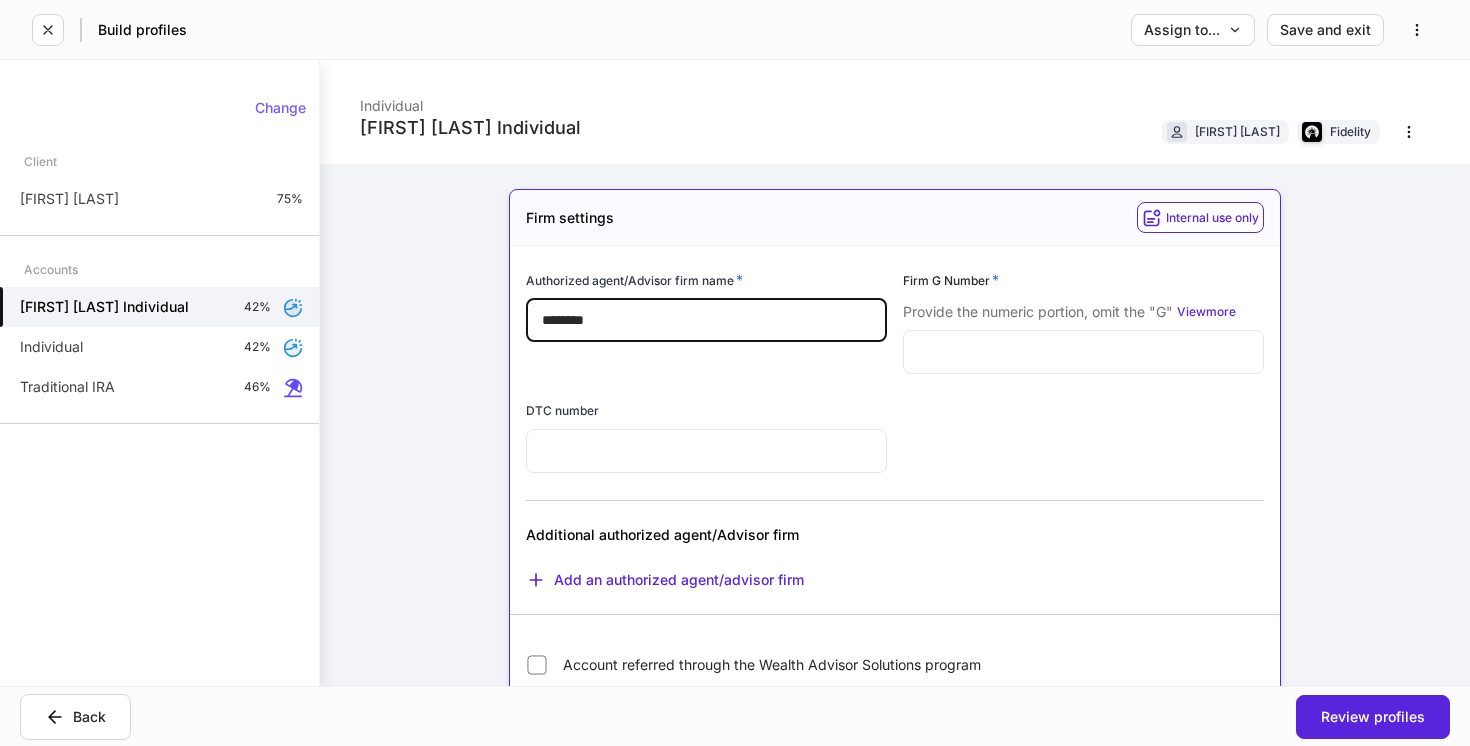 type on "********" 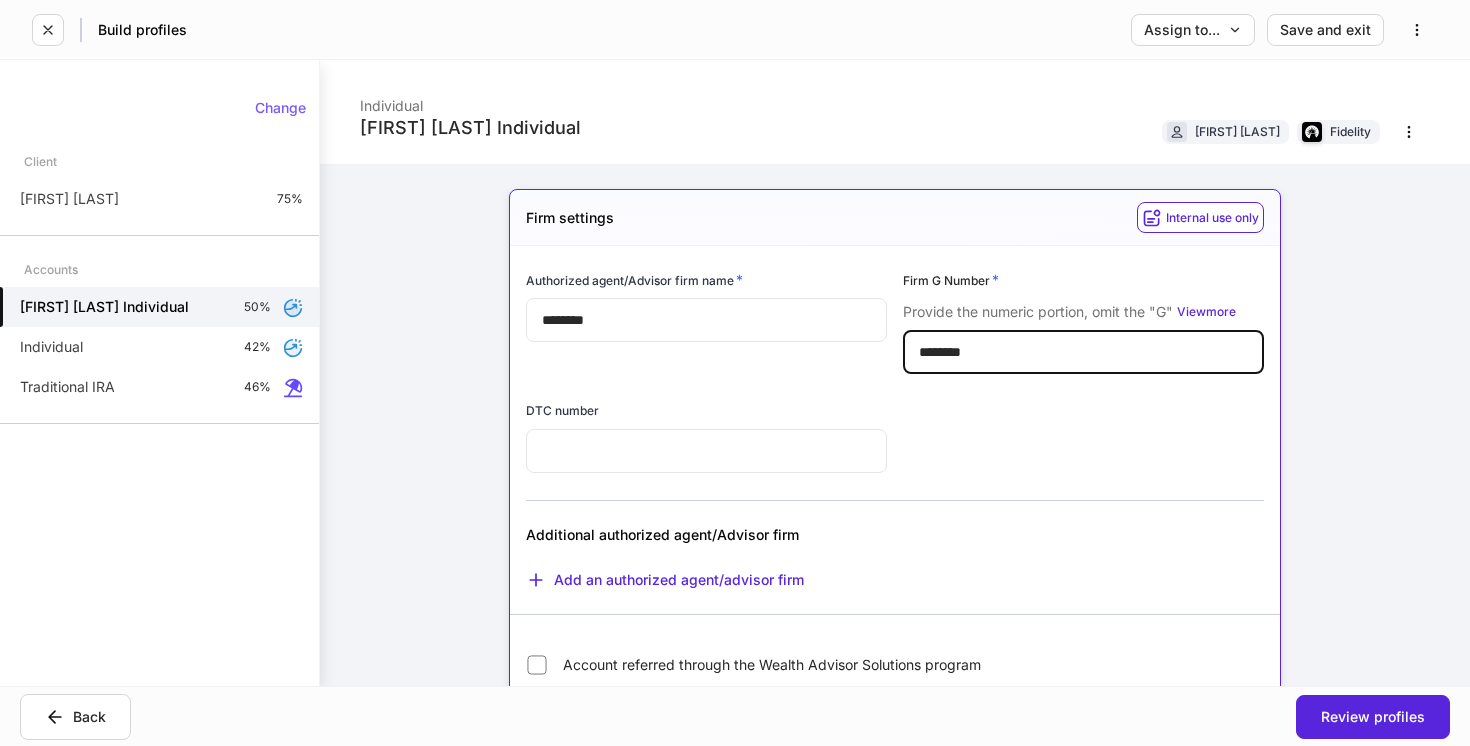 type on "********" 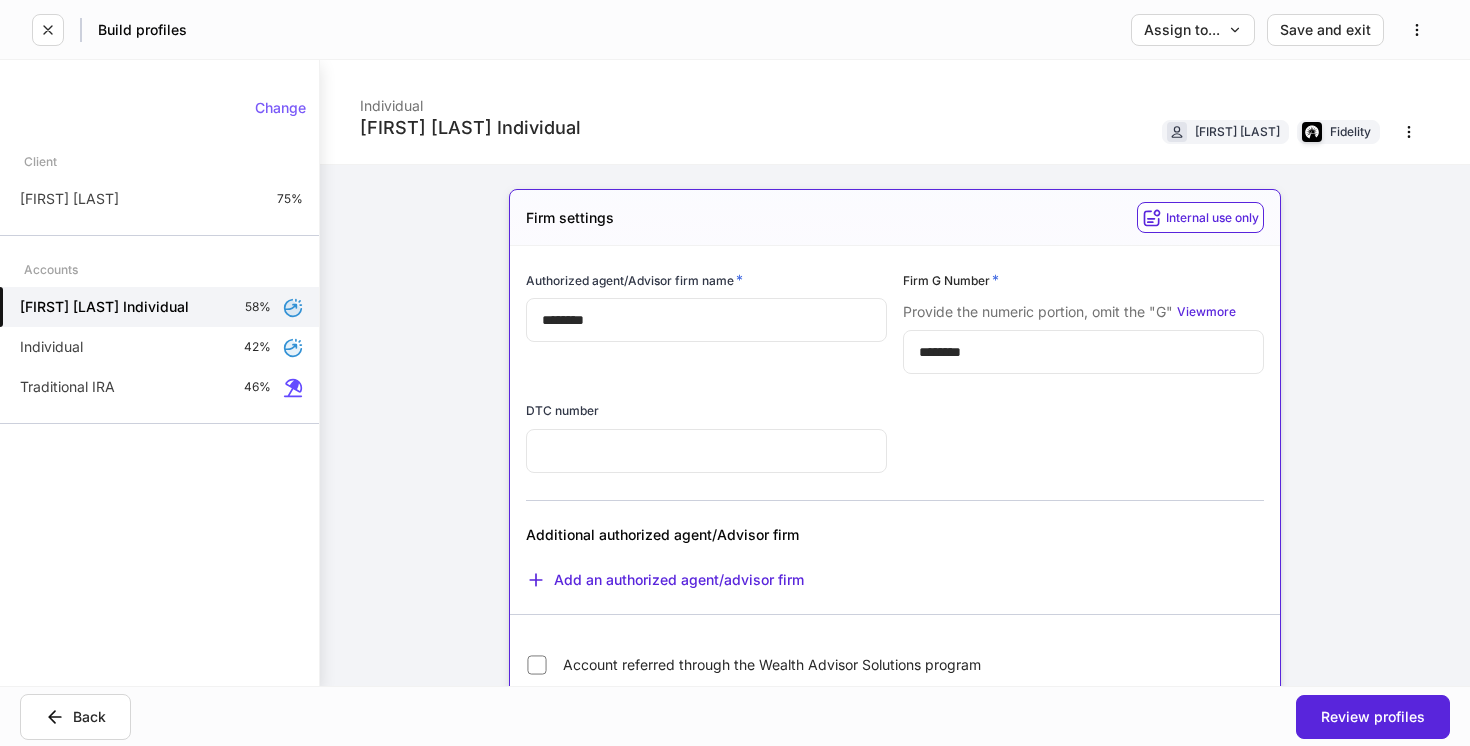 click on "Authorized agent/Advisor firm name * ******** ​ Firm G Number * Provide the numeric portion, omit the "G" View  more ******** ​ DTC number ​ Additional authorized agent/Advisor firm Add an authorized agent/advisor firm   Account referred through the Wealth Advisor Solutions program Fidelity account number (not required for new accounts) ​" at bounding box center (887, 527) 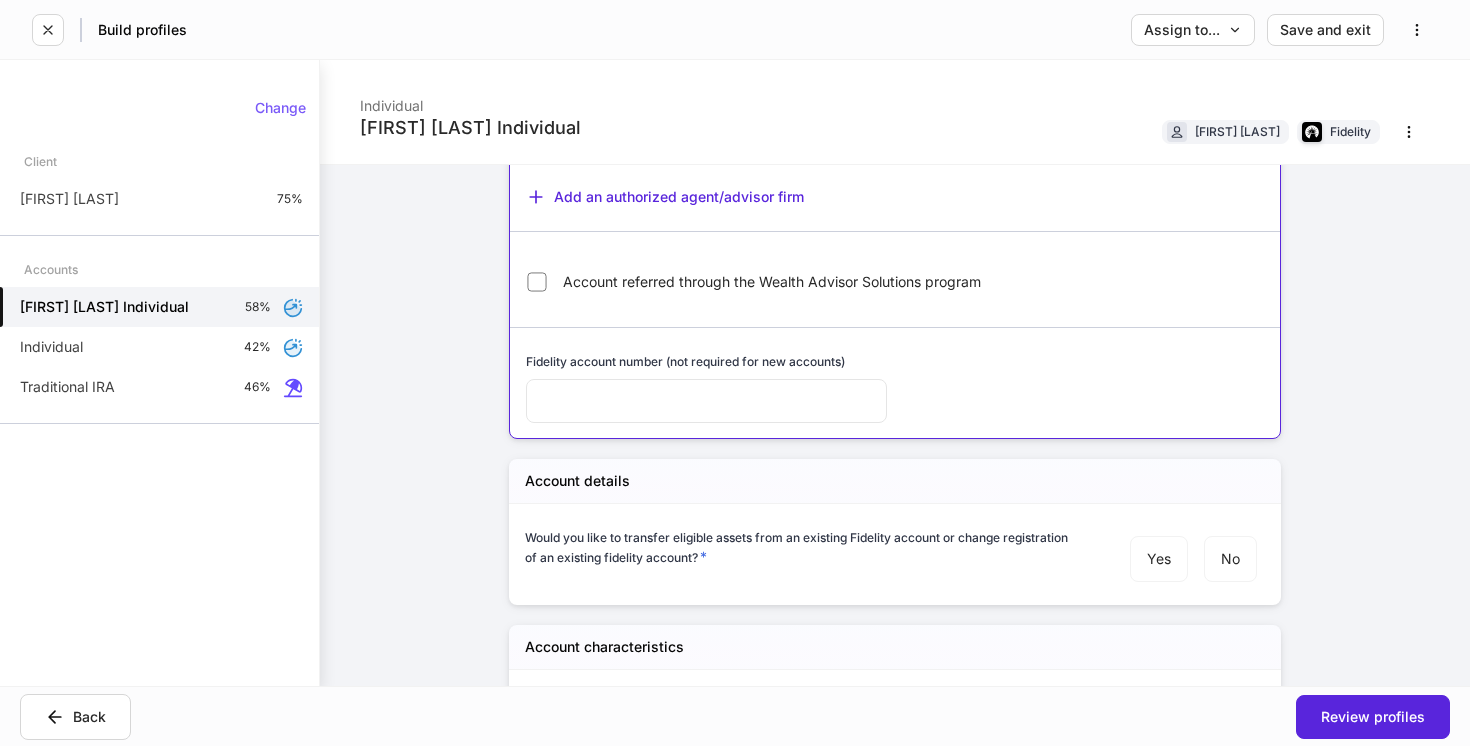 scroll, scrollTop: 477, scrollLeft: 0, axis: vertical 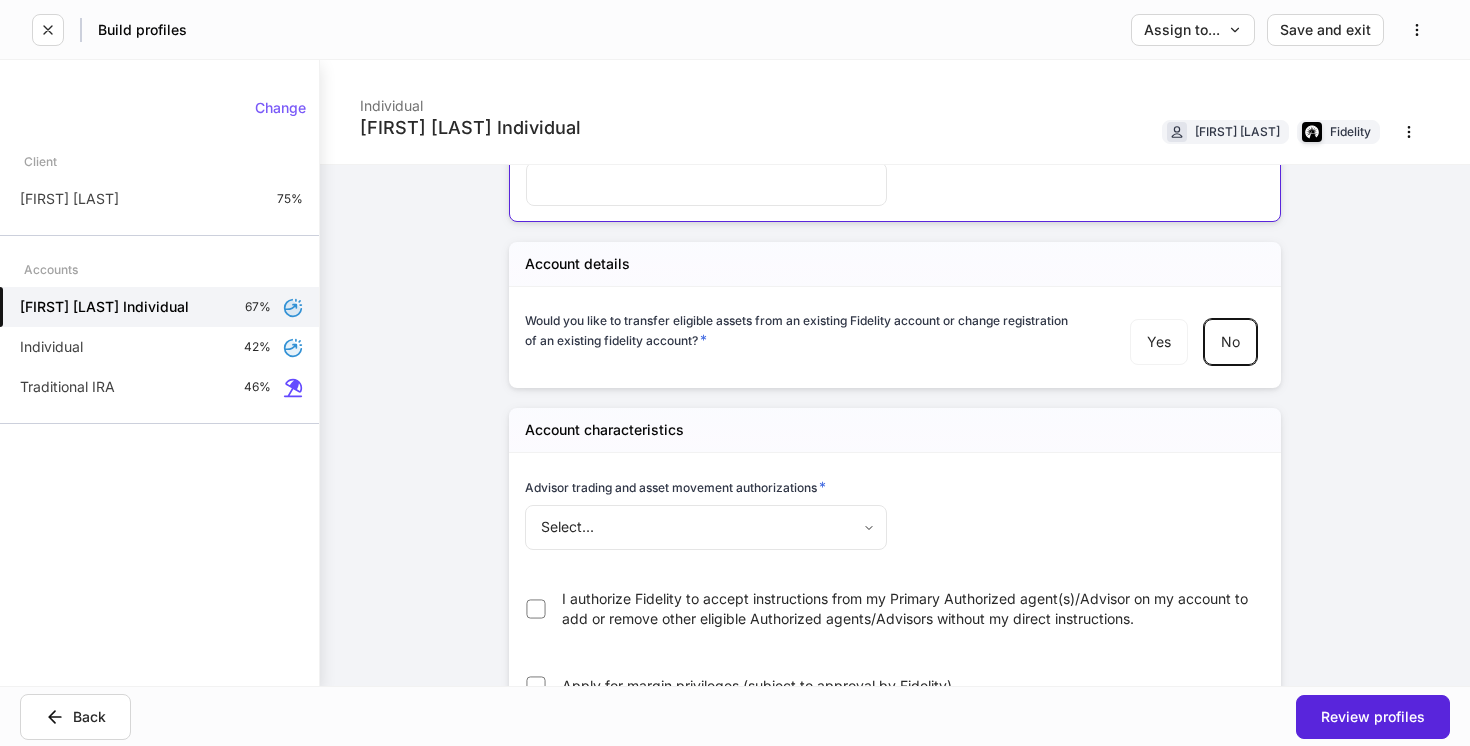 click on "Build profiles Assign to... Save and exit [FIRST] [LAST] Individual Individual [FIRST] [LAST] Fidelity Firm settings Internal use only Authorized agent/Advisor firm name * ******** ​Firm G Number * Provide the numeric portion, omit the "G" View ​ more ******** ​DTC number ​Additional authorized agent/Advisor firm Add an authorized agent/advisor firm ​Account referred through the Wealth Advisor Solutions program Fidelity account number (not required for new accounts) ​Account details Would you like to transfer eligible assets from an existing Fidelity account or change registration of an existing fidelity account? * Yes No Account characteristics Advisor trading and asset movement authorizations * Select... ​ ​ ​I authorize Fidelity to accept instructions from my Primary Authorized agent(s)/Advisor on my account to add or remove other eligible Authorized agents/Advisors without my direct instructions. ​ ​Apply for margin privileges (subject to approval by Fidelity) ​ ​ * ​ *" at bounding box center (735, 373) 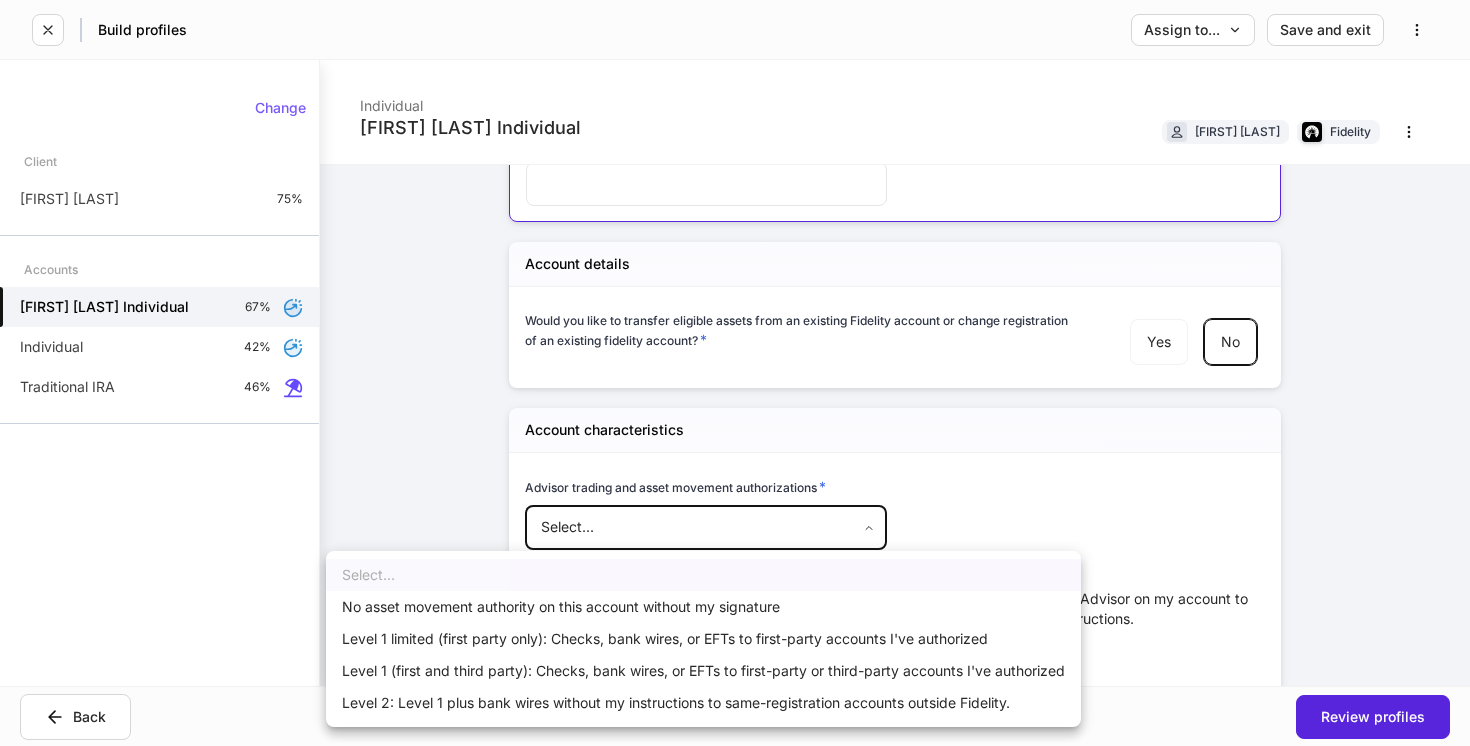 click on "No asset movement authority on this account without my signature" at bounding box center (703, 607) 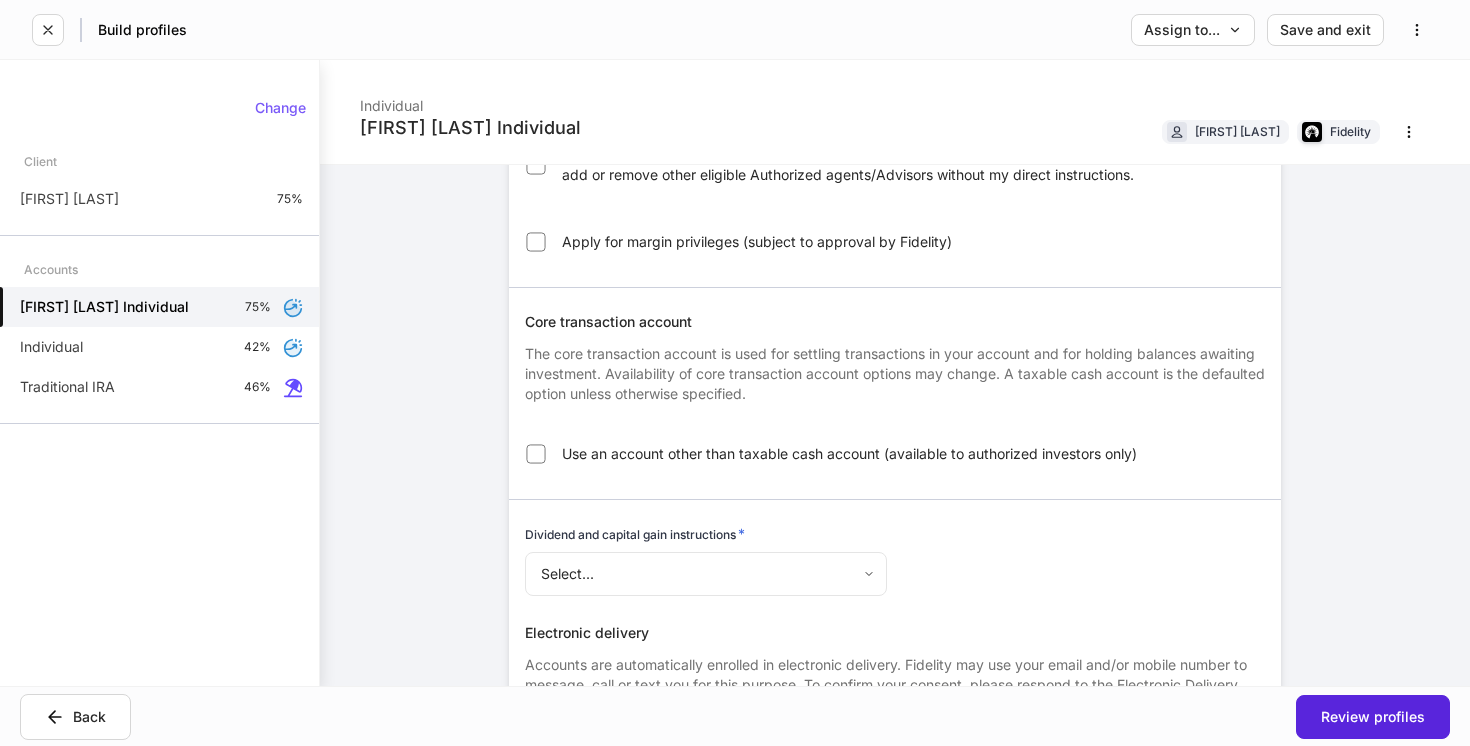 scroll, scrollTop: 1065, scrollLeft: 0, axis: vertical 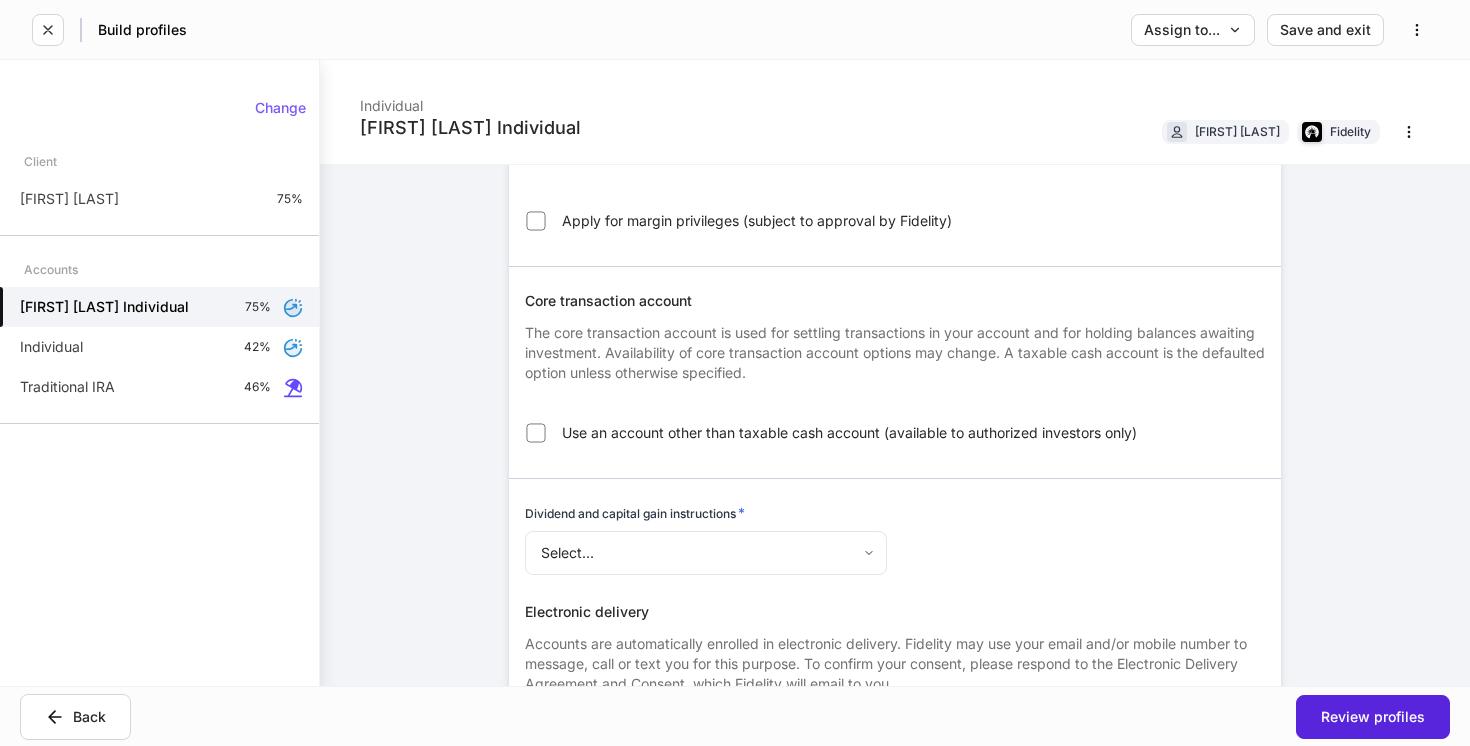 click on "Build profiles Assign to... Save and exit [FIRST] [LAST] Individual Individual [FIRST] [LAST] Fidelity Firm settings Internal use only Authorized agent/Advisor firm name * ******** ​Firm G Number * Provide the numeric portion, omit the "G" View ​ more ******** ​DTC number ​Additional authorized agent/Advisor firm Add an authorized agent/advisor firm ​Account referred through the Wealth Advisor Solutions program Fidelity account number (not required for new accounts) ​Account details Would you like to transfer eligible assets from an existing Fidelity account or change registration of an existing fidelity account? * Yes No Account characteristics Advisor trading and asset movement authorizations * Select... ​ ​ ​I authorize Fidelity to accept instructions from my Primary Authorized agent(s)/Advisor on my account to add or remove other eligible Authorized agents/Advisors without my direct instructions. ​ ​Apply for margin privileges (subject to approval by Fidelity) ​ ​ * ​ *" at bounding box center [735, 373] 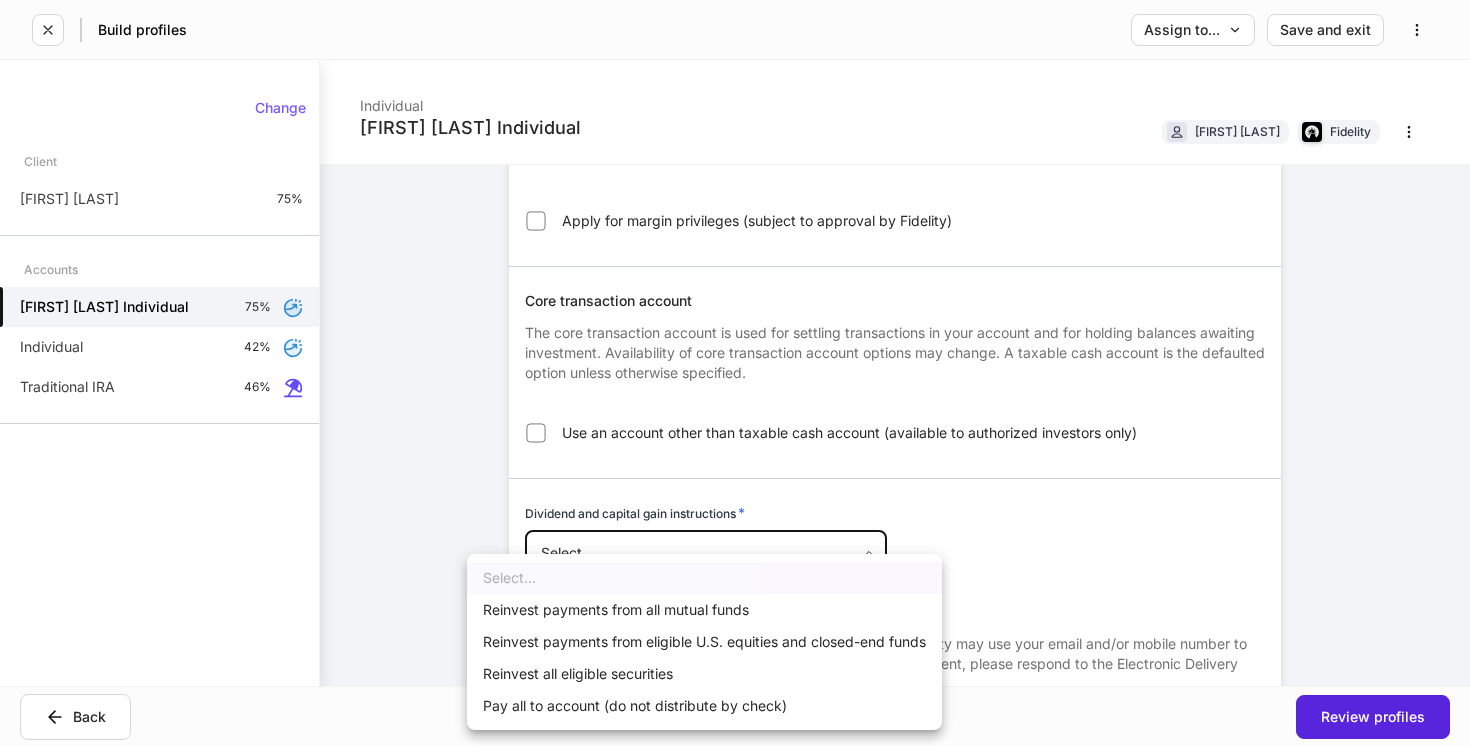 click on "Reinvest payments from all mutual funds" at bounding box center (704, 610) 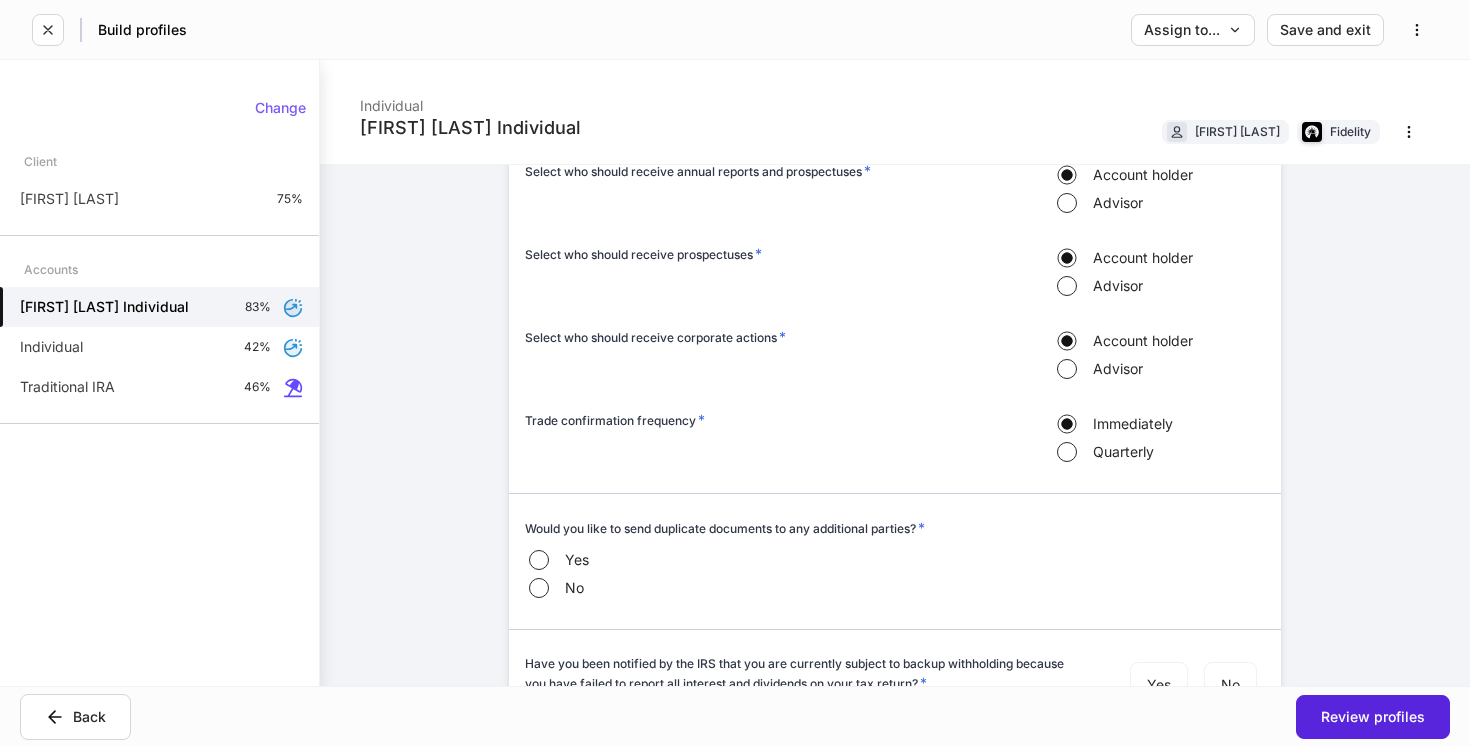 scroll, scrollTop: 1748, scrollLeft: 0, axis: vertical 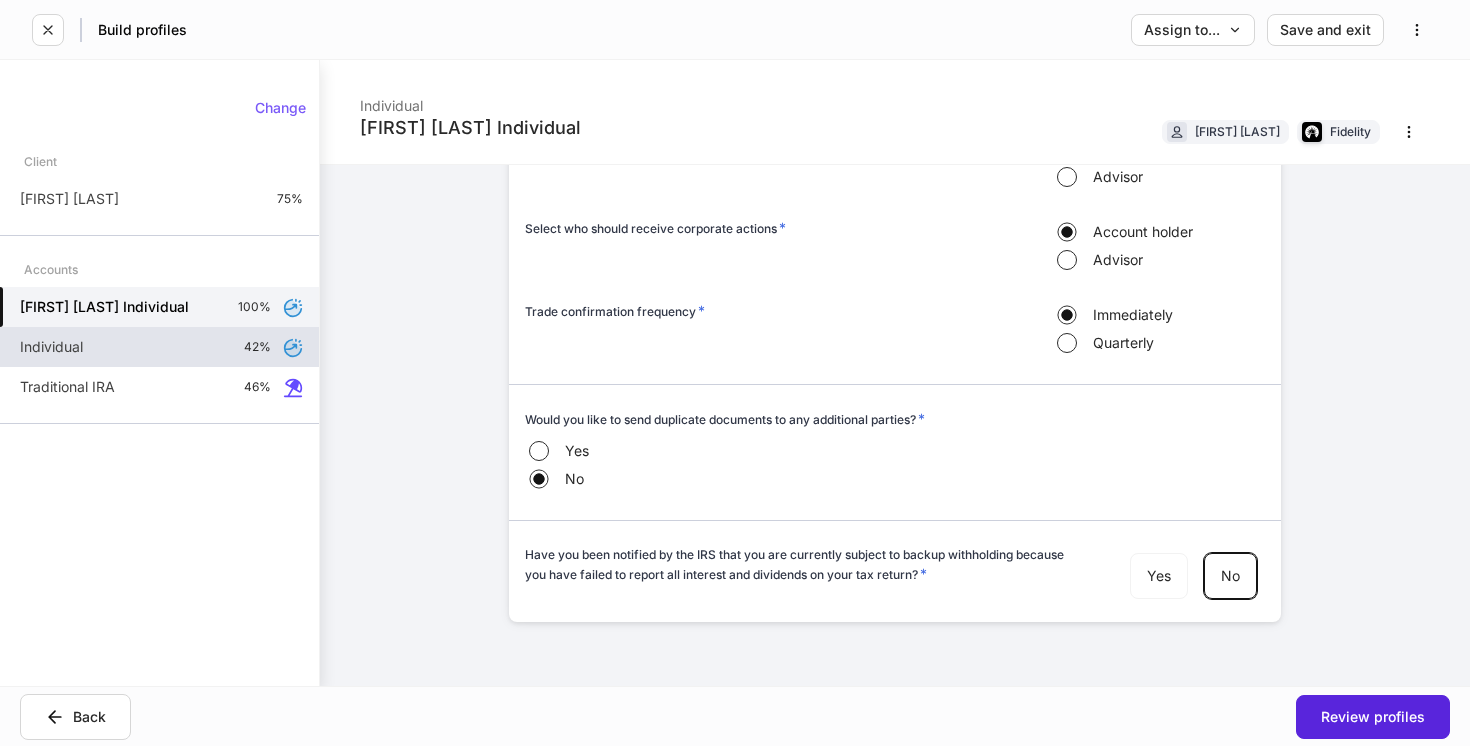 click on "42%" at bounding box center [257, 347] 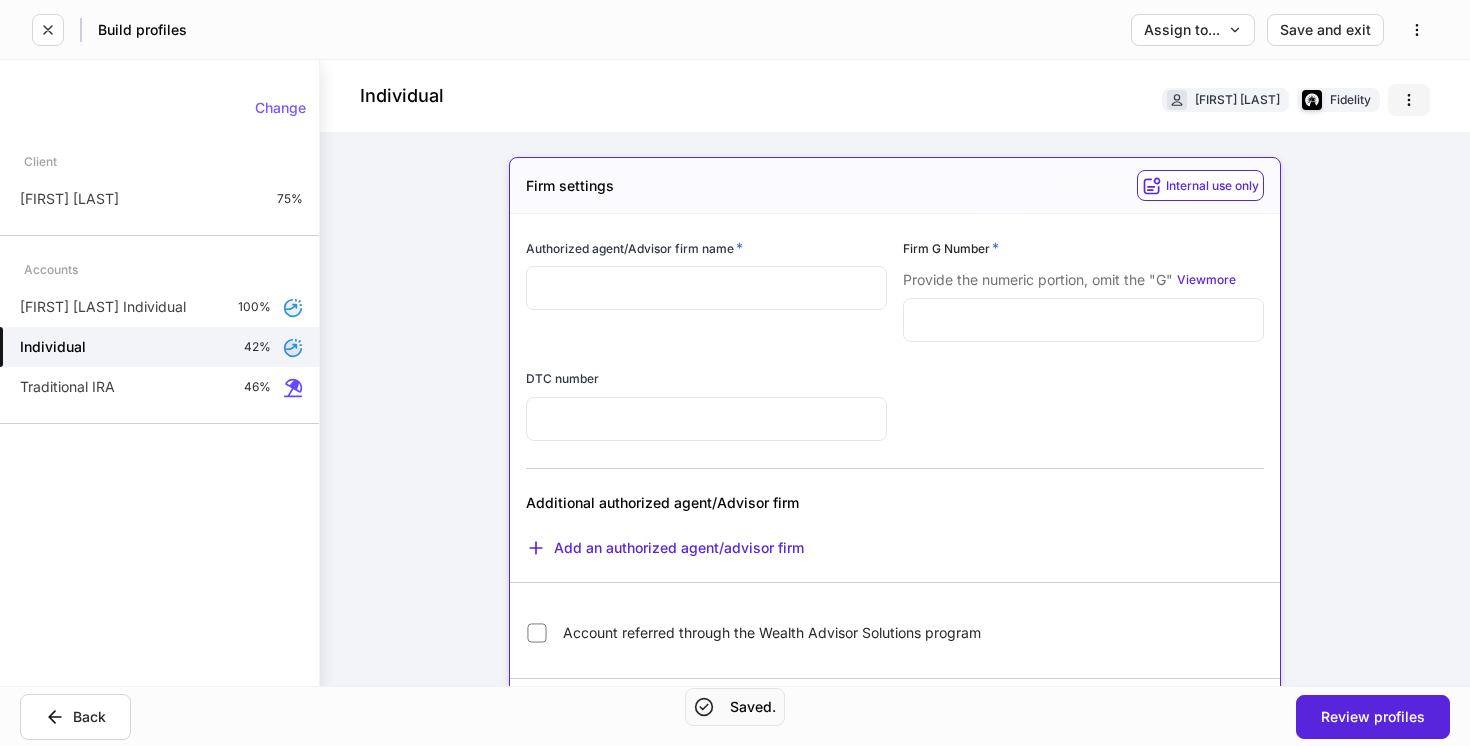 click 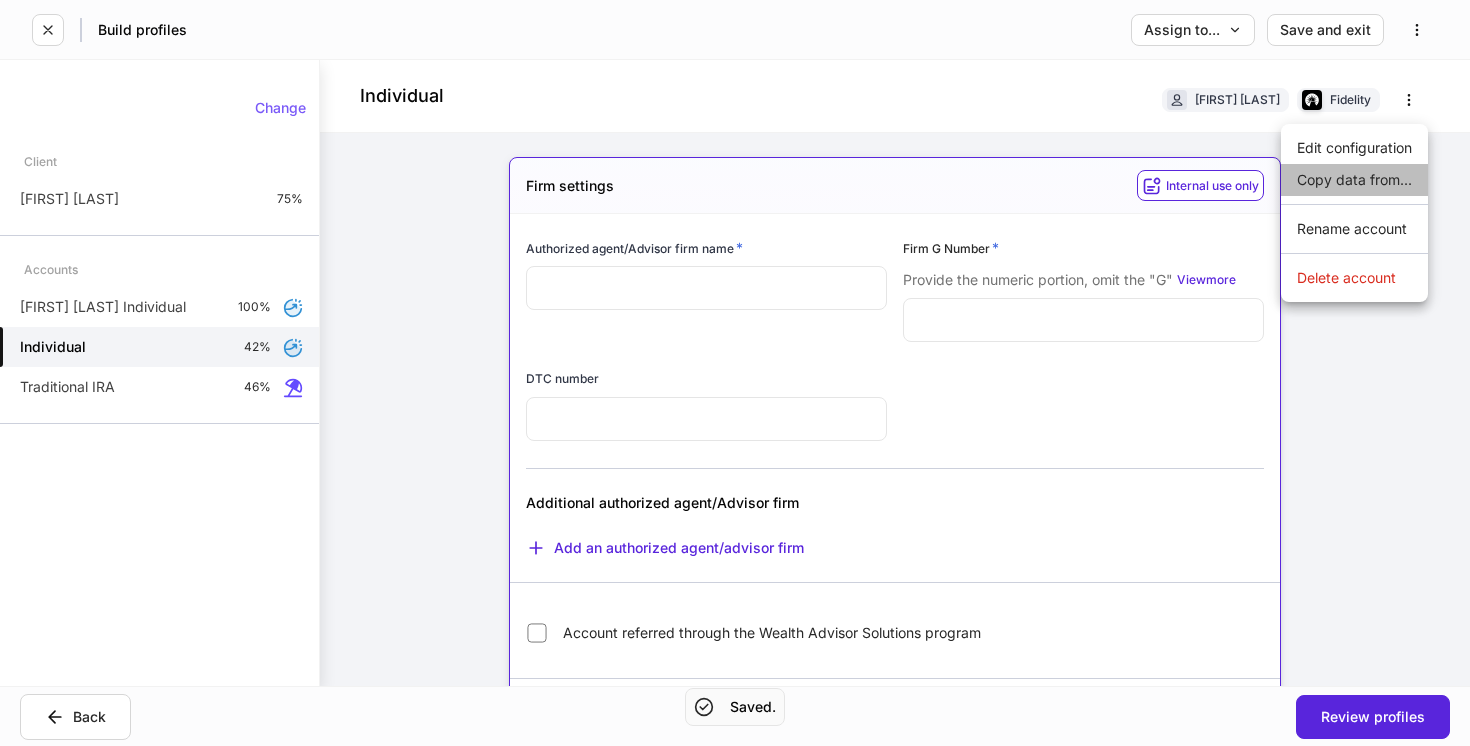 click on "Copy data from..." at bounding box center [1354, 180] 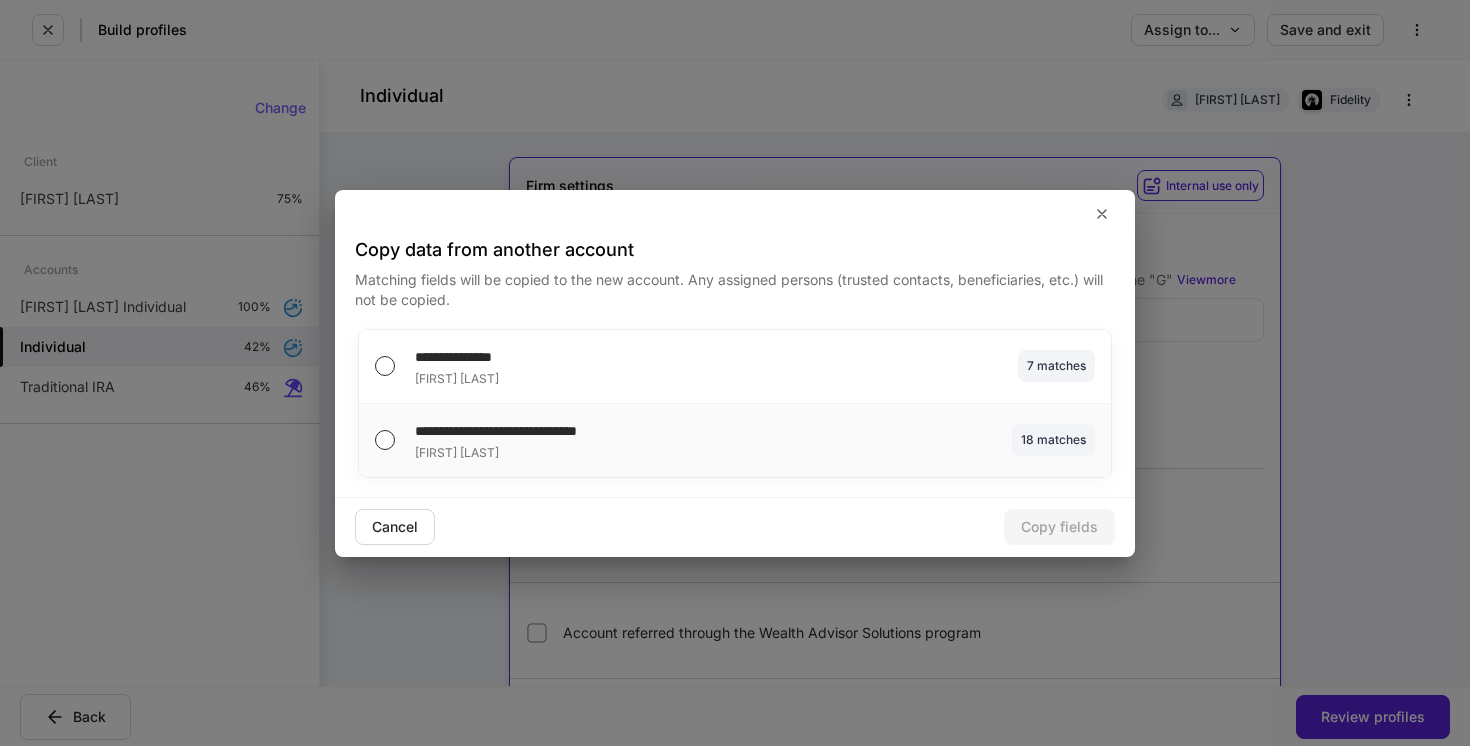 click on "[FIRST] [LAST]" at bounding box center [597, 451] 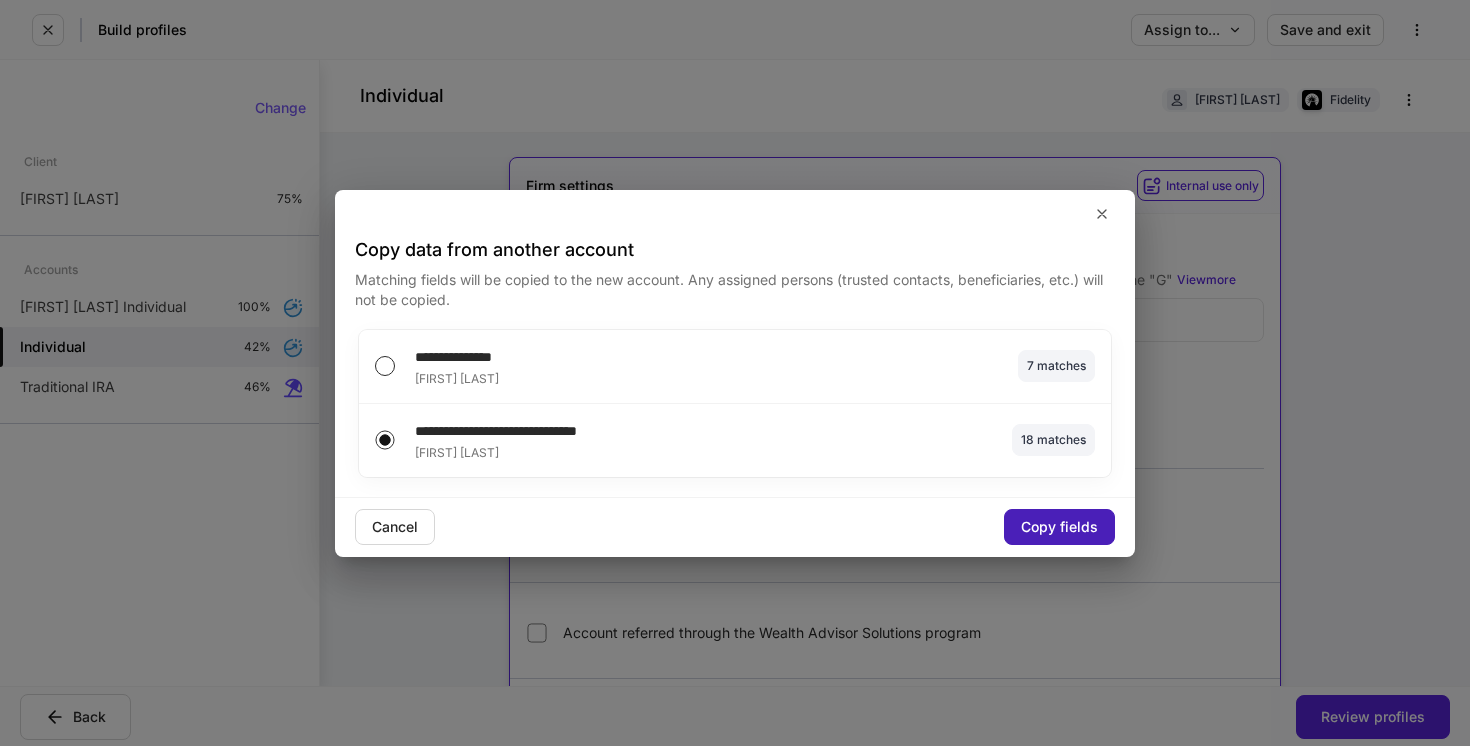 click on "Copy fields" at bounding box center [1059, 527] 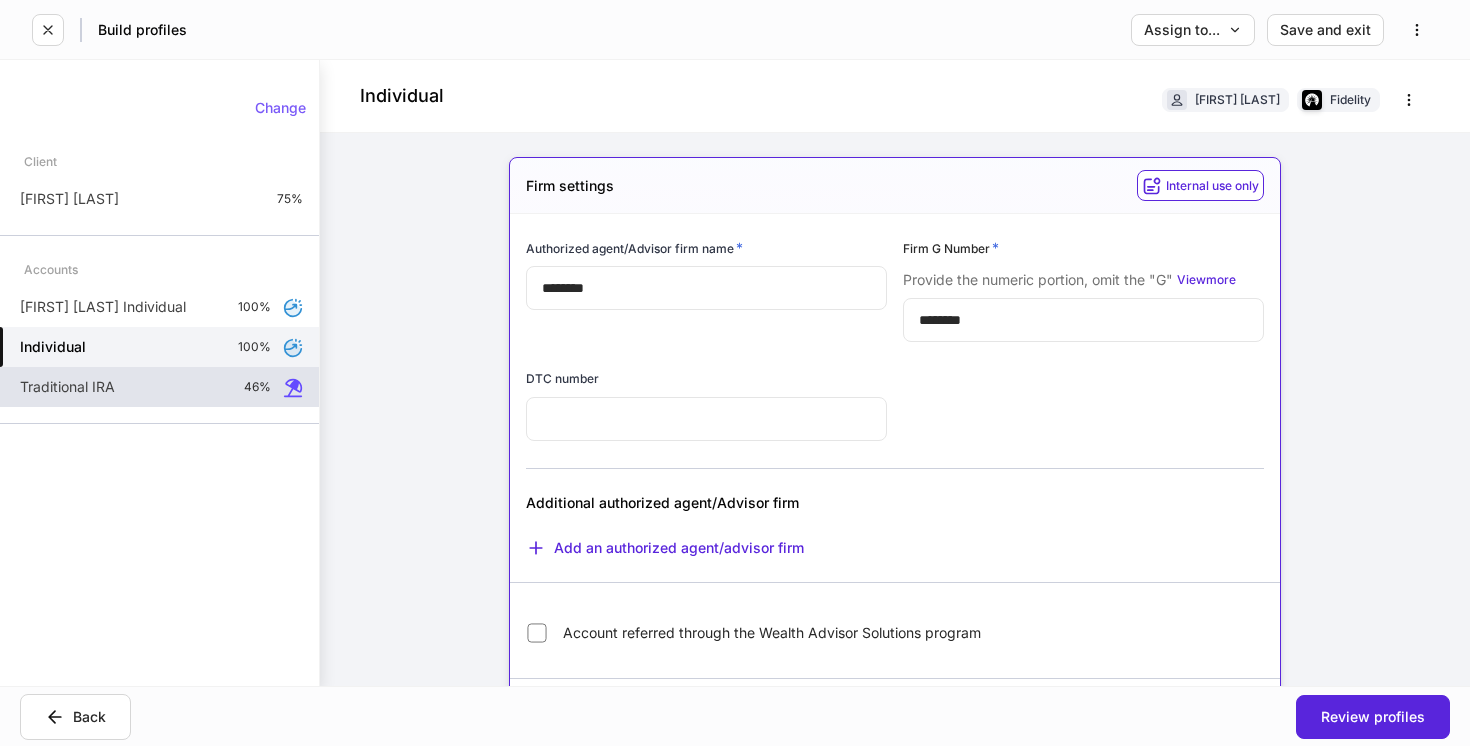 click on "Traditional IRA 46%" at bounding box center [159, 387] 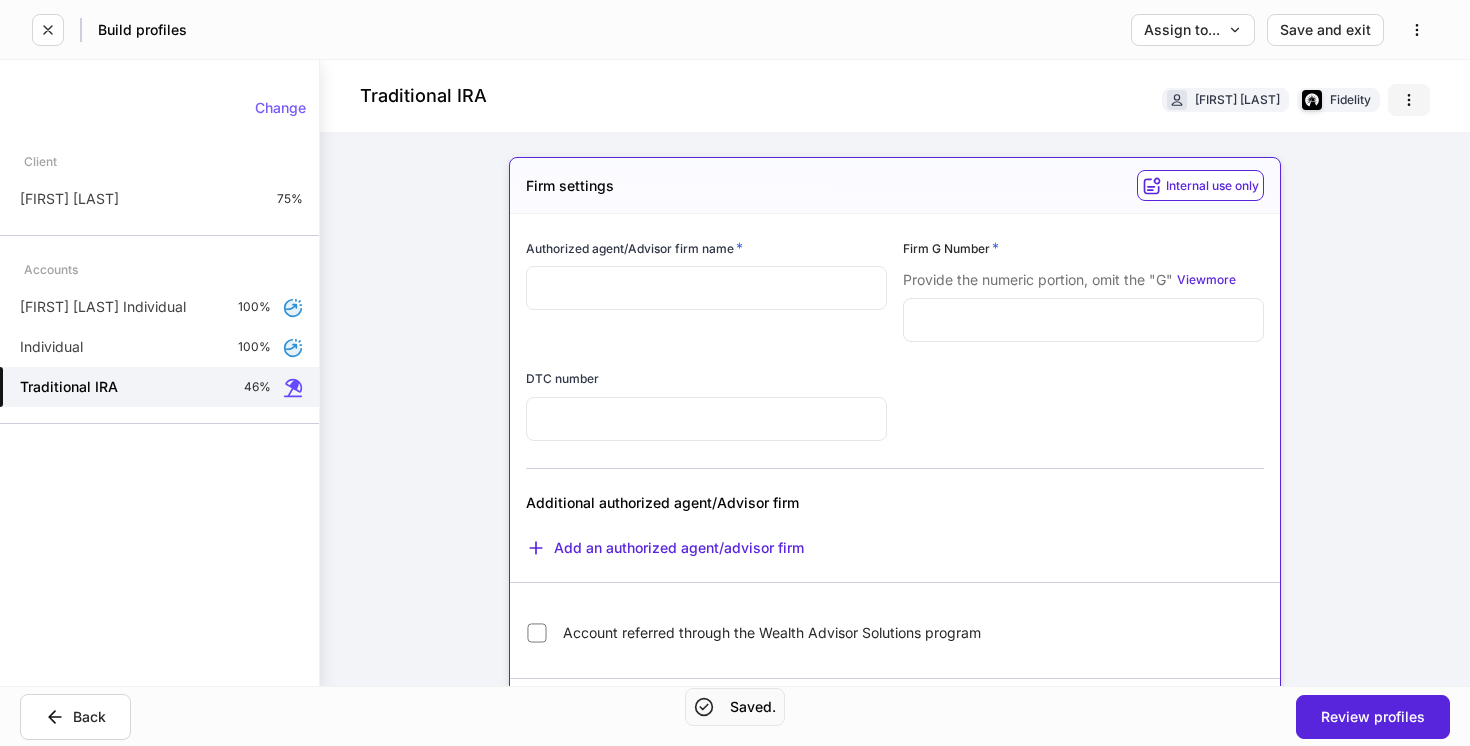 click 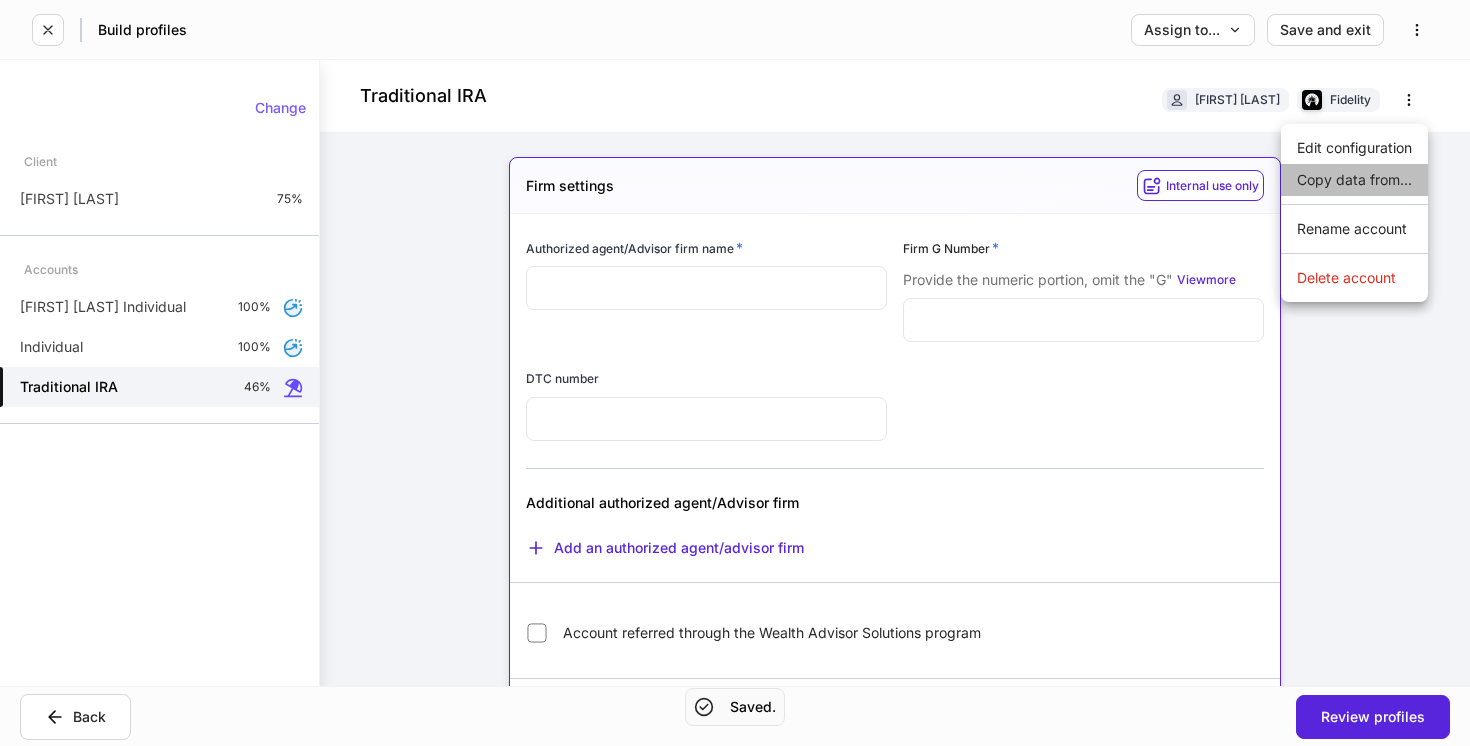 click on "Copy data from..." at bounding box center (1354, 180) 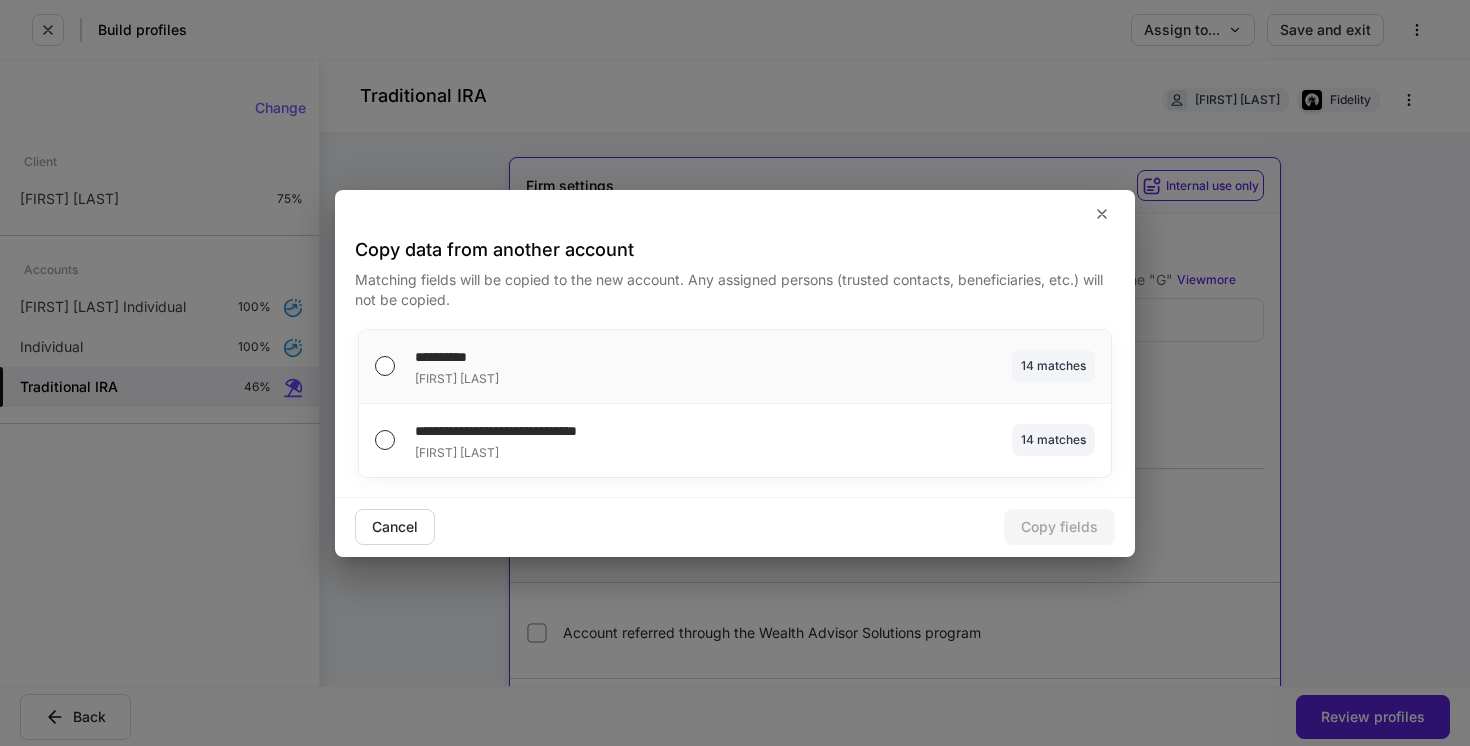 click on "**********" at bounding box center [735, 367] 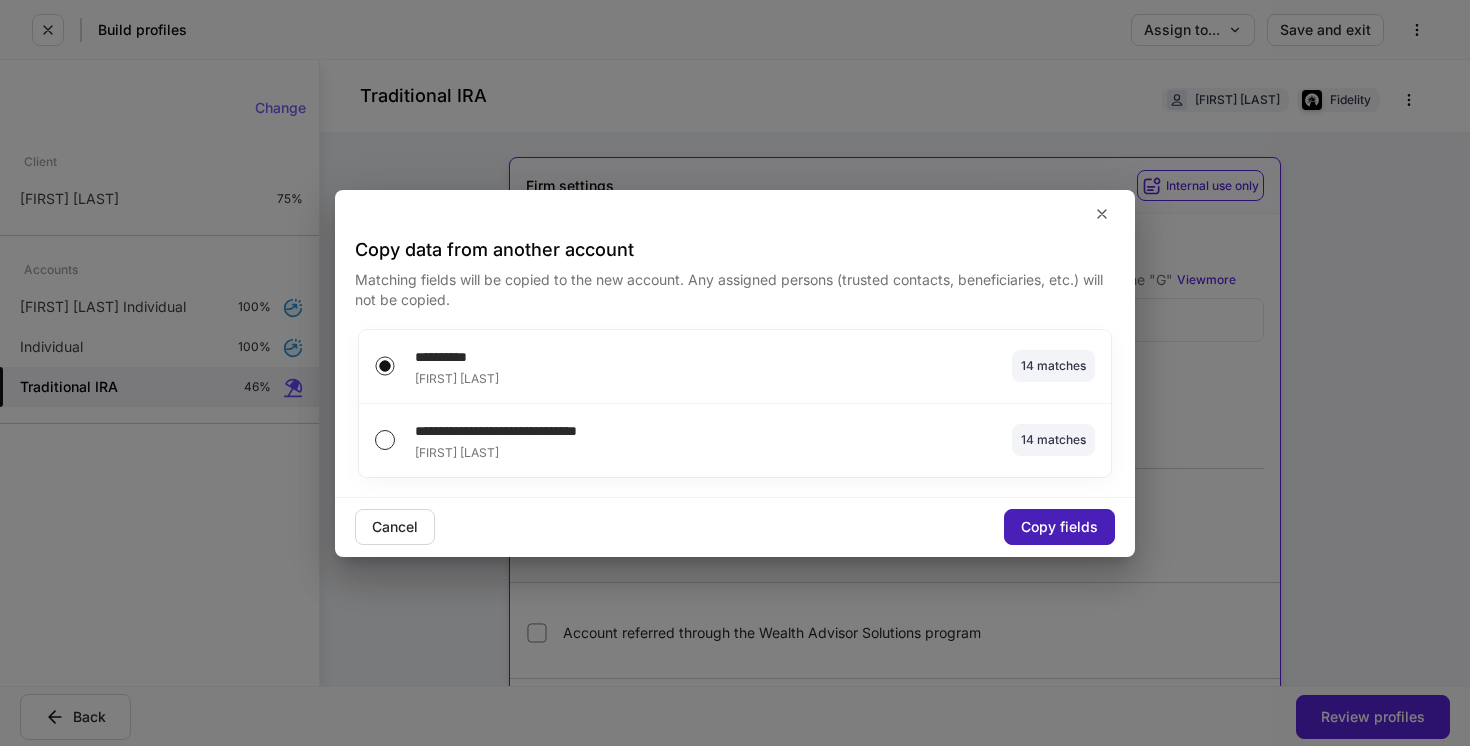 click on "Copy fields" at bounding box center [1059, 527] 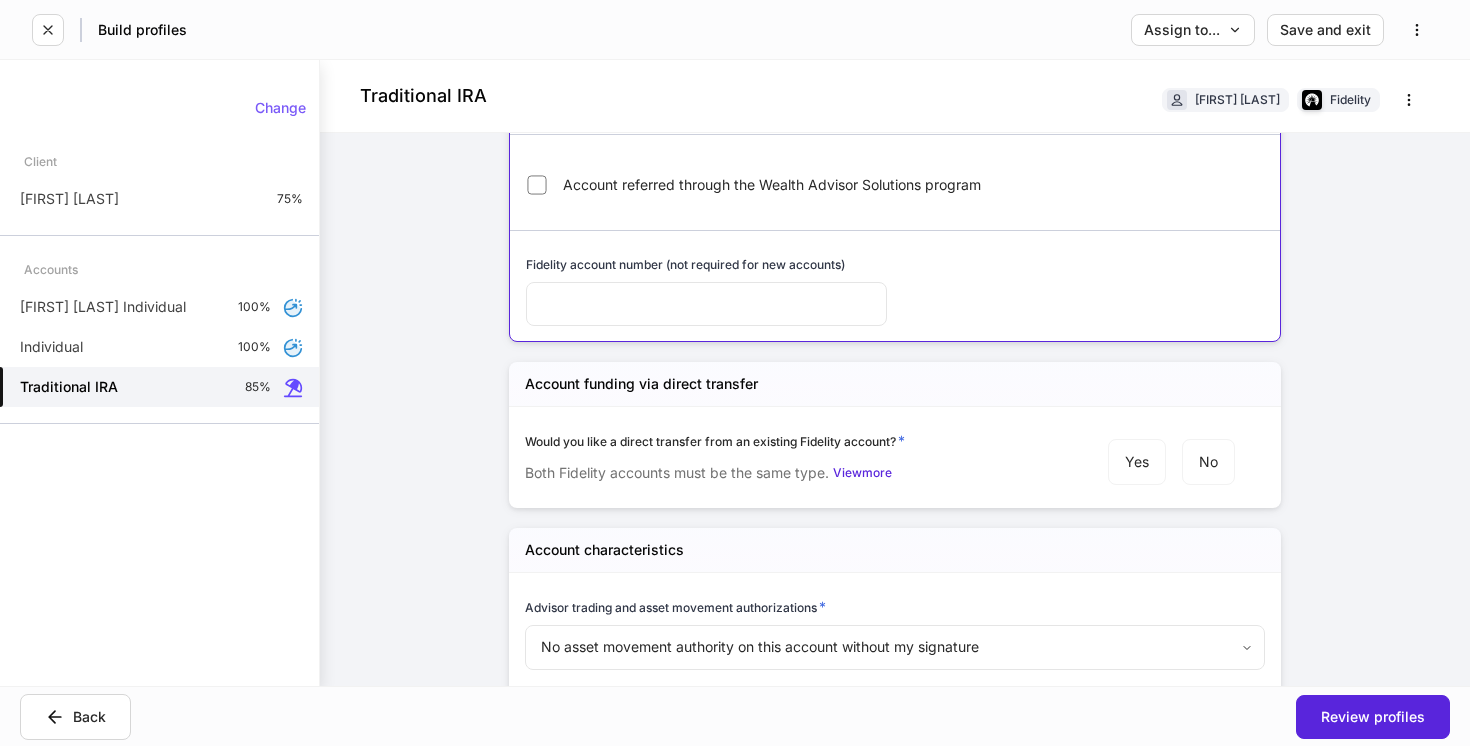 scroll, scrollTop: 470, scrollLeft: 0, axis: vertical 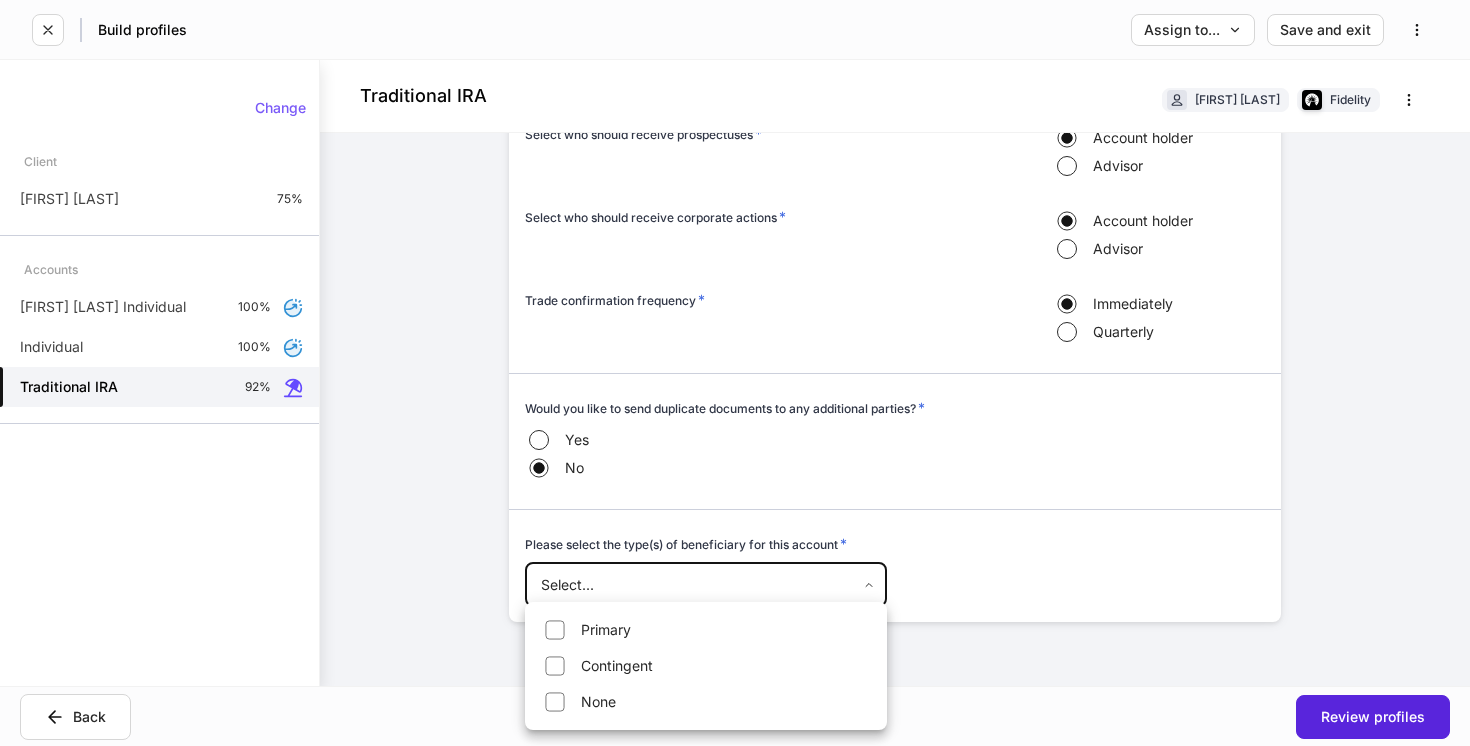 click on "**********" at bounding box center [735, 373] 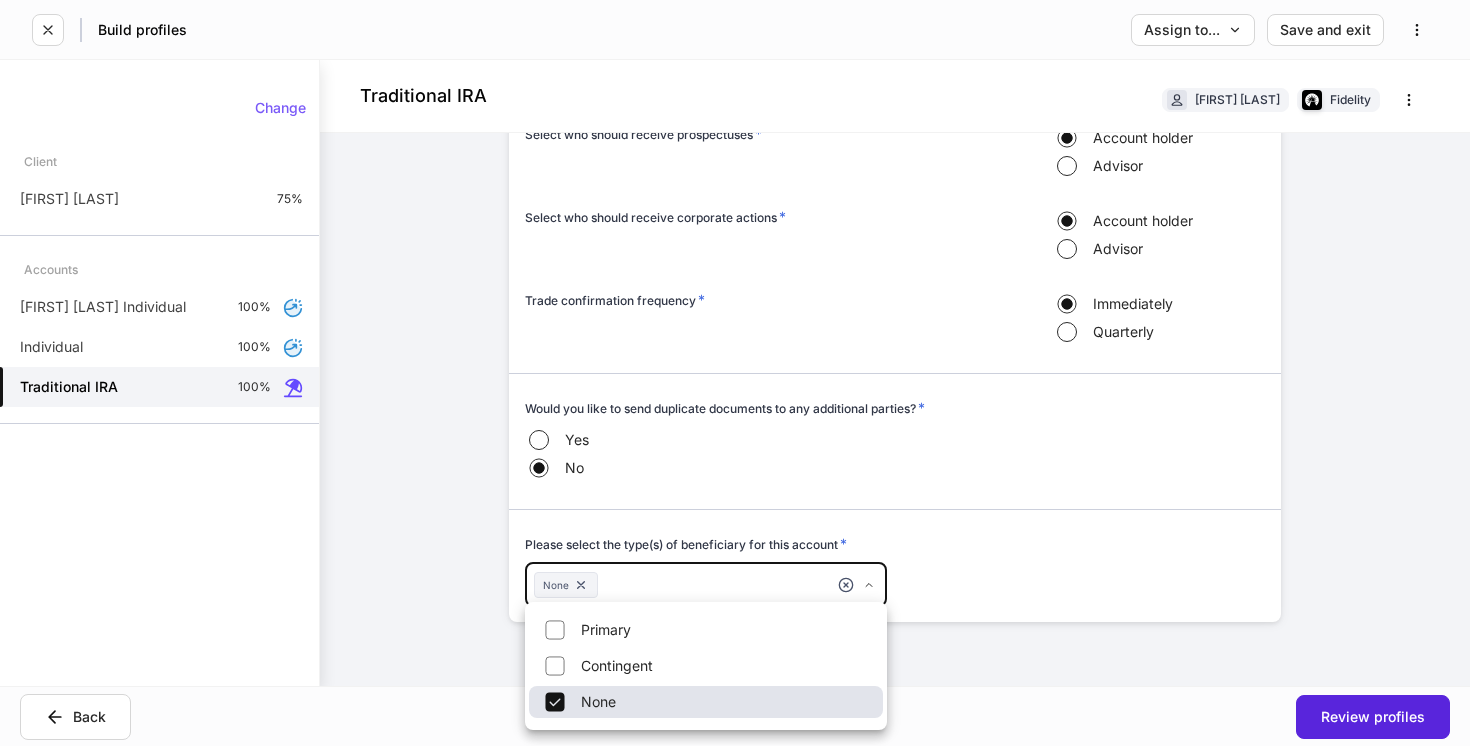 scroll, scrollTop: 1752, scrollLeft: 0, axis: vertical 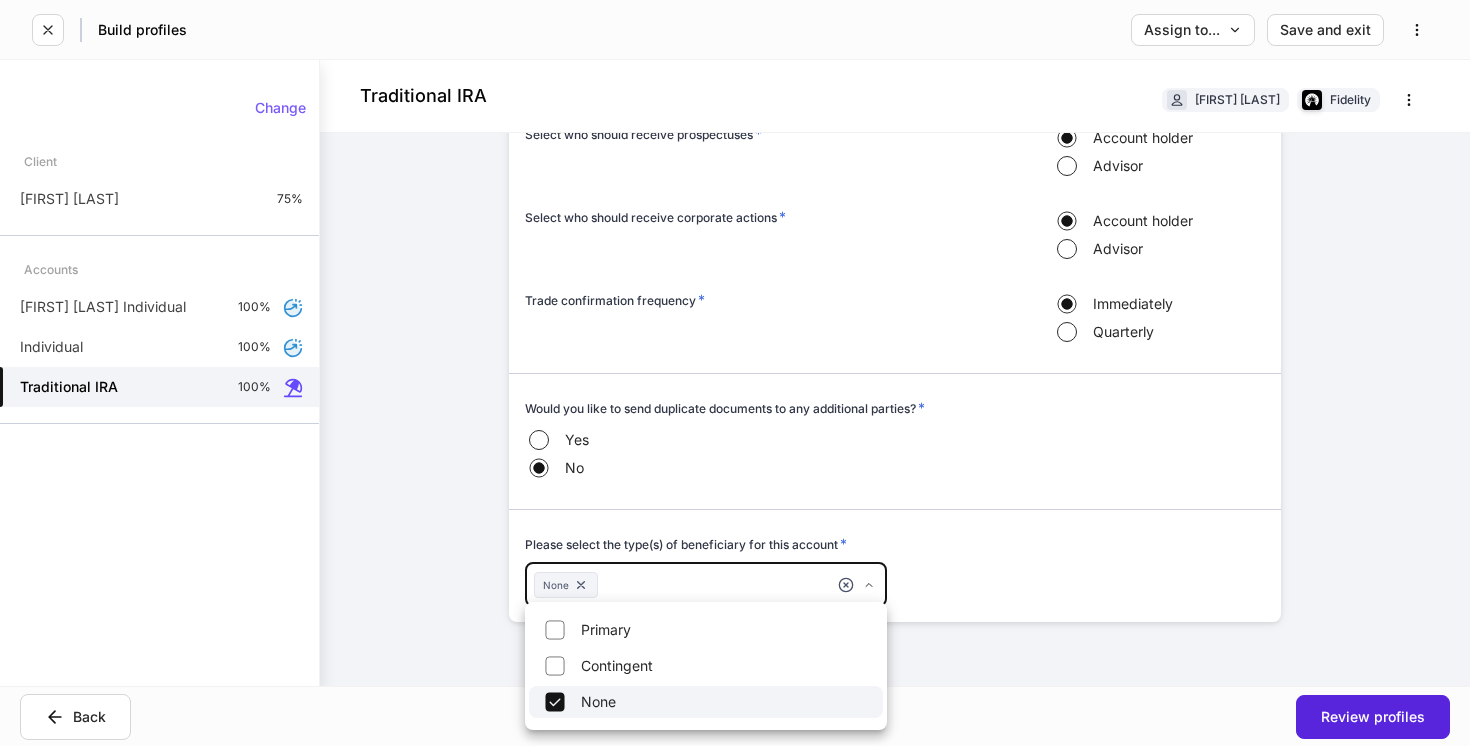 click at bounding box center [735, 373] 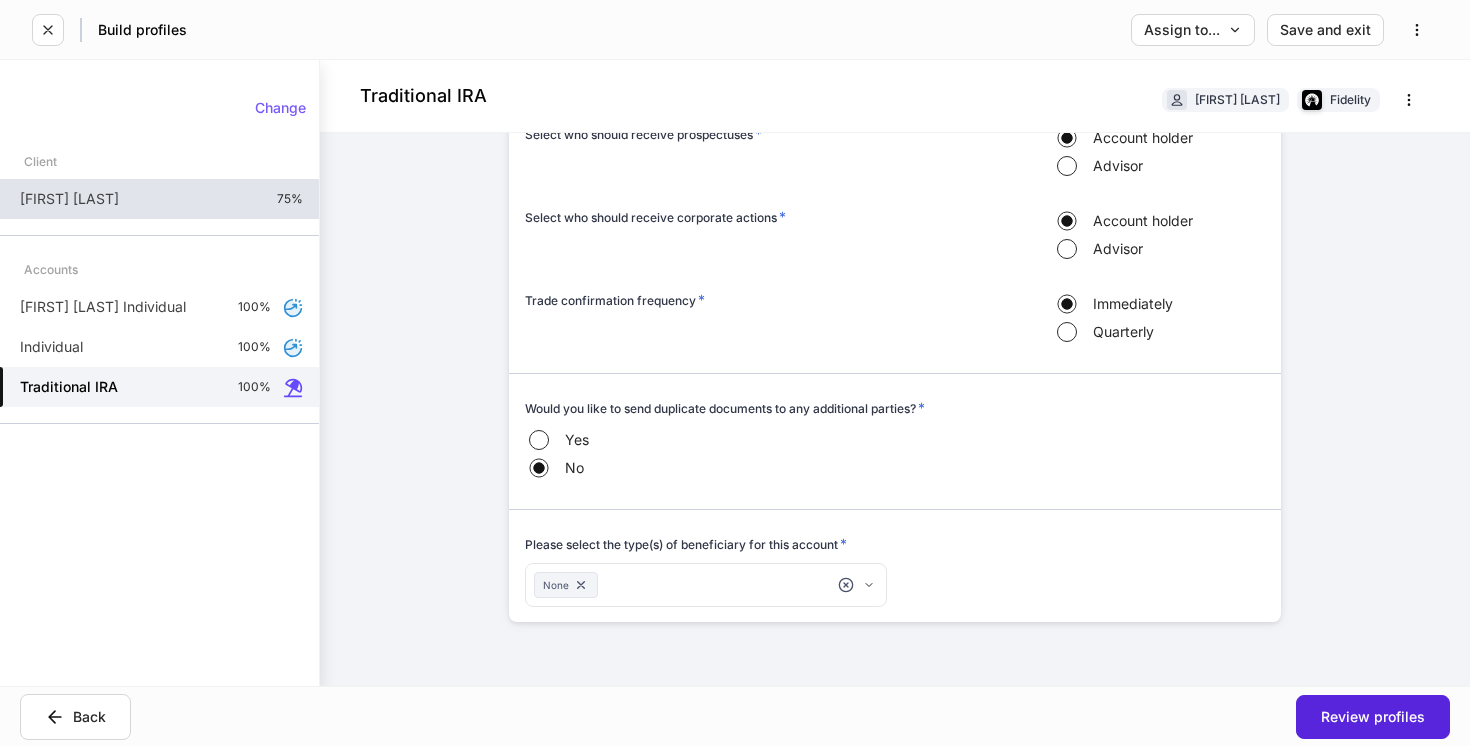 click on "[FIRST] [LAST] 75%" at bounding box center [159, 199] 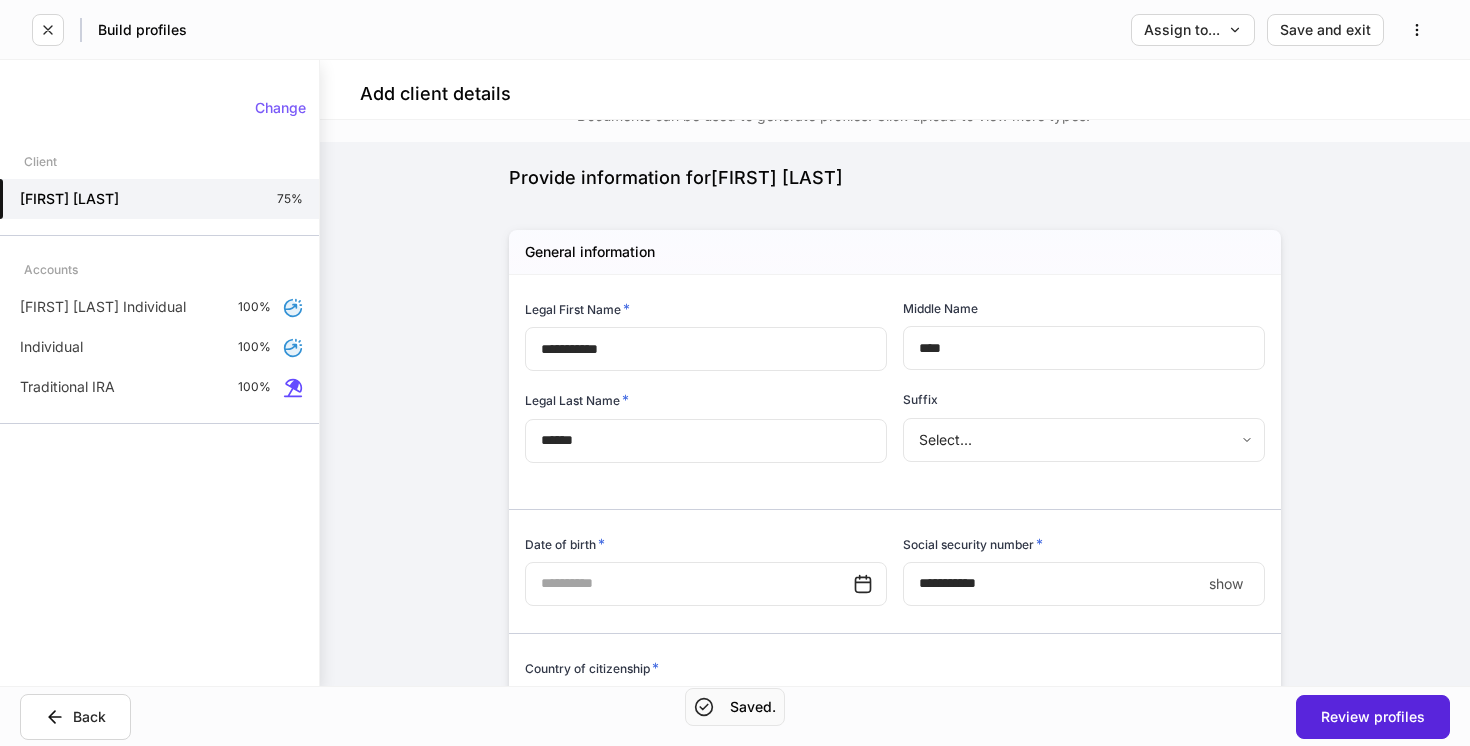 scroll, scrollTop: 63, scrollLeft: 0, axis: vertical 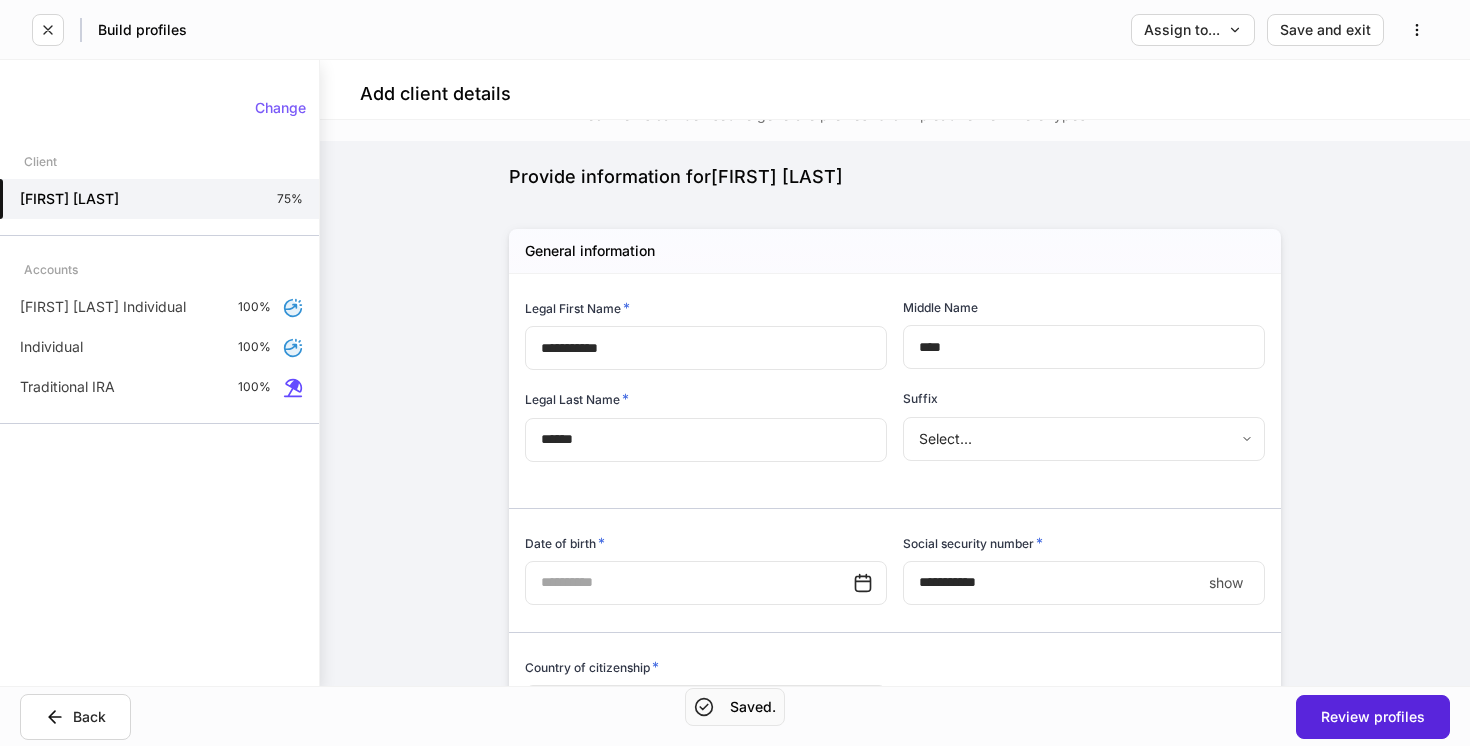click 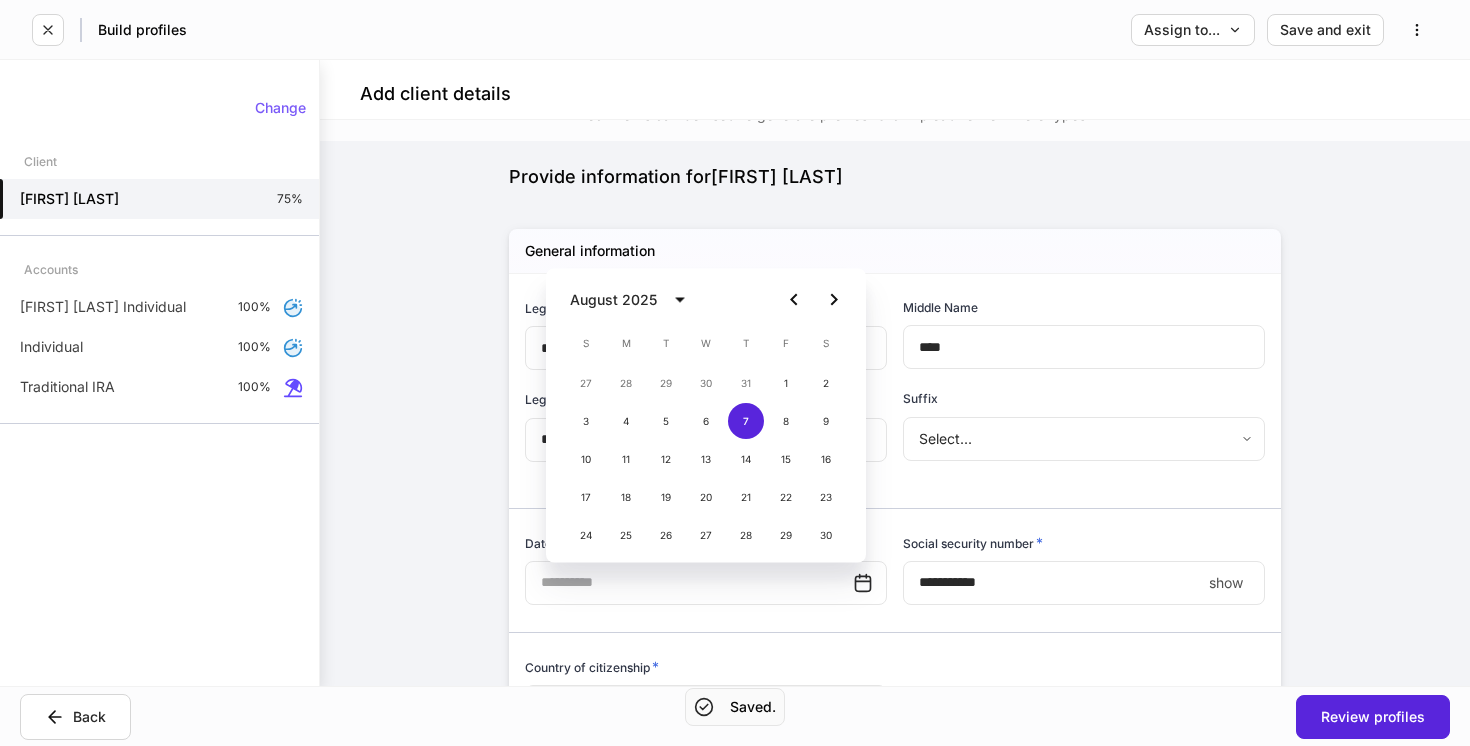click on "**********" at bounding box center [895, 403] 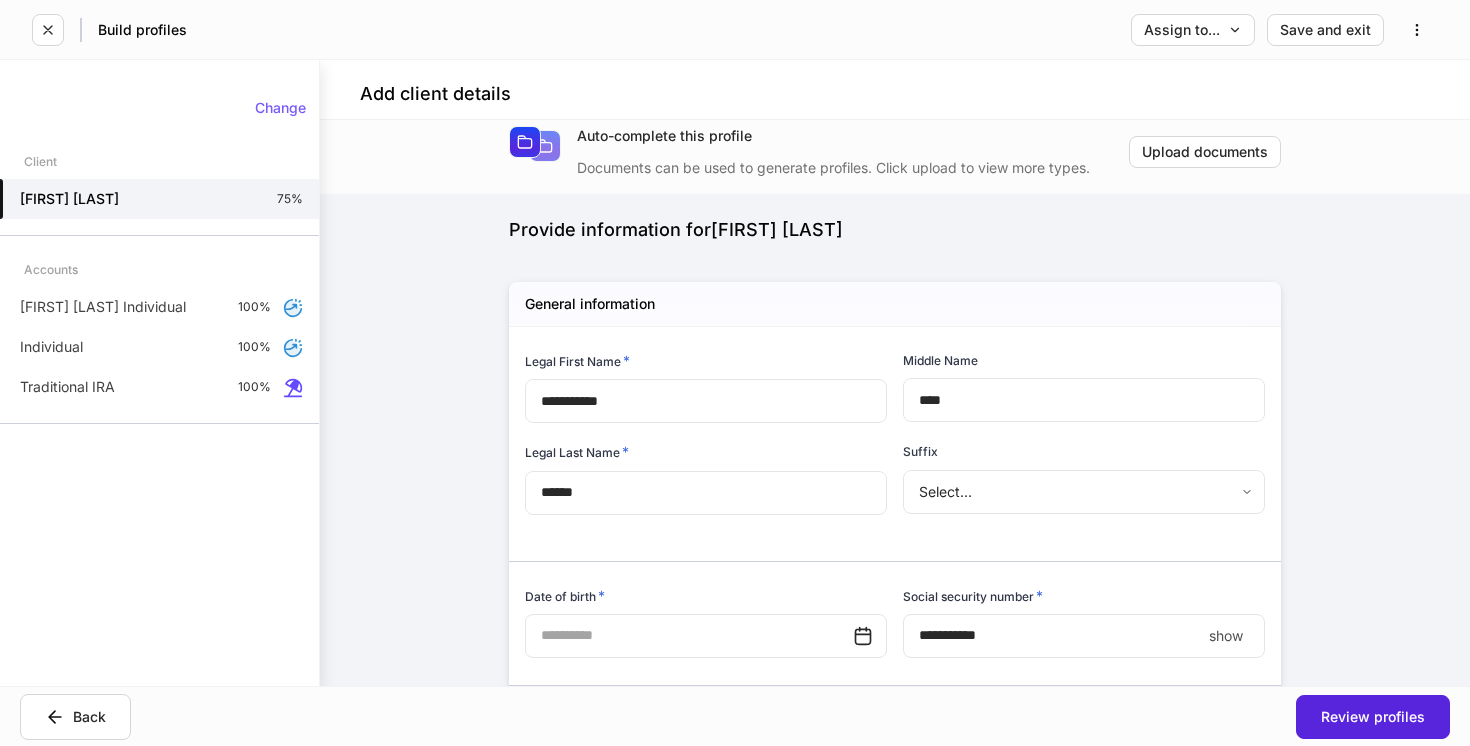 scroll, scrollTop: 0, scrollLeft: 0, axis: both 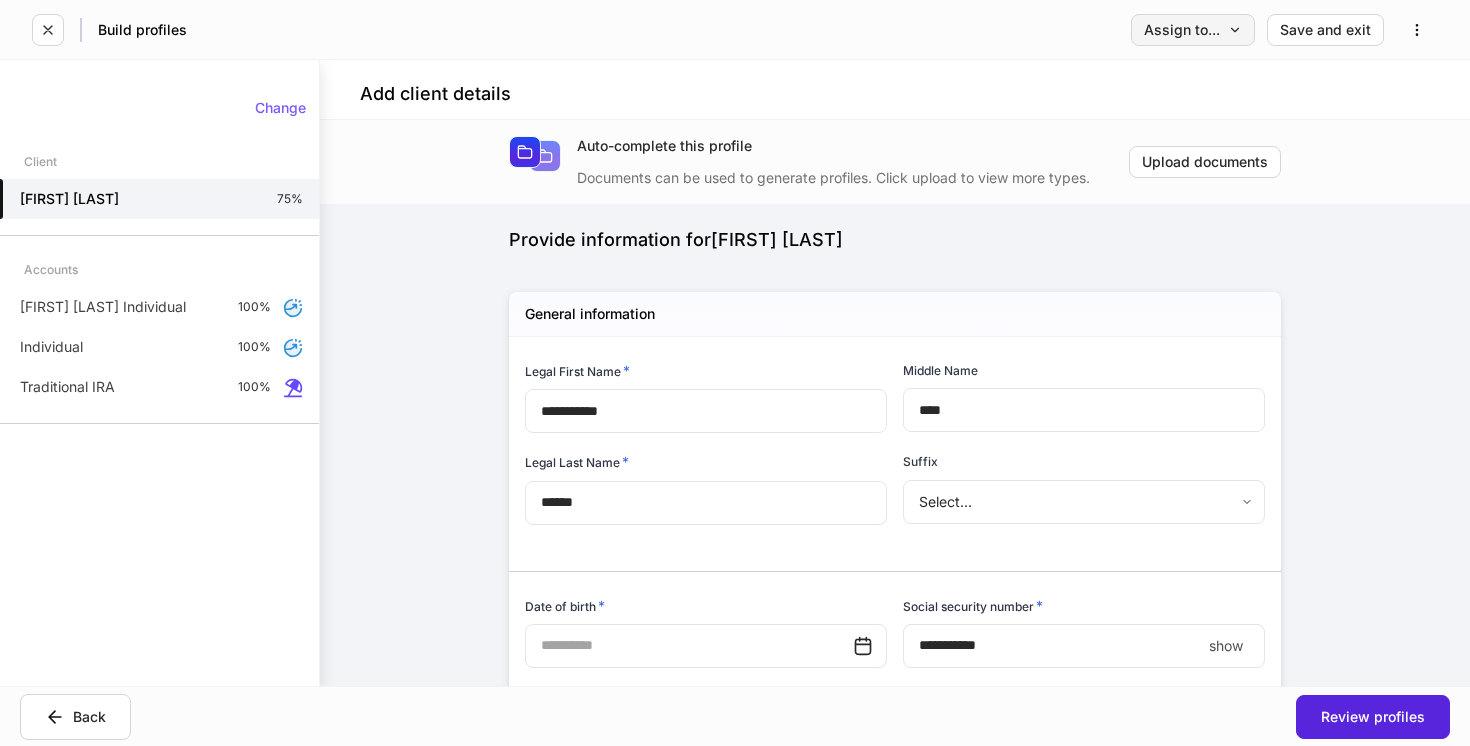 click on "Assign to..." at bounding box center (1193, 30) 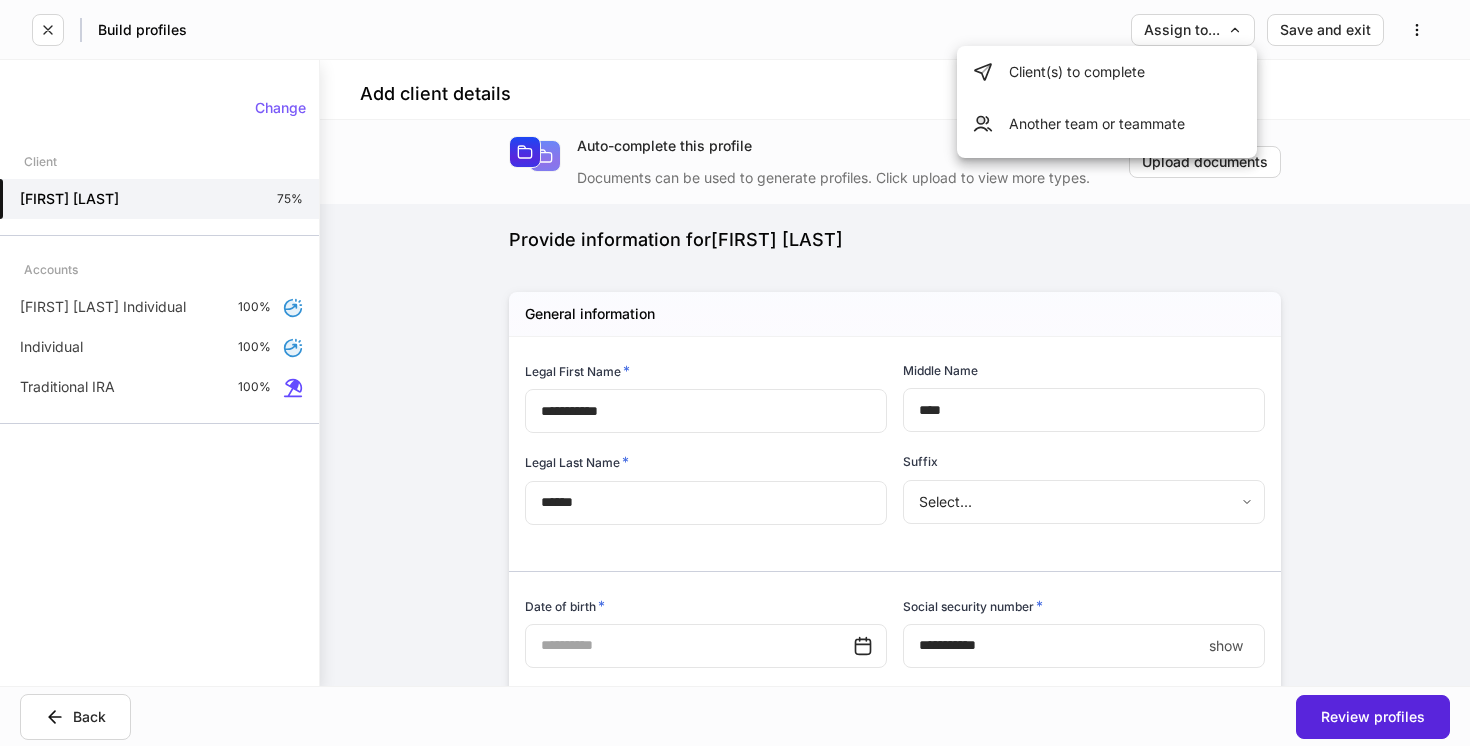 click at bounding box center (735, 373) 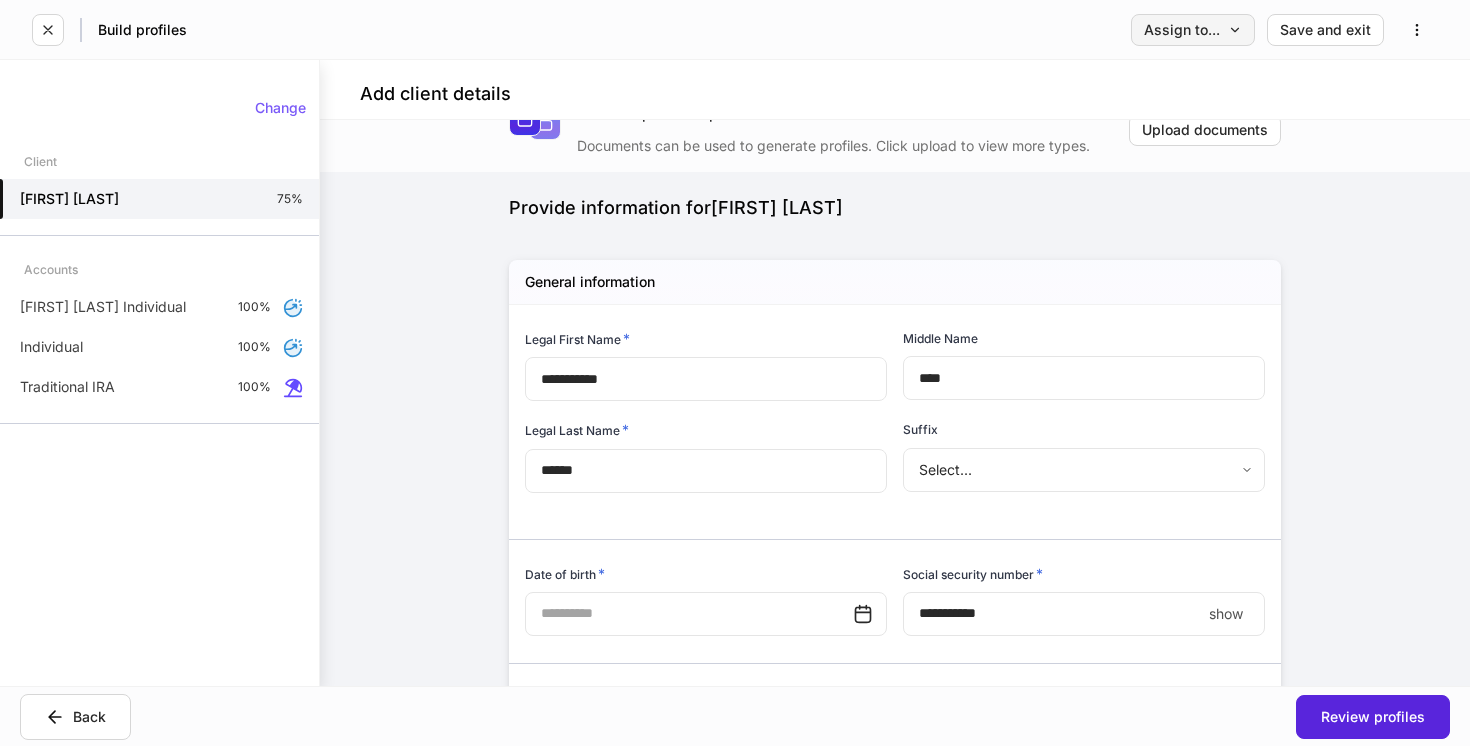 scroll, scrollTop: 58, scrollLeft: 0, axis: vertical 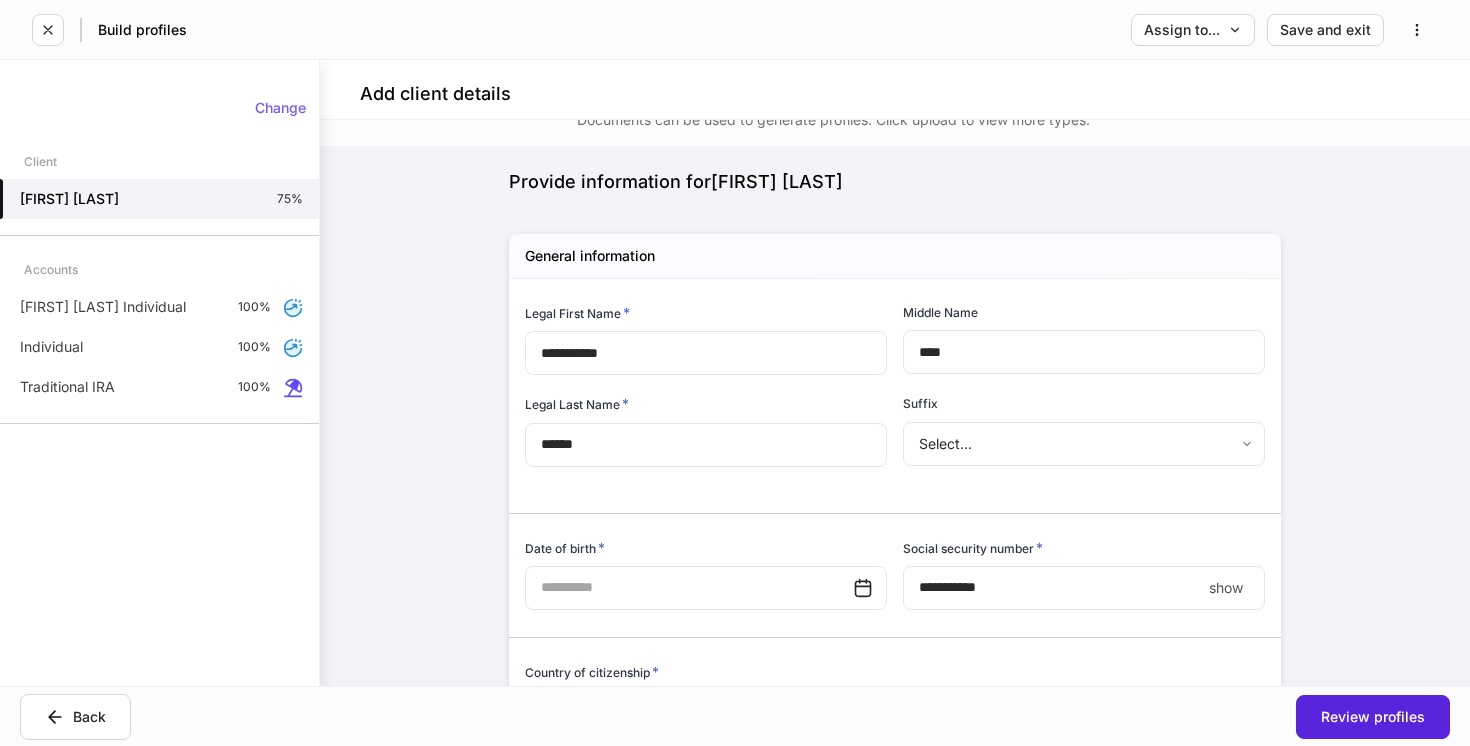 click at bounding box center [689, 588] 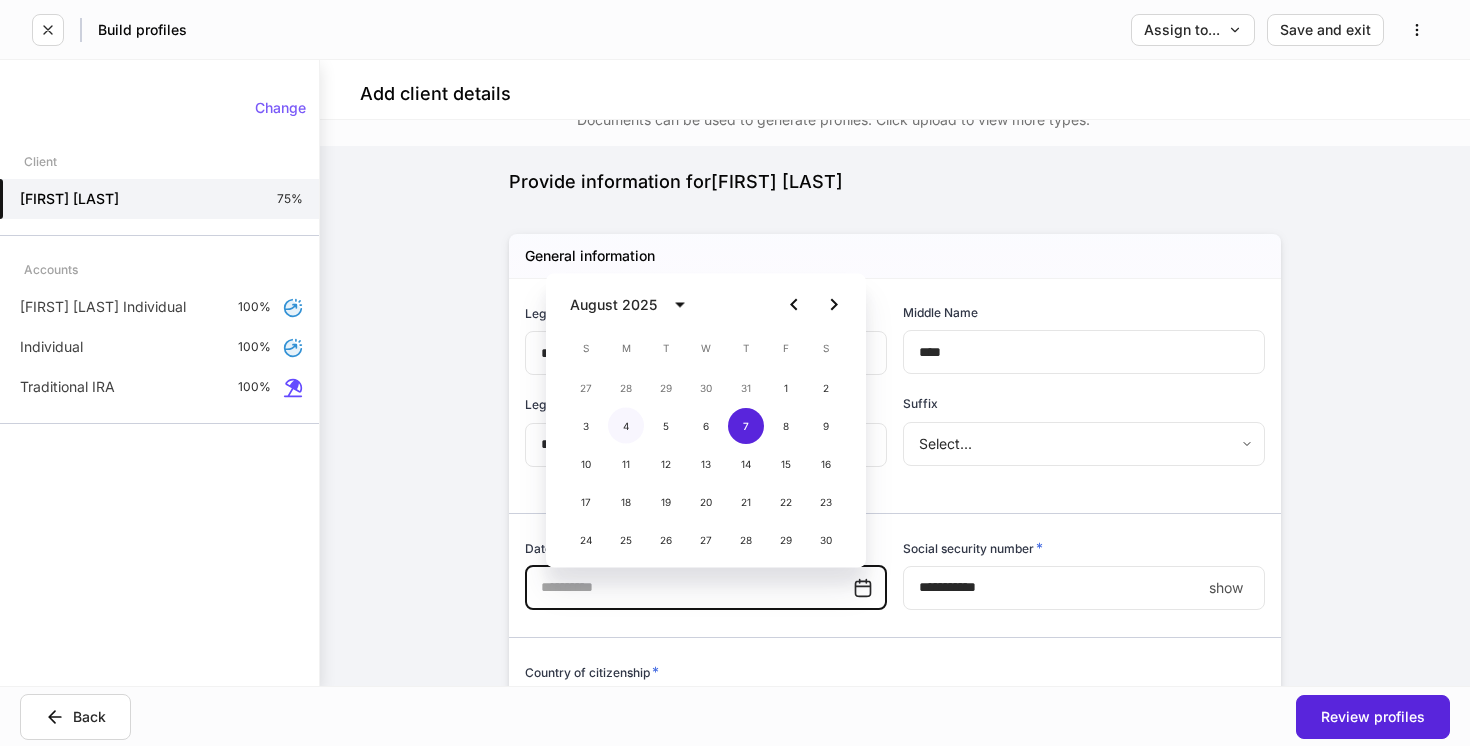 click on "4" at bounding box center [626, 426] 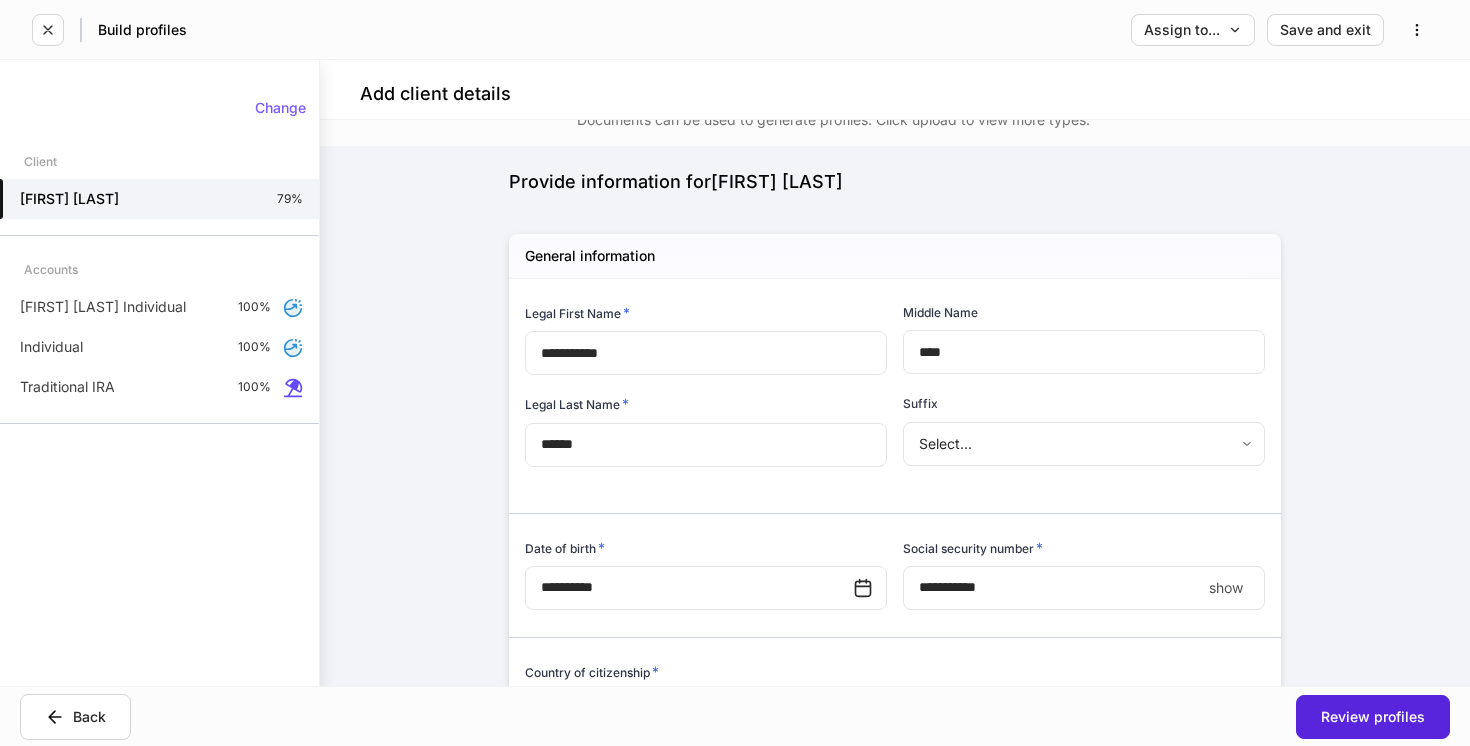 type on "**********" 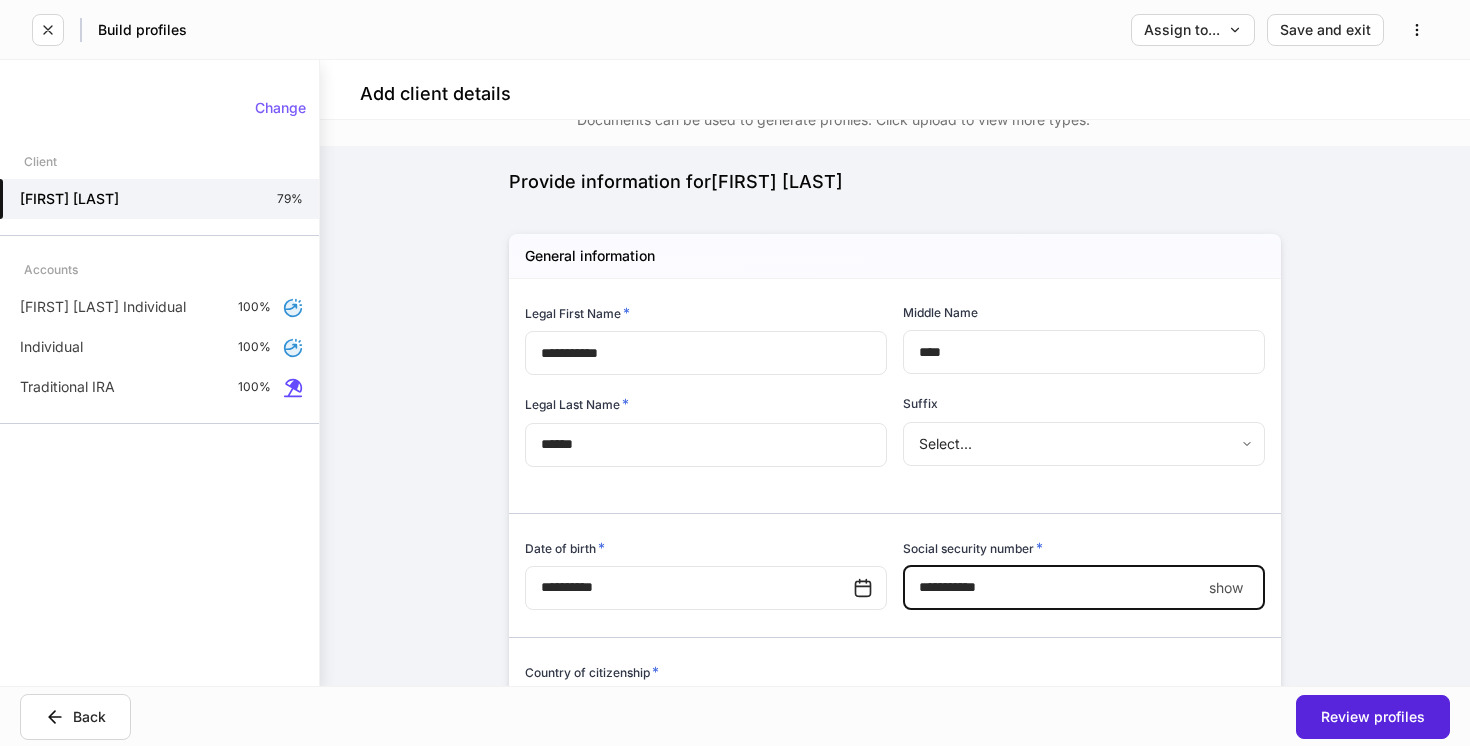click on "show" at bounding box center (1226, 588) 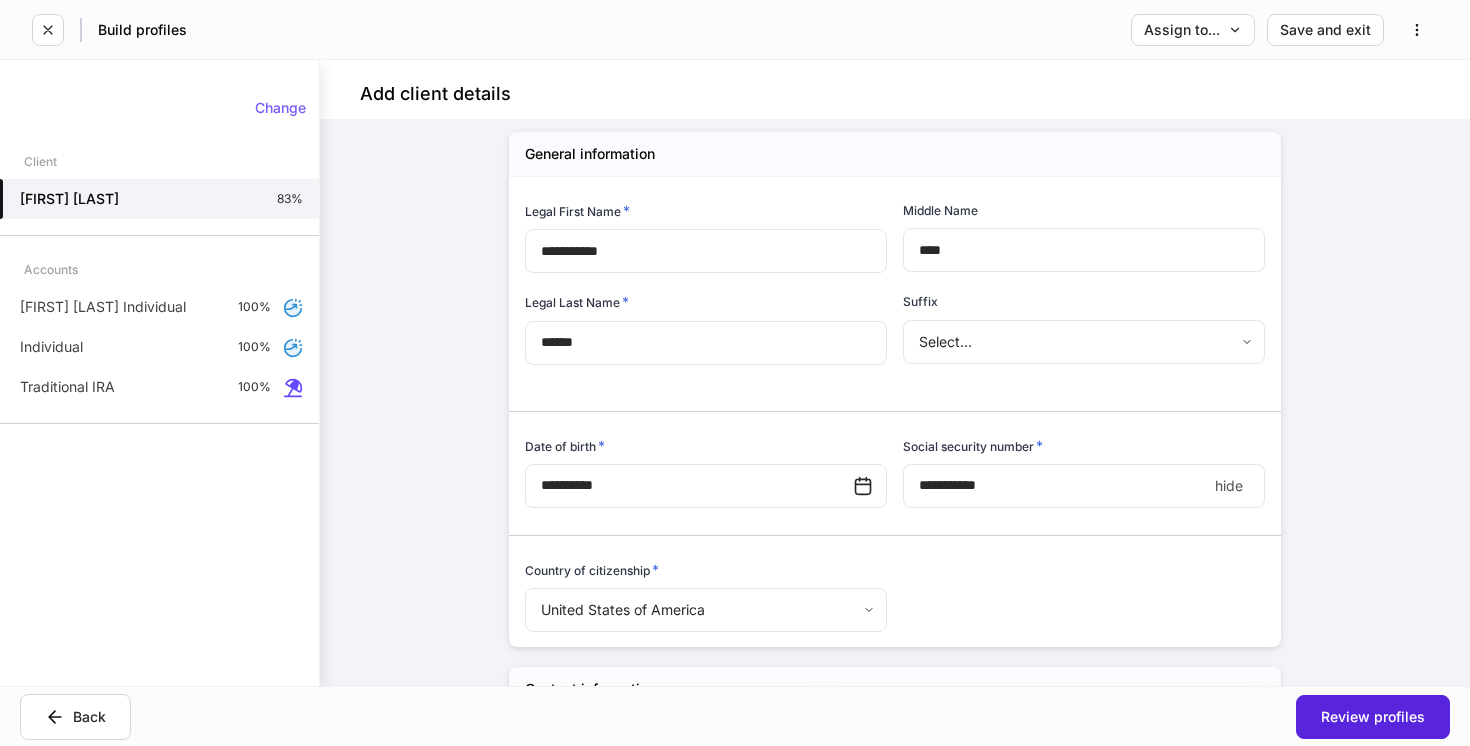 scroll, scrollTop: 162, scrollLeft: 0, axis: vertical 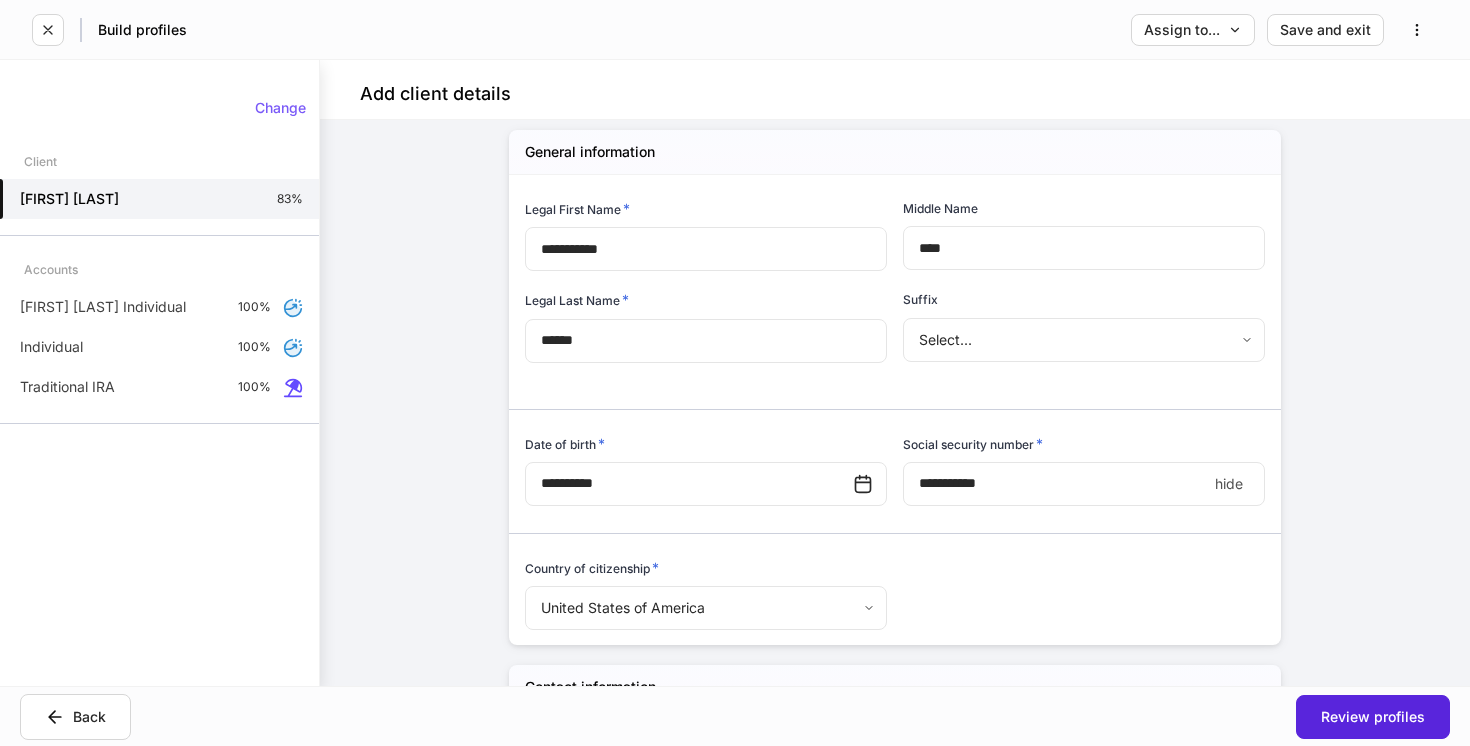 click on "**********" at bounding box center [1055, 484] 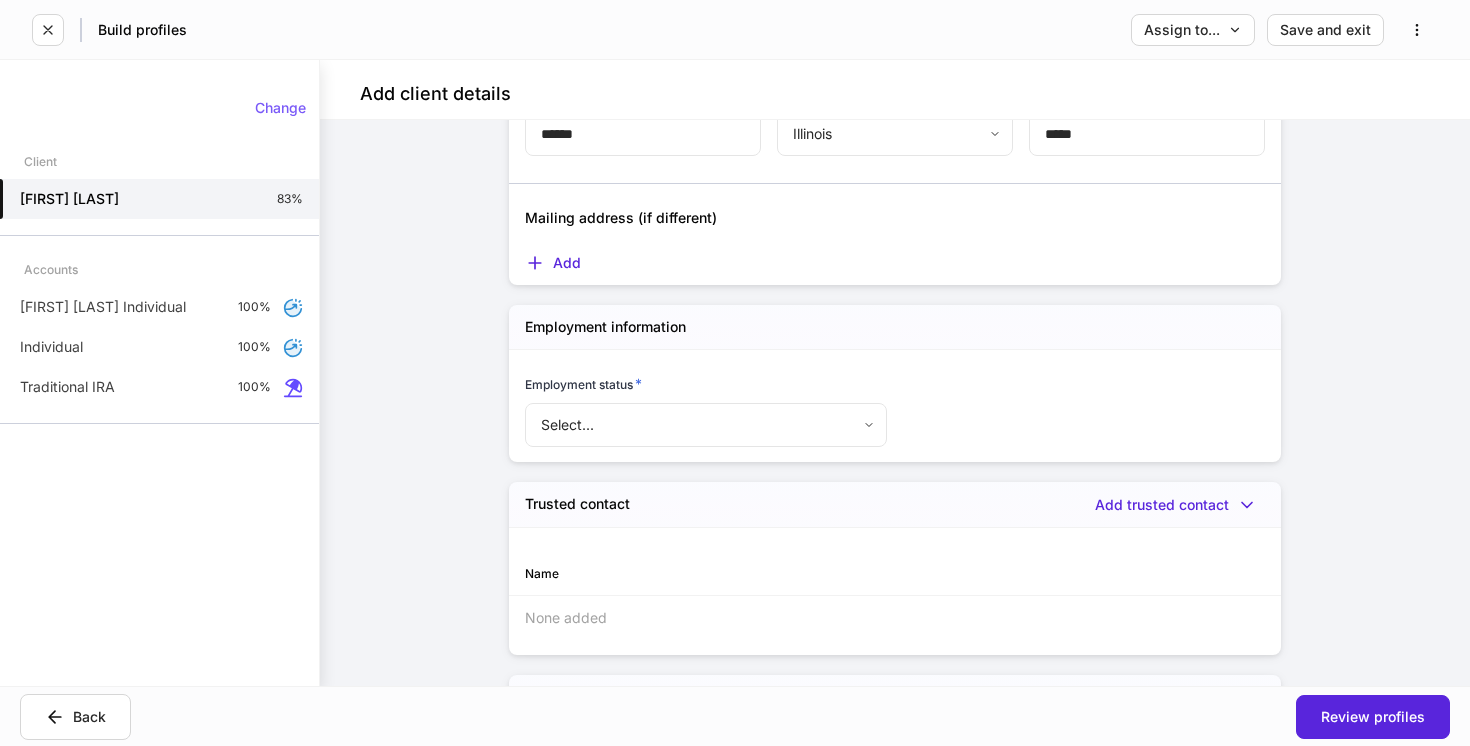 scroll, scrollTop: 1541, scrollLeft: 0, axis: vertical 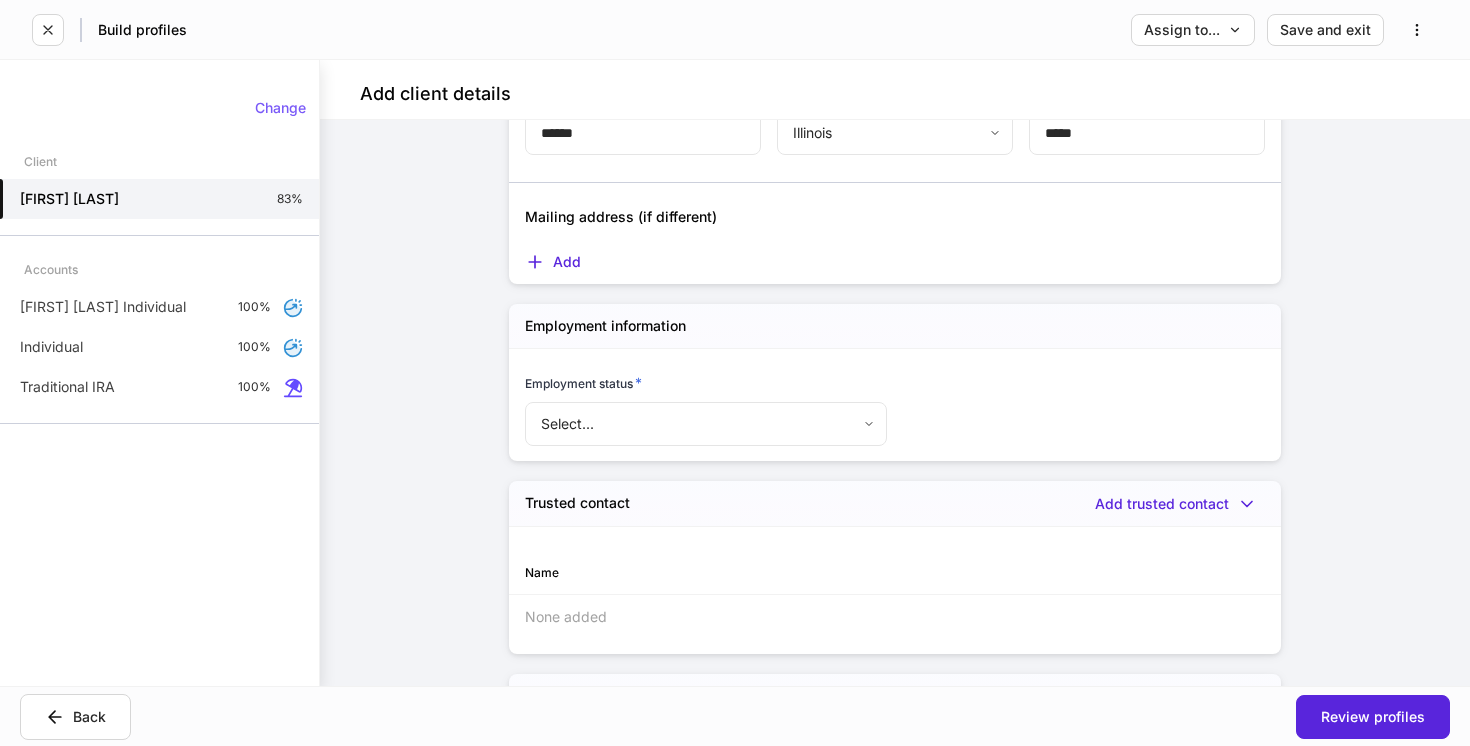type on "**********" 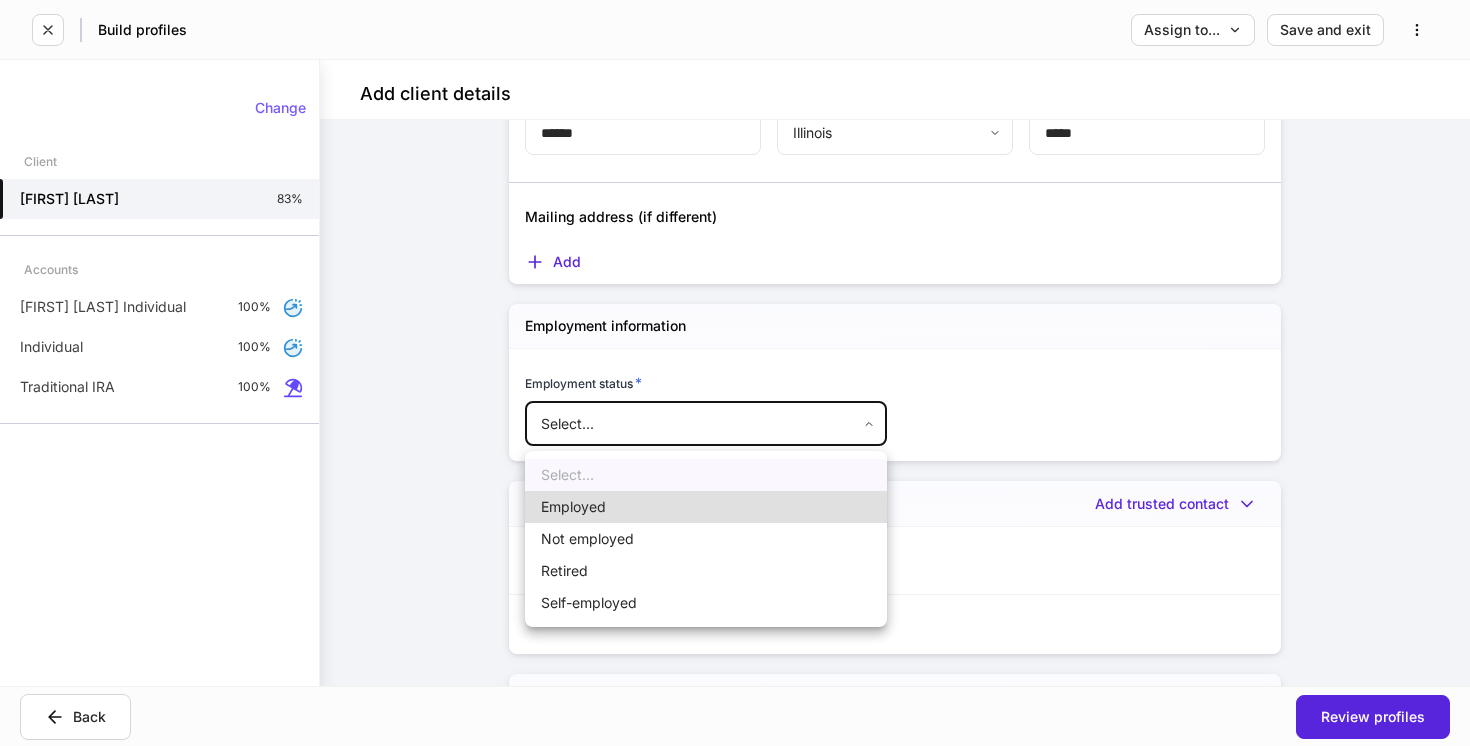 click on "Retired" at bounding box center (706, 571) 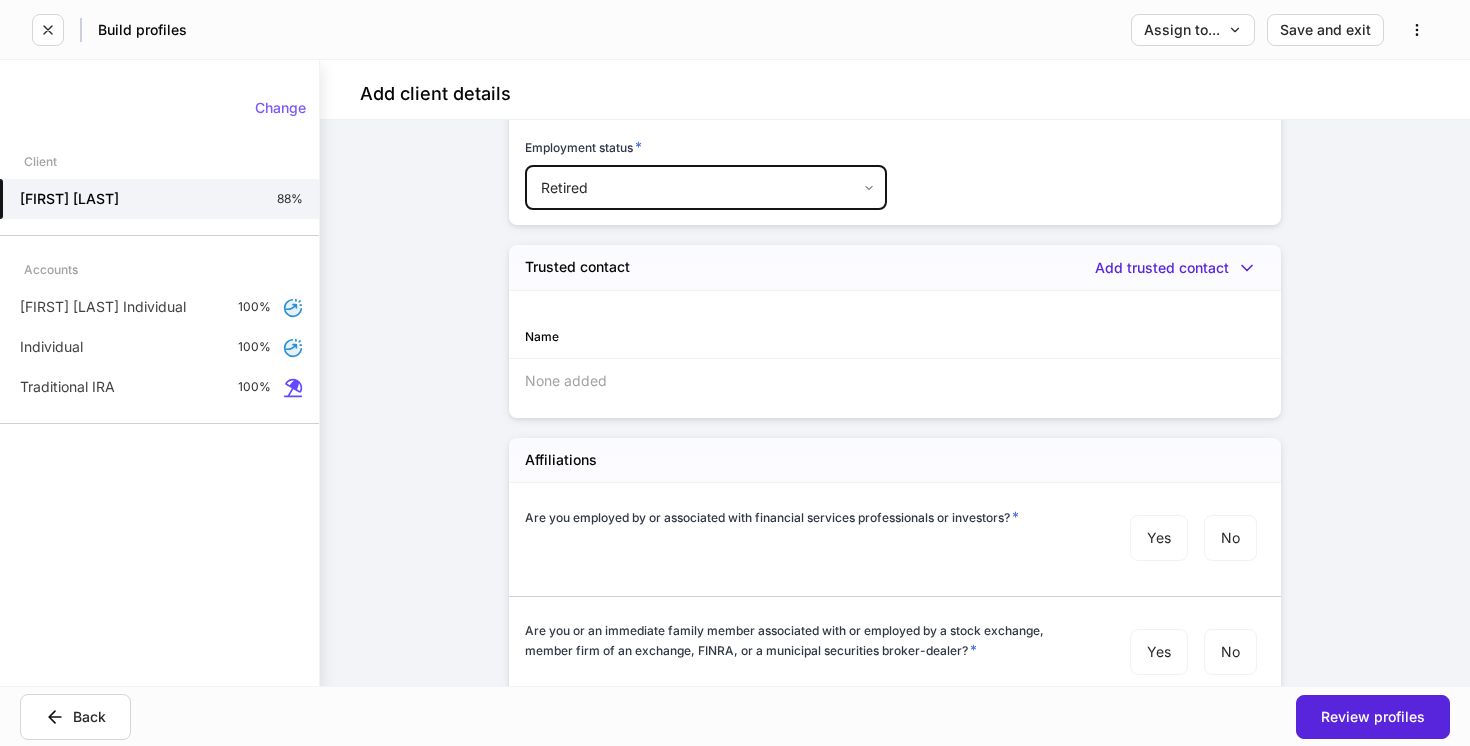 scroll, scrollTop: 1973, scrollLeft: 0, axis: vertical 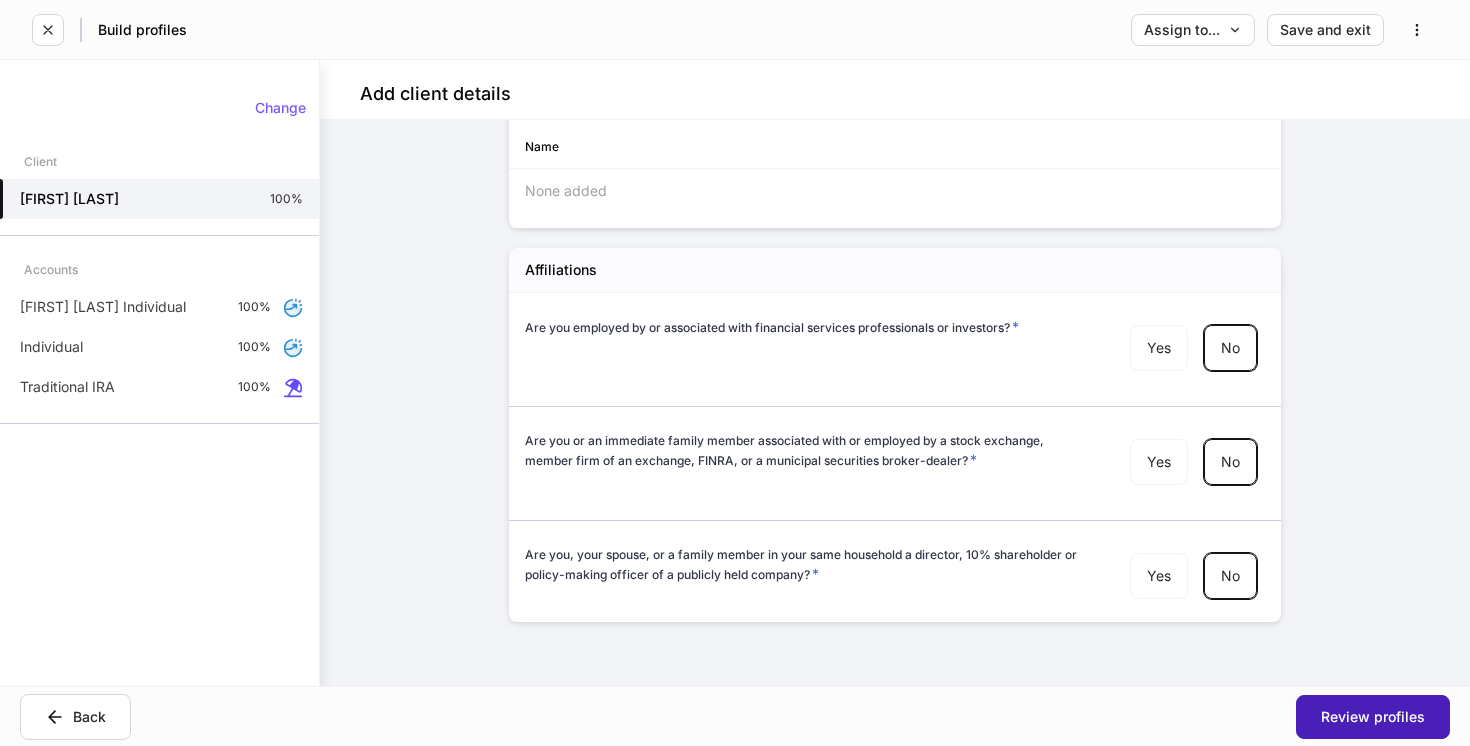click on "Review profiles" at bounding box center [1373, 717] 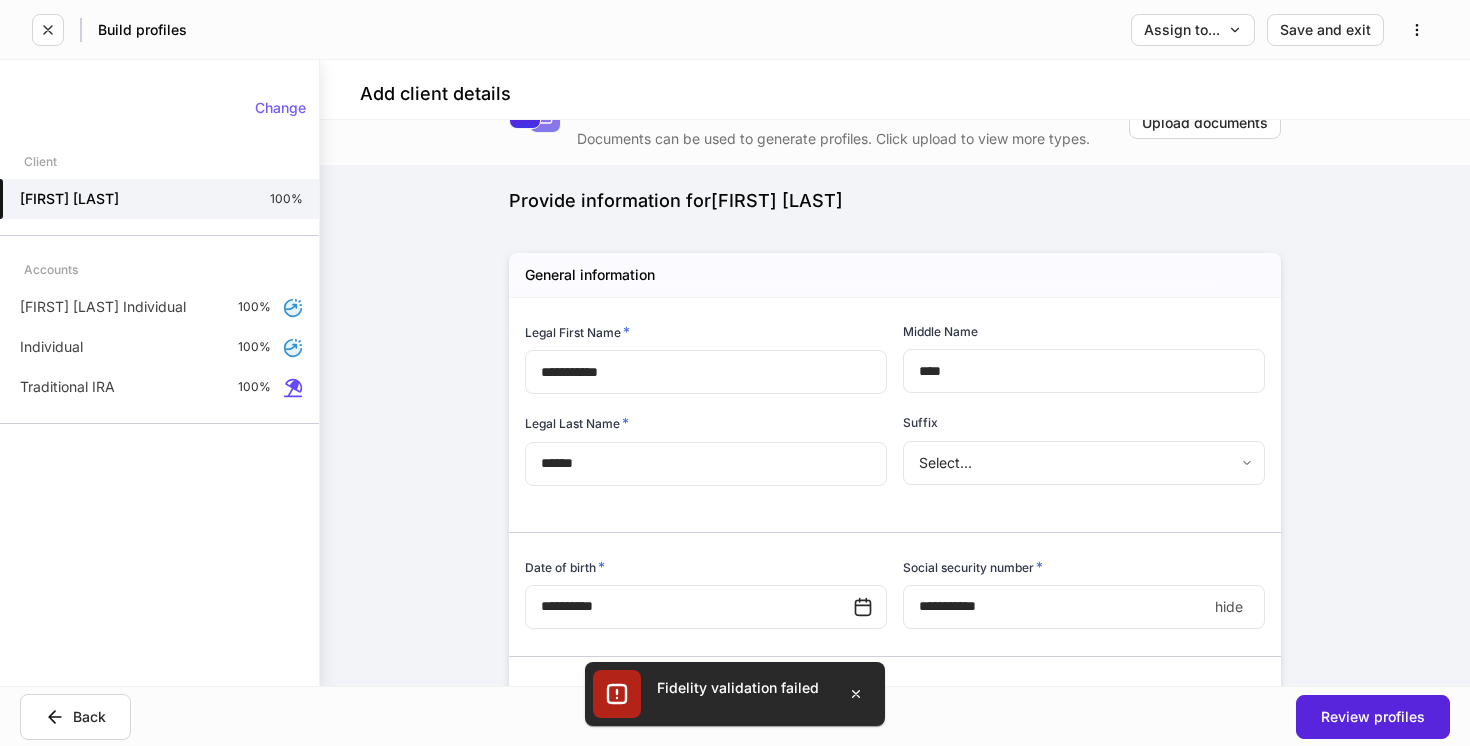 scroll, scrollTop: 0, scrollLeft: 0, axis: both 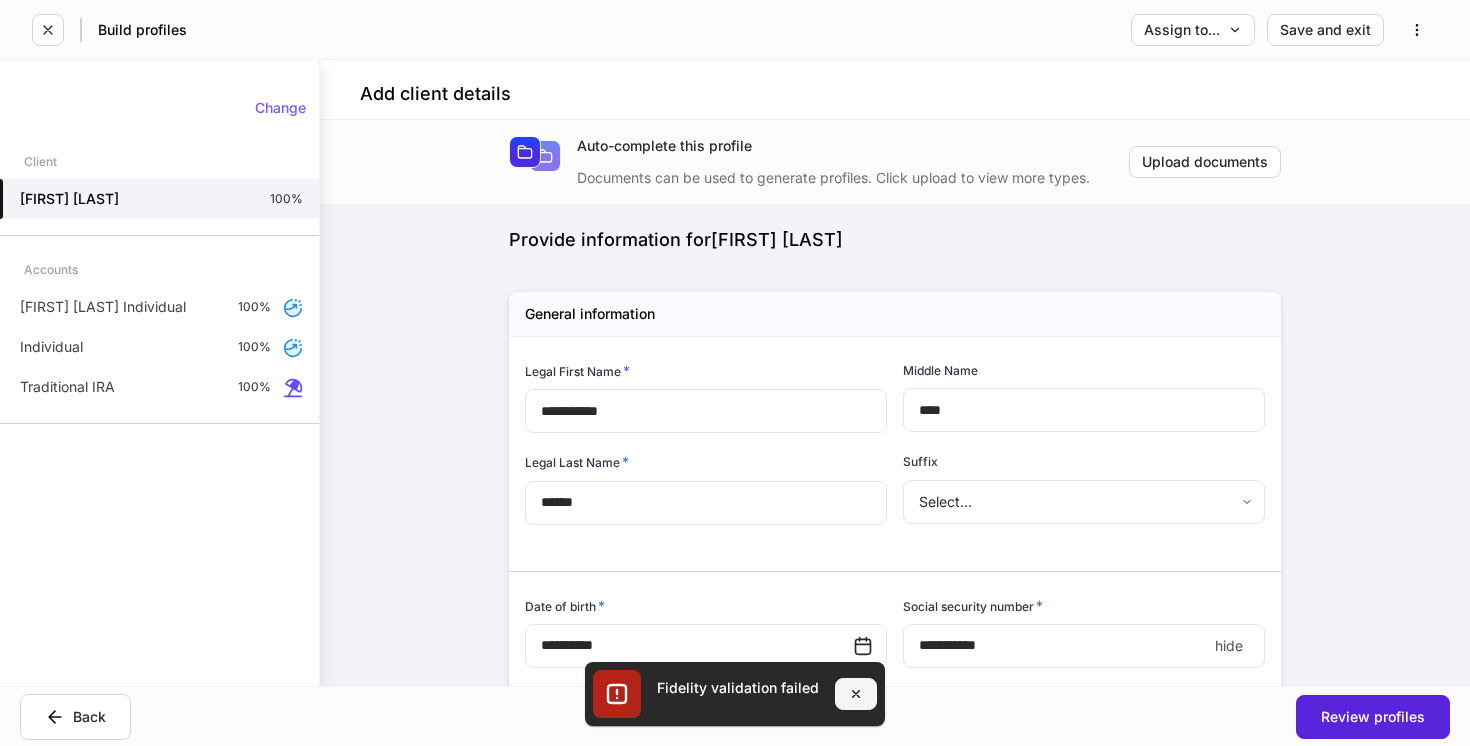 click 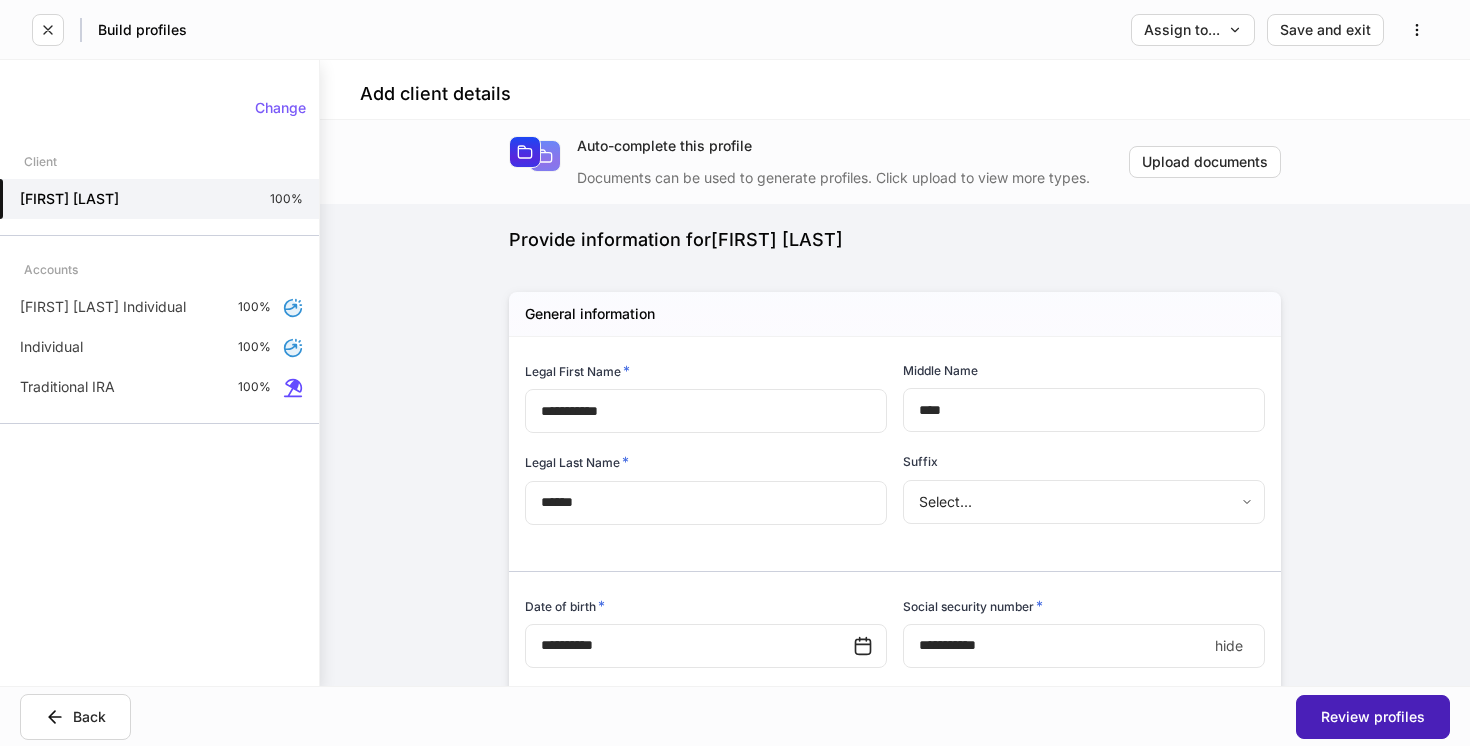 click on "Review profiles" at bounding box center (1373, 717) 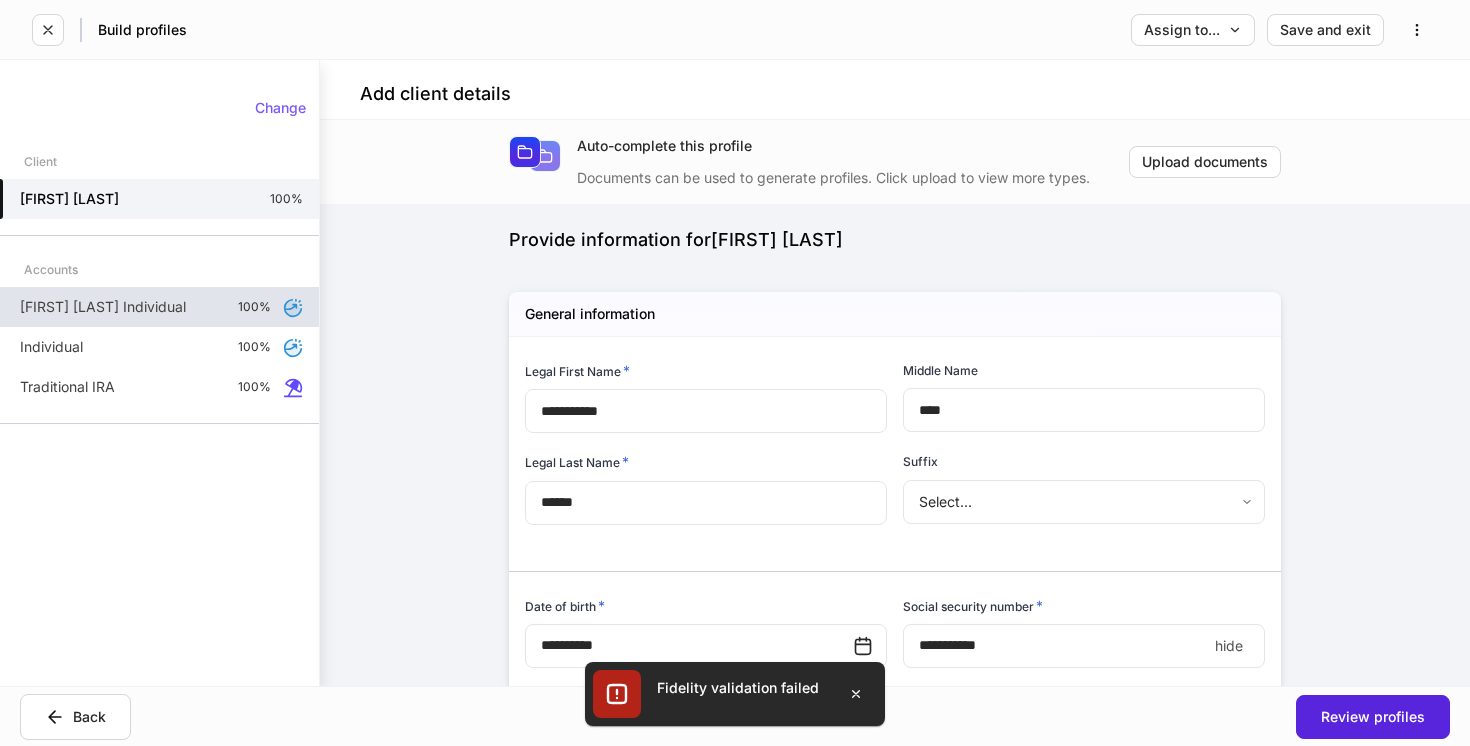 click on "[FIRST] [LAST] Individual 100%" at bounding box center (159, 307) 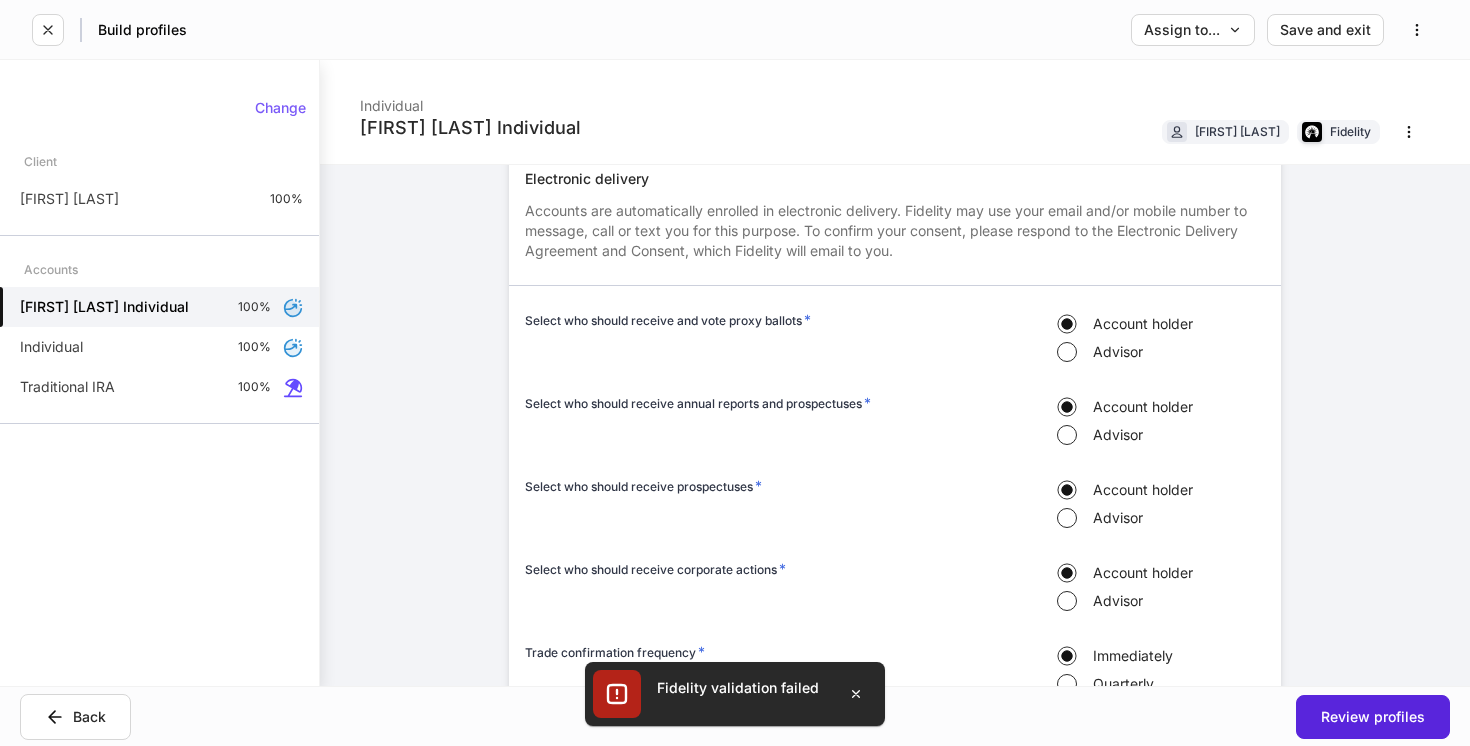 scroll, scrollTop: 1499, scrollLeft: 0, axis: vertical 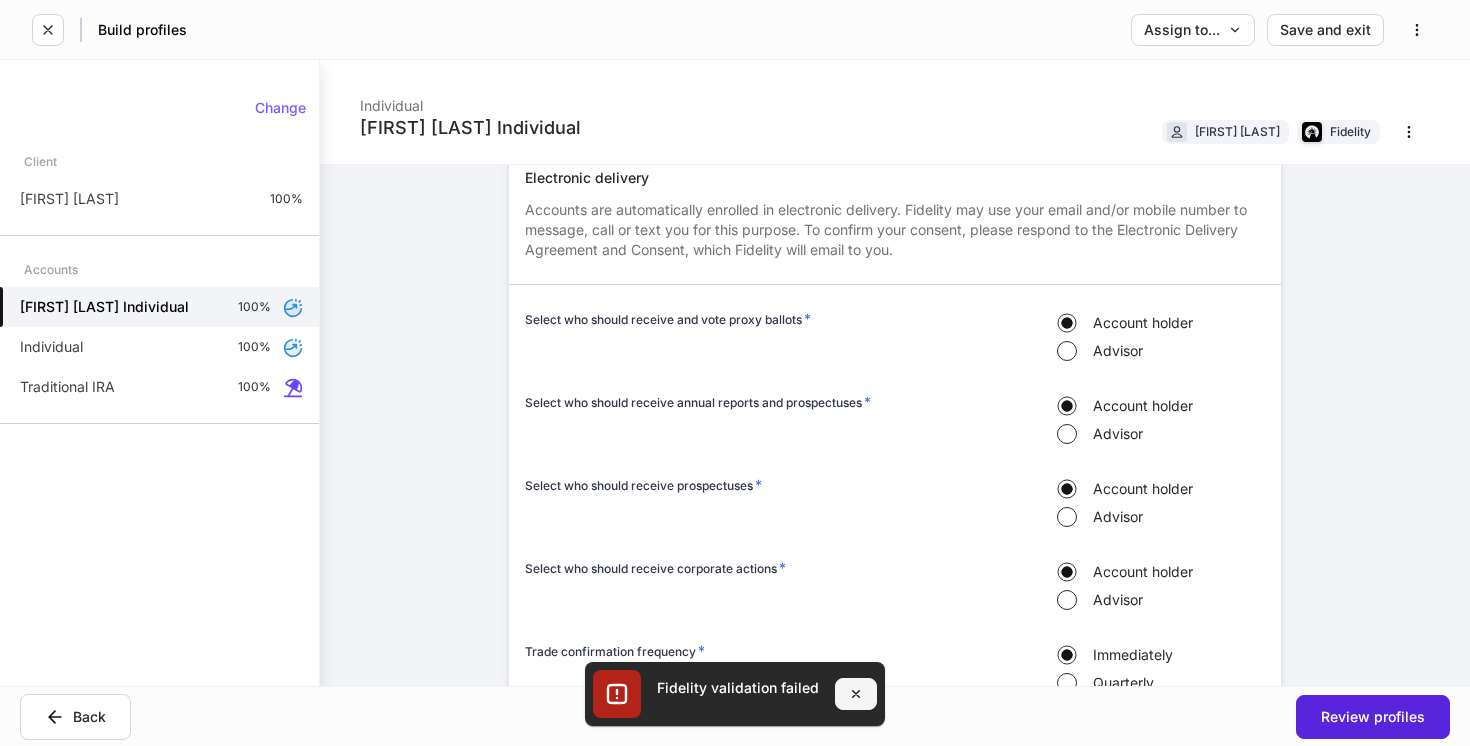 click 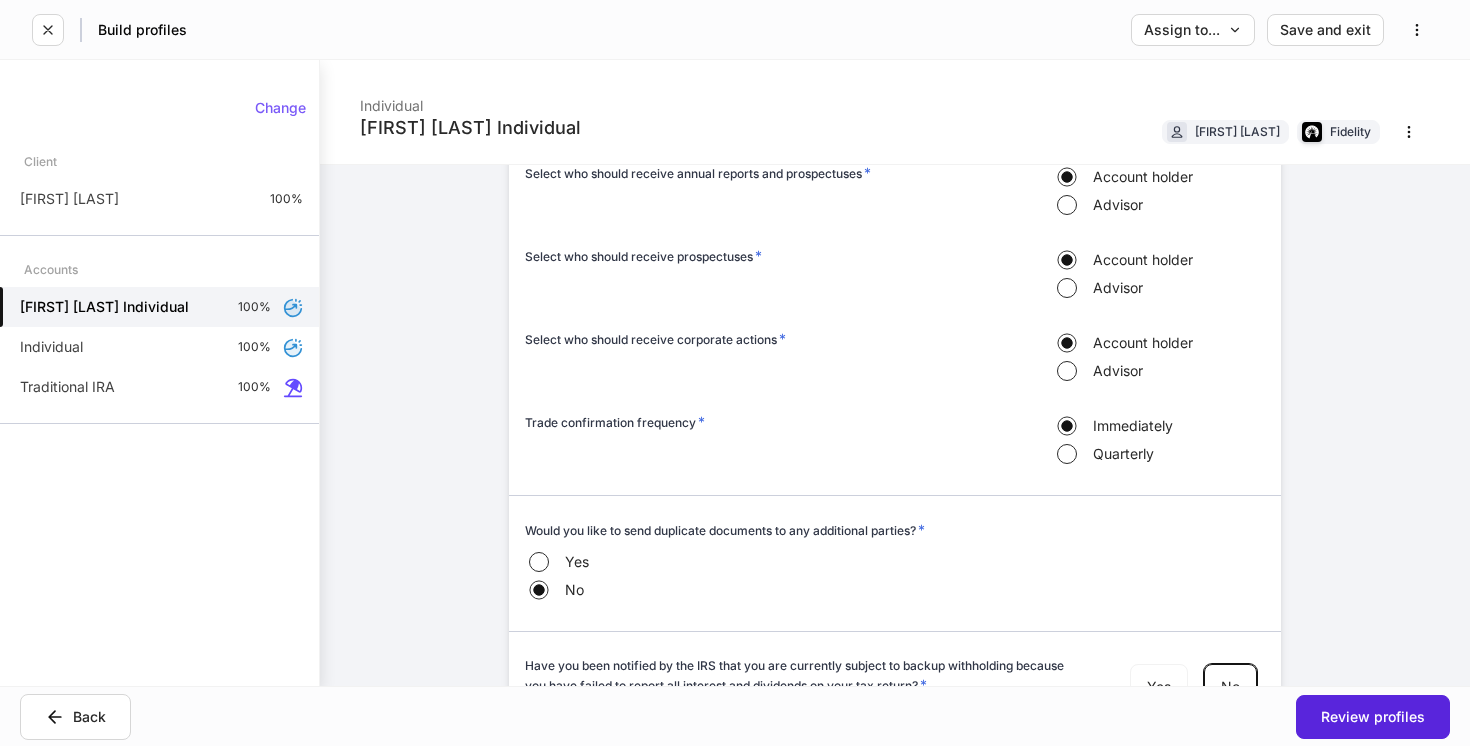 scroll, scrollTop: 1841, scrollLeft: 0, axis: vertical 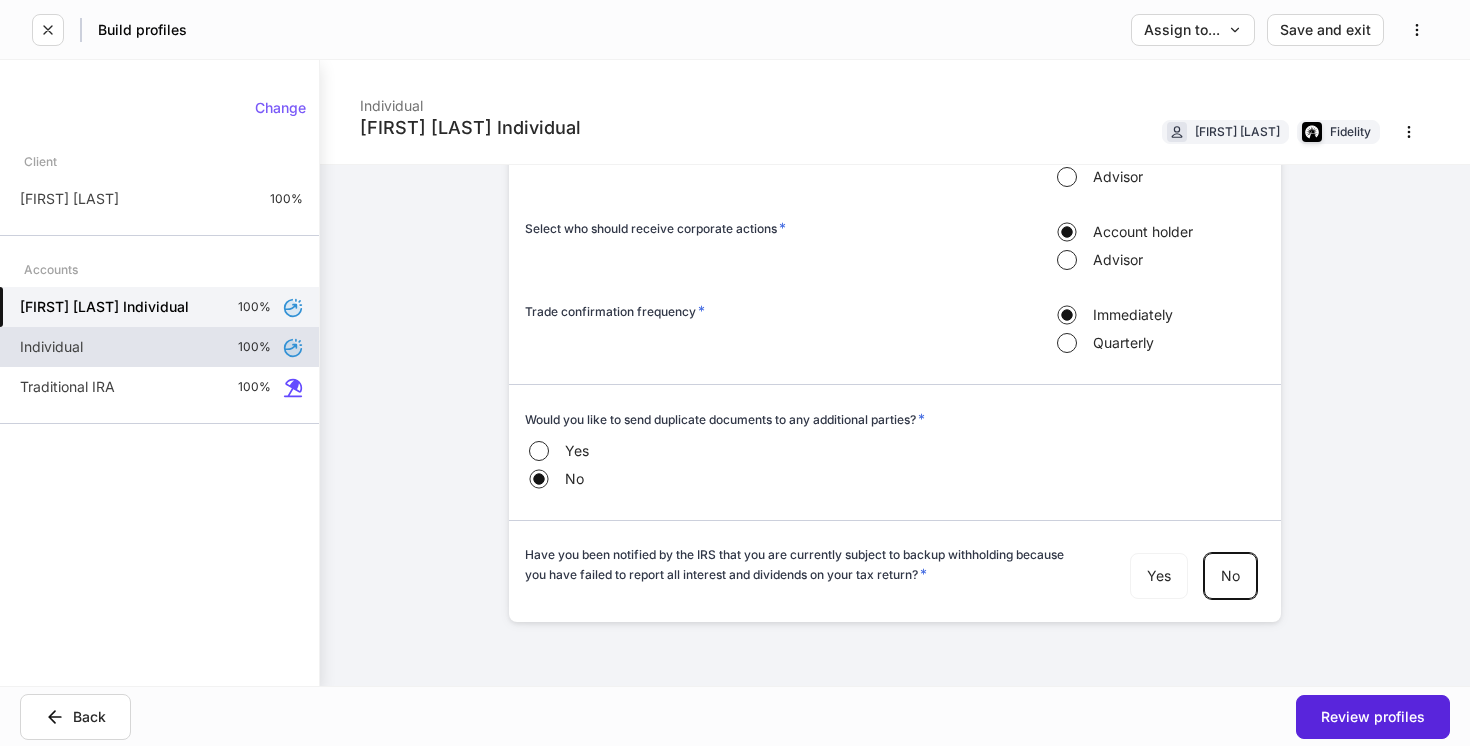click on "100%" at bounding box center [254, 347] 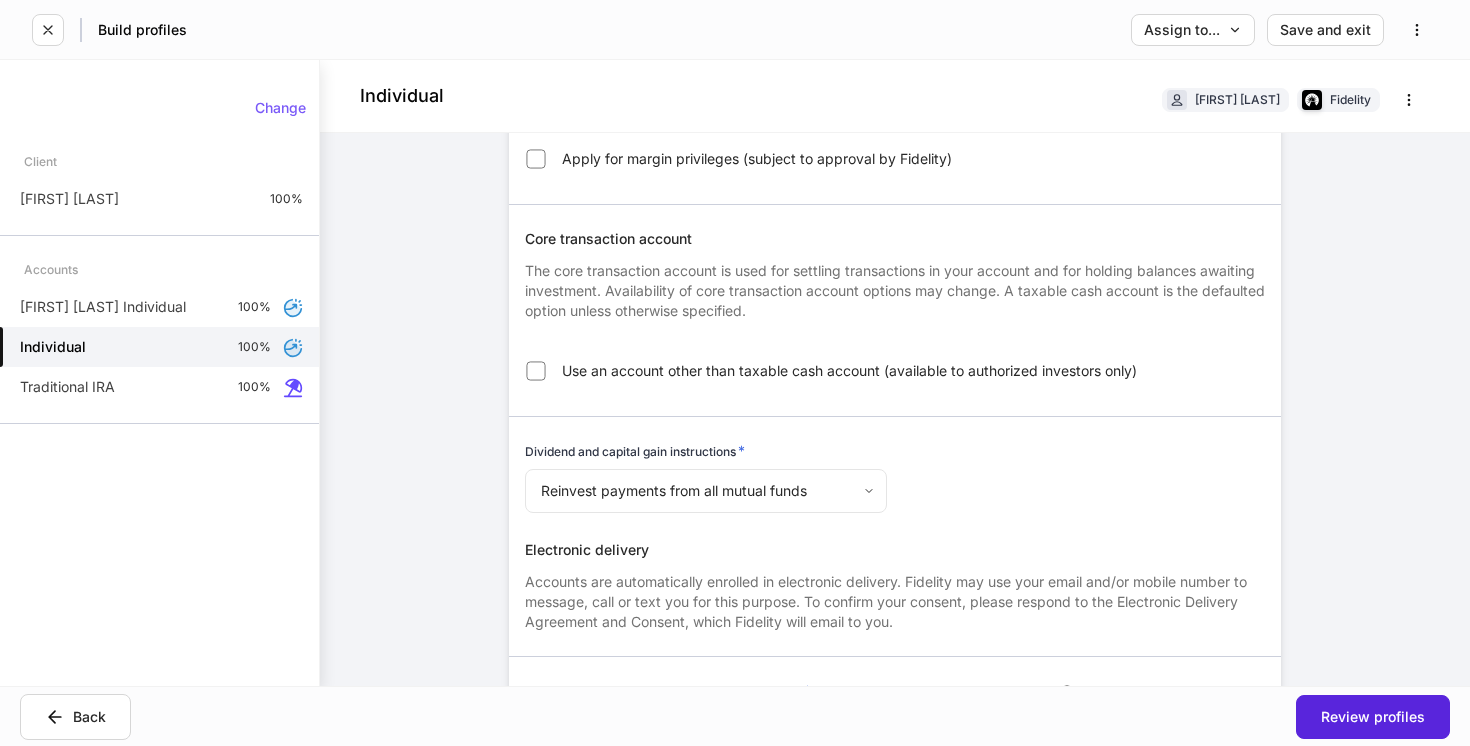 scroll, scrollTop: 1093, scrollLeft: 0, axis: vertical 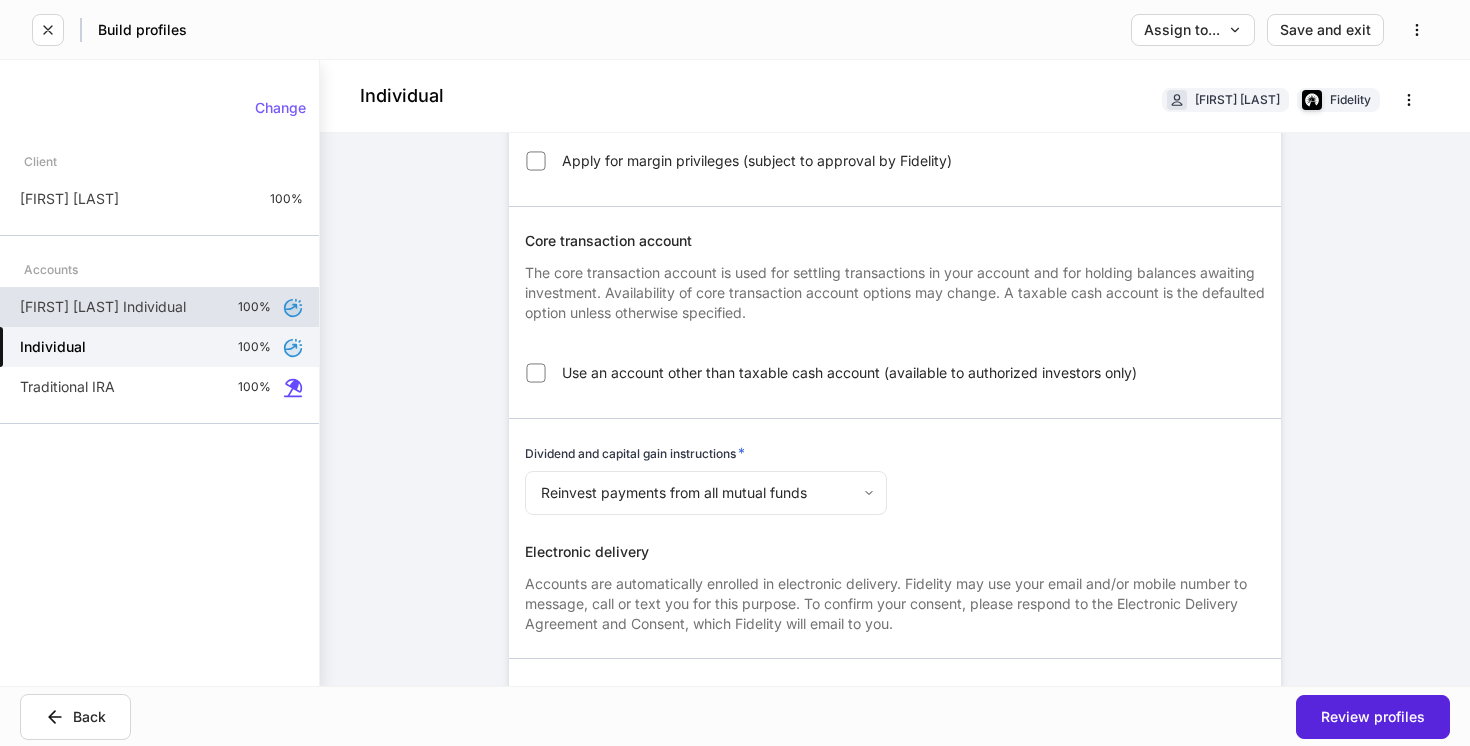 click on "[FIRST] [LAST] Individual 100%" at bounding box center (159, 307) 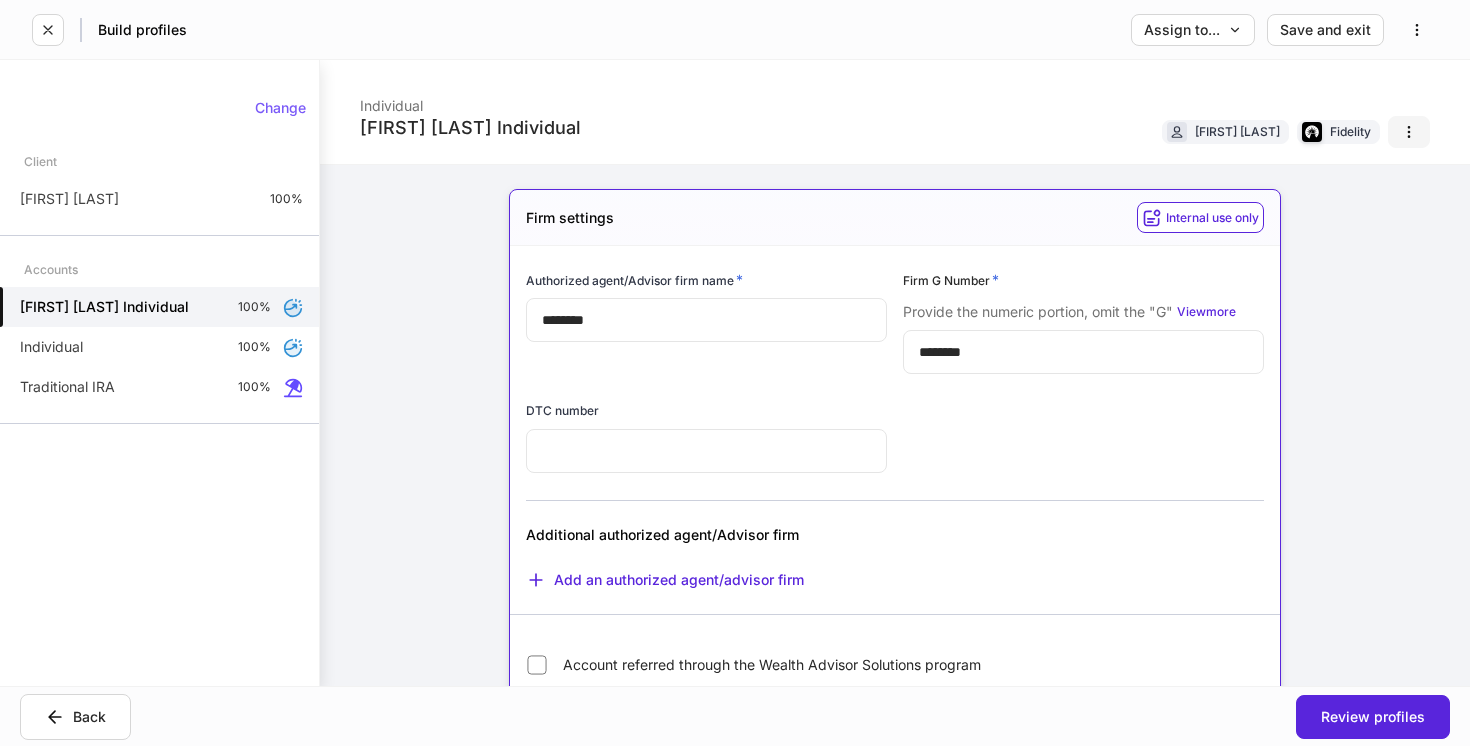 click 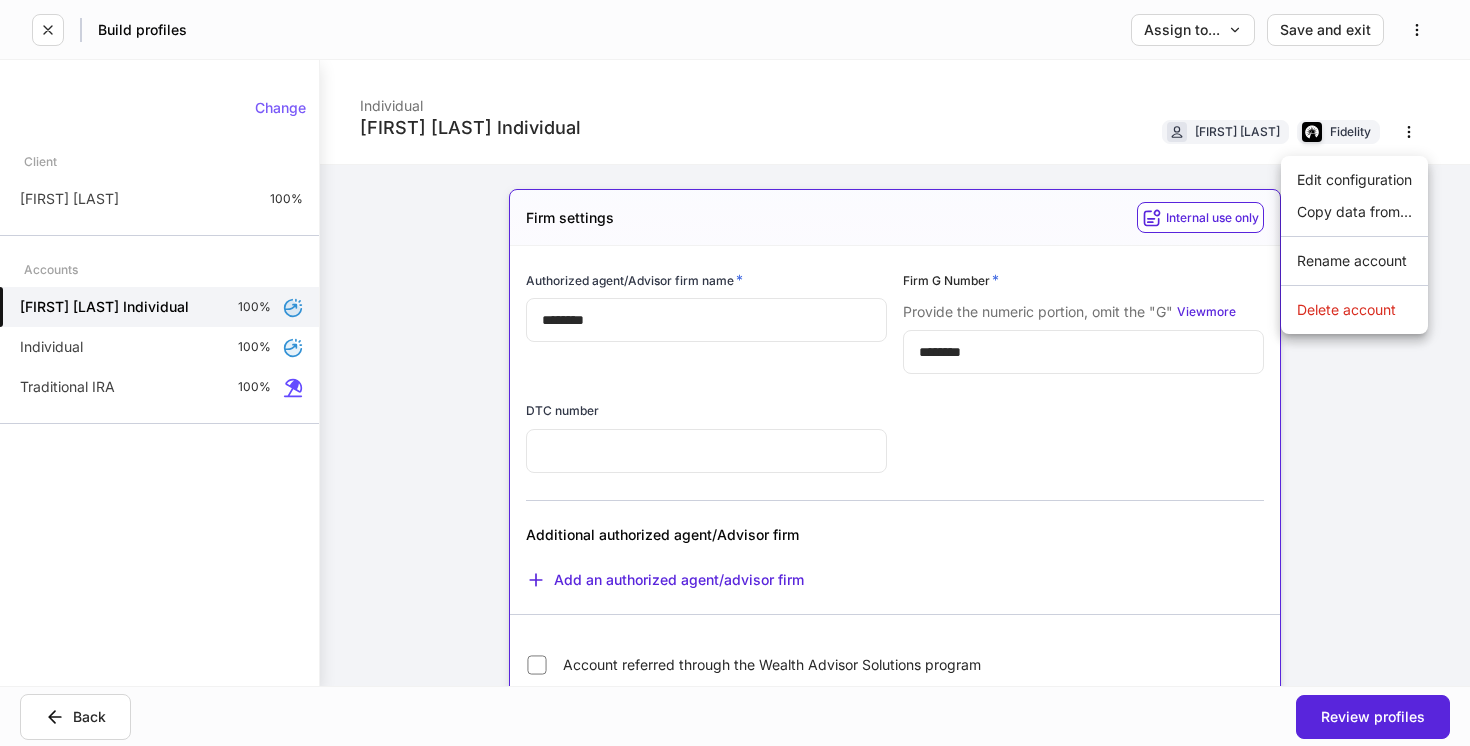 click on "Delete account" at bounding box center [1354, 310] 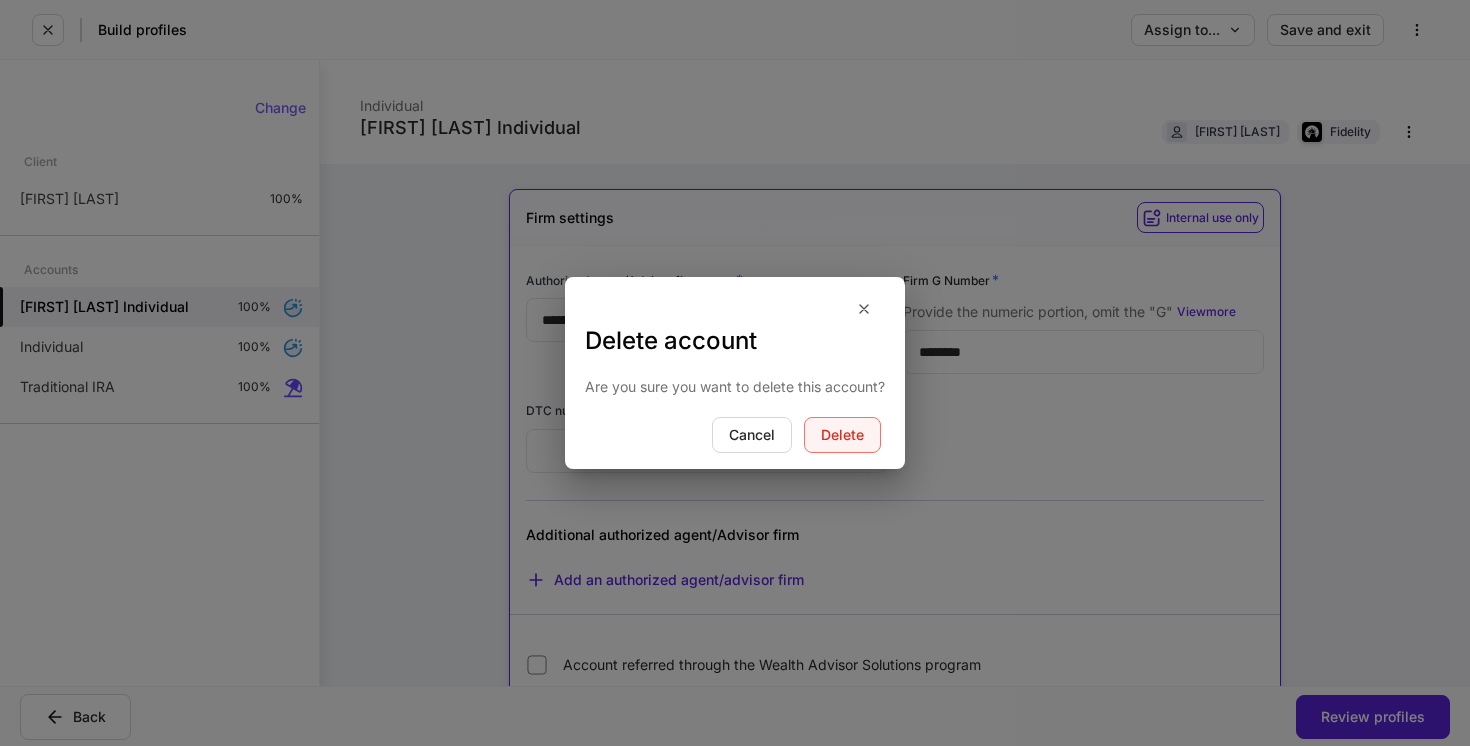 click on "Delete" at bounding box center [842, 435] 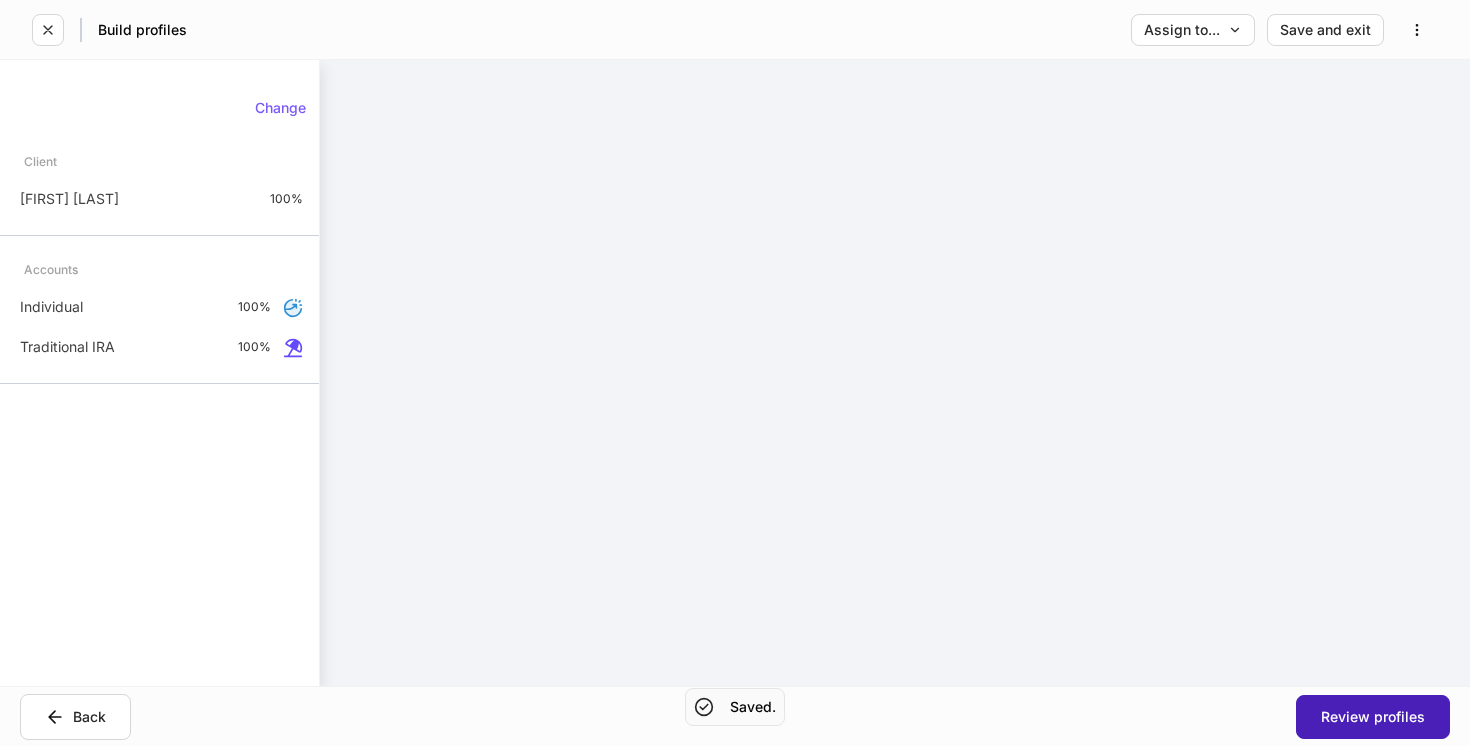 click on "Review profiles" at bounding box center [1373, 717] 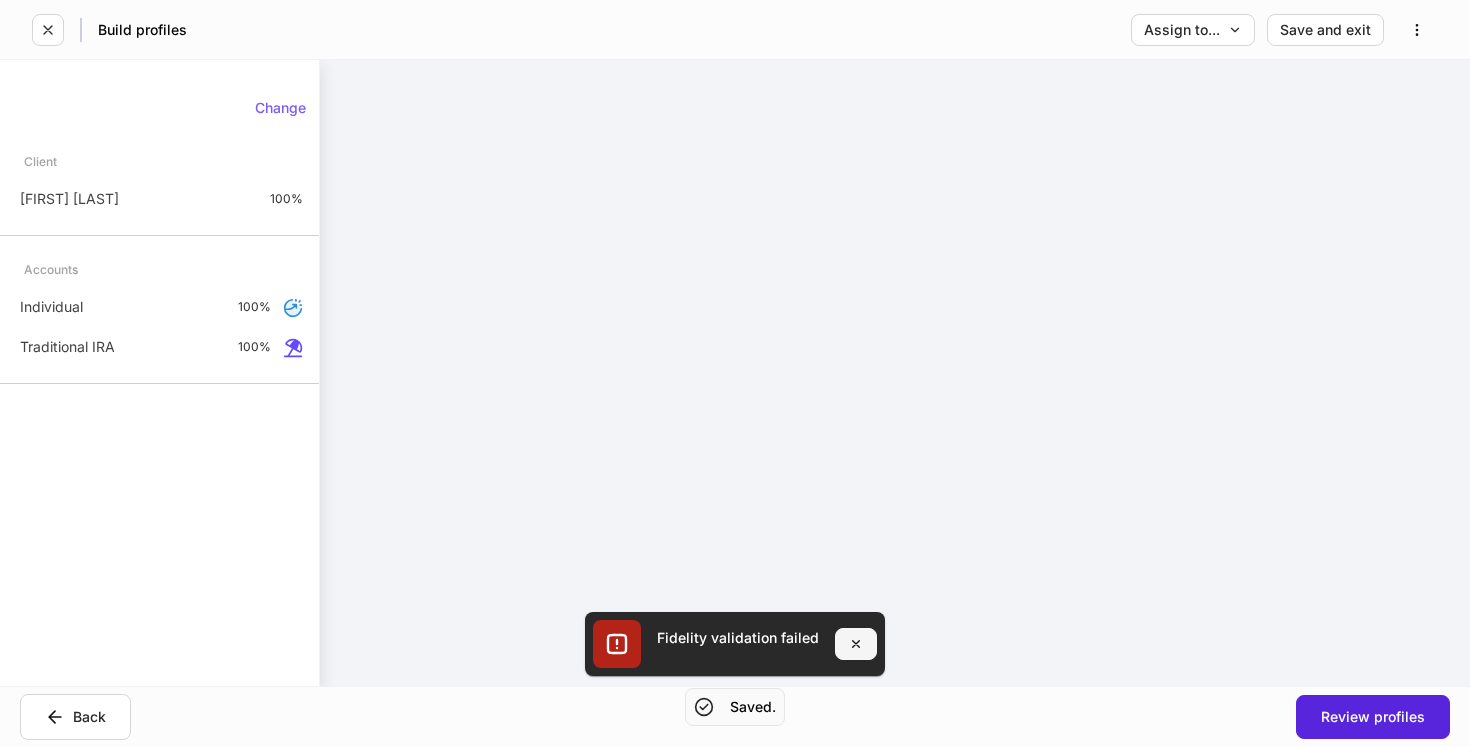 click 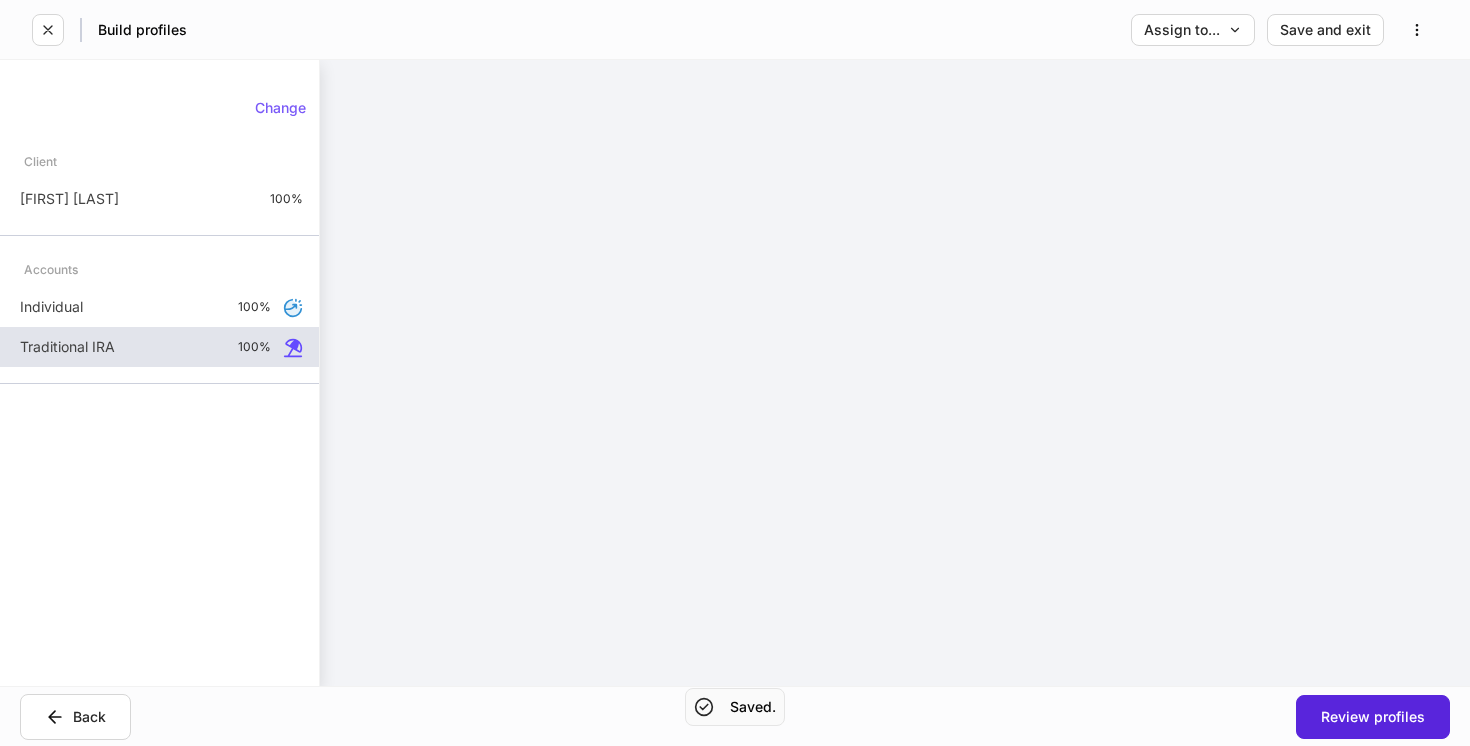click on "Traditional IRA 100%" at bounding box center [159, 347] 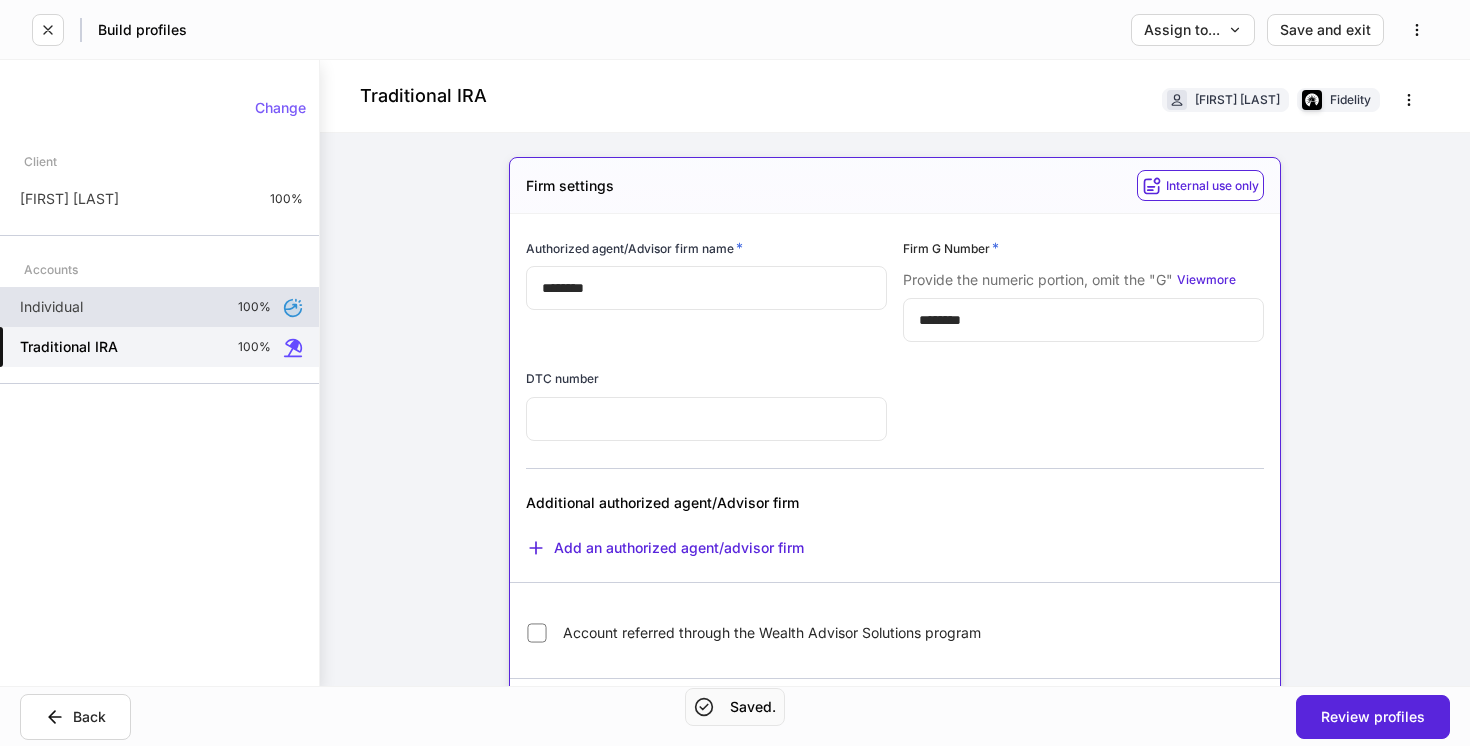 click on "100%" at bounding box center [254, 307] 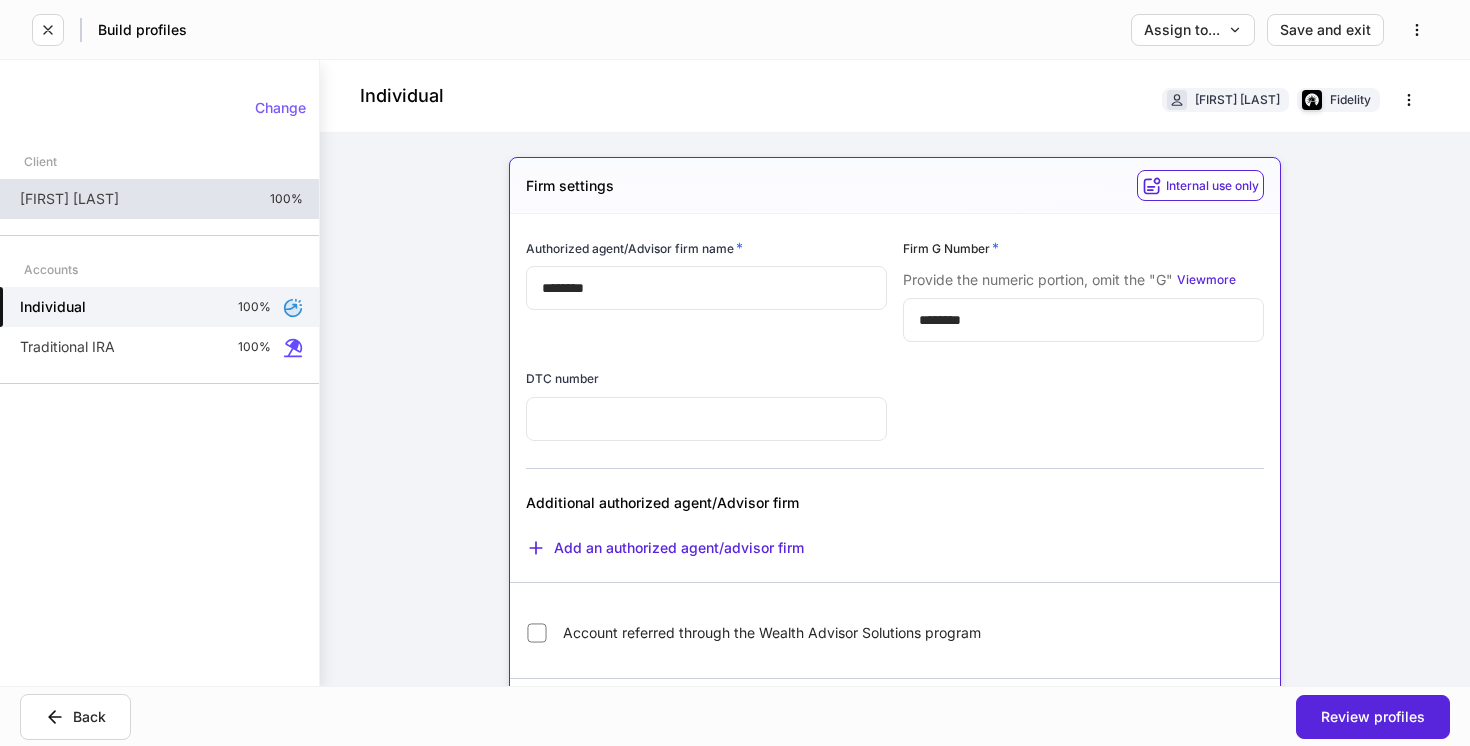 click on "[FIRST] [LAST] 100%" at bounding box center [159, 199] 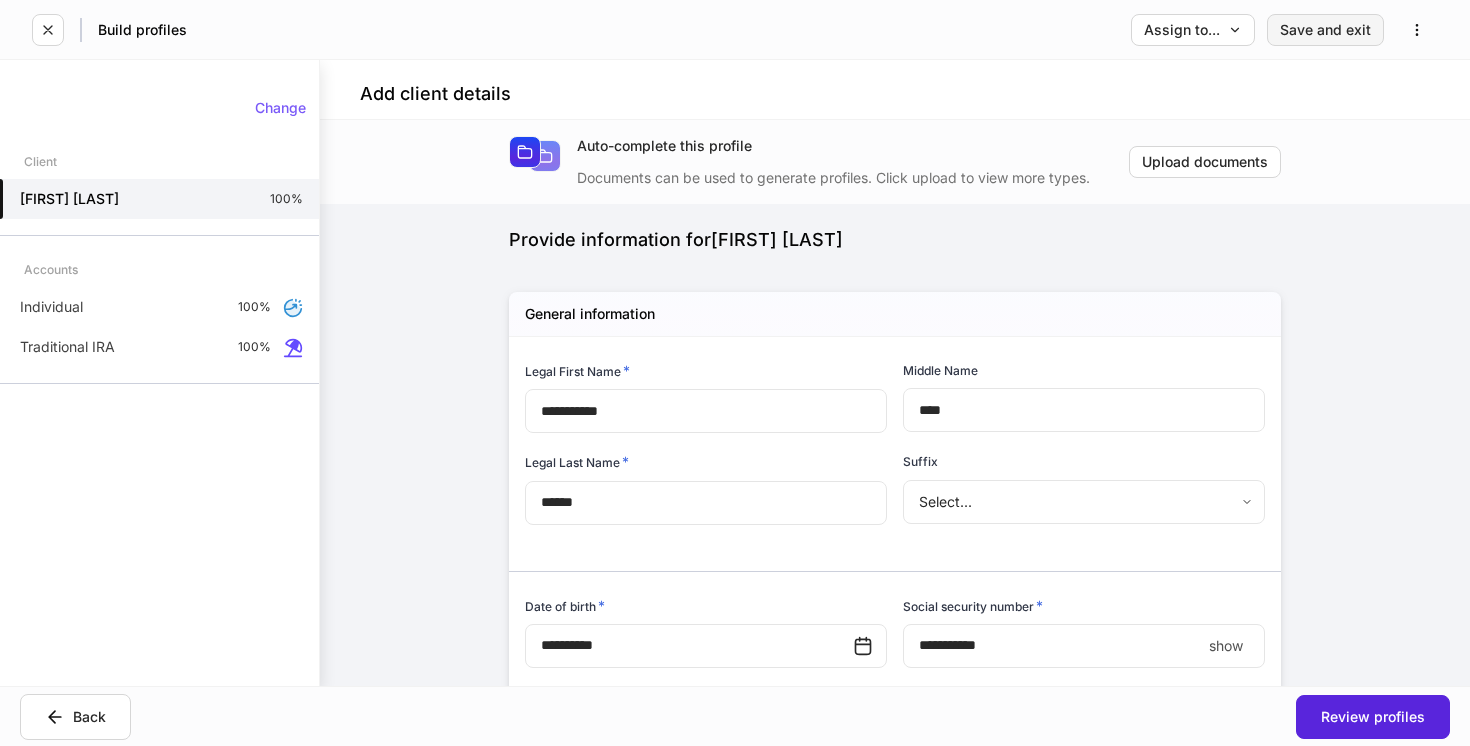 click on "Save and exit" at bounding box center [1325, 30] 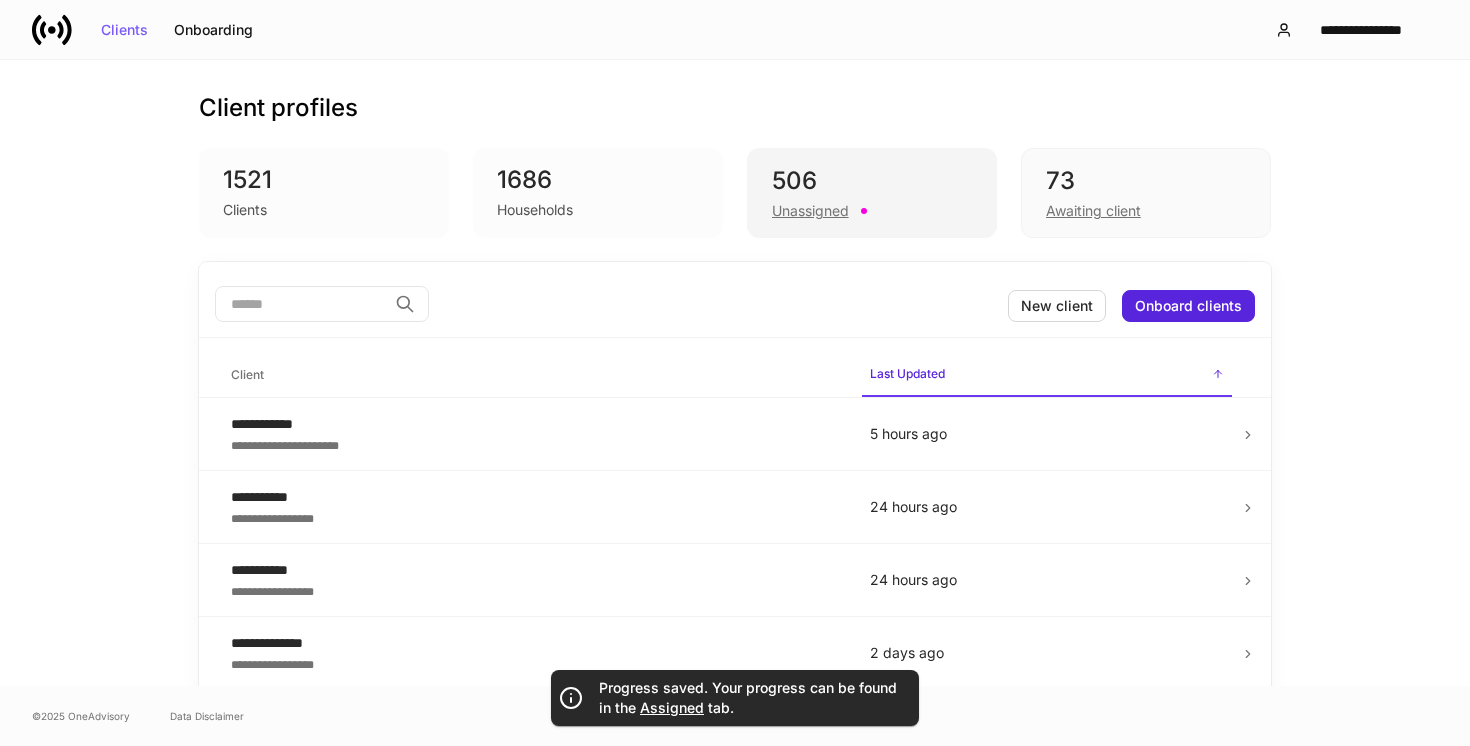 click on "506" at bounding box center [872, 181] 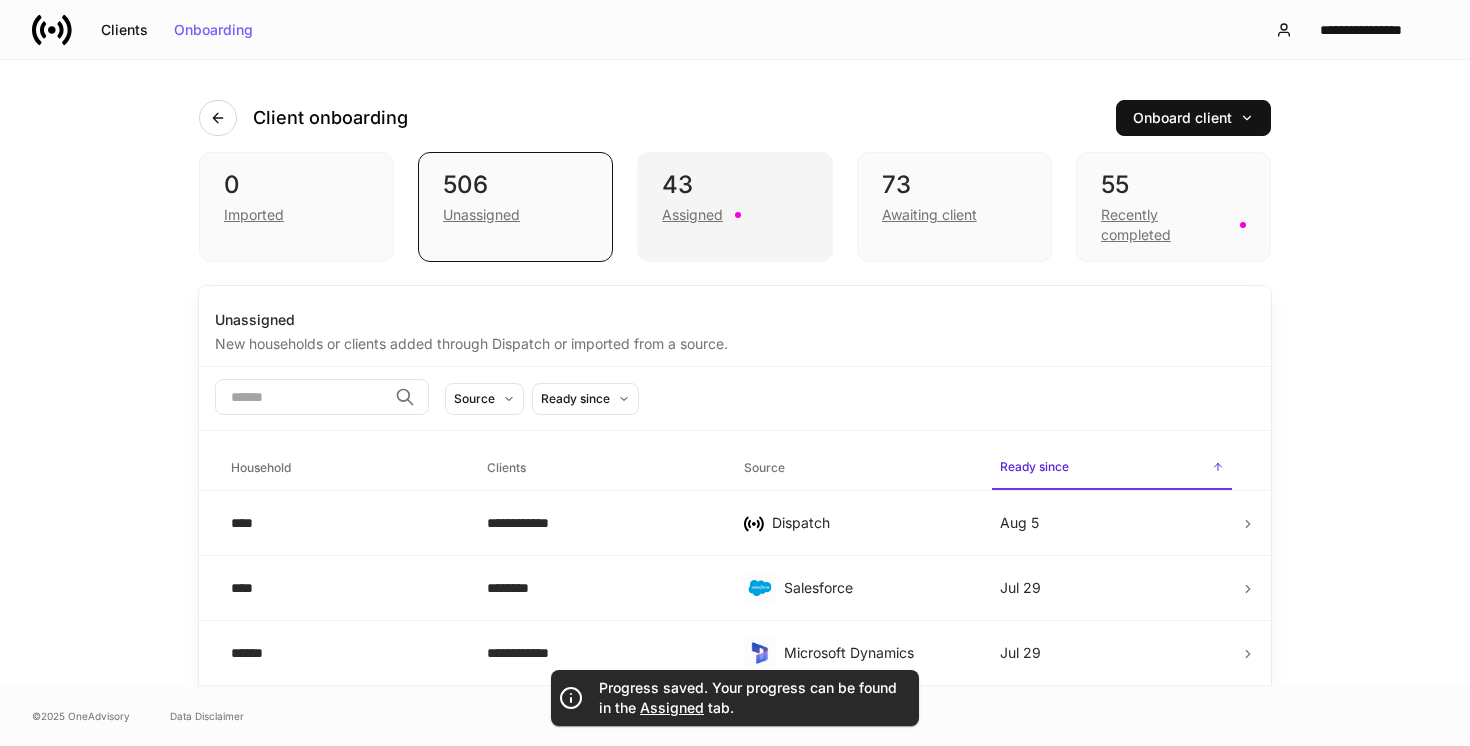 click on "43" at bounding box center (734, 185) 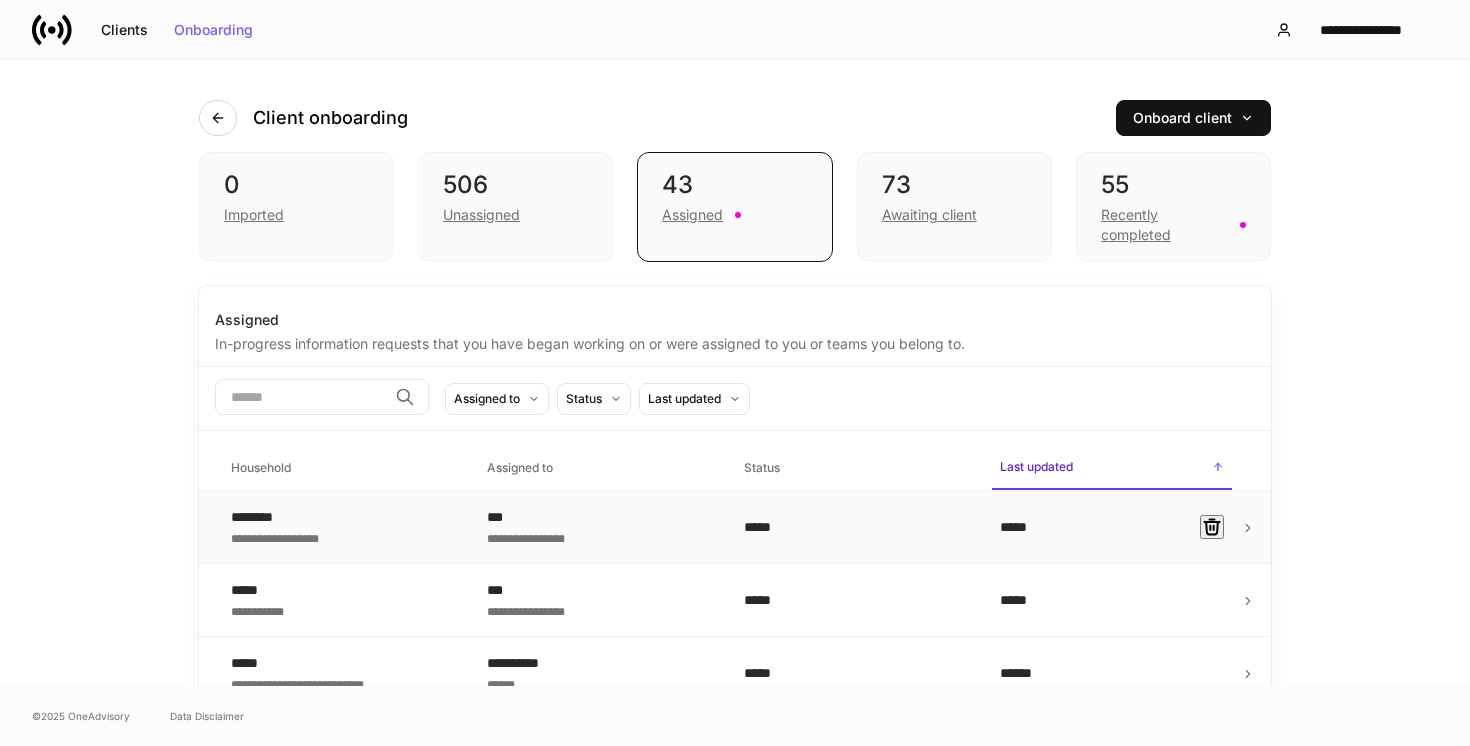 click on "***" at bounding box center [599, 517] 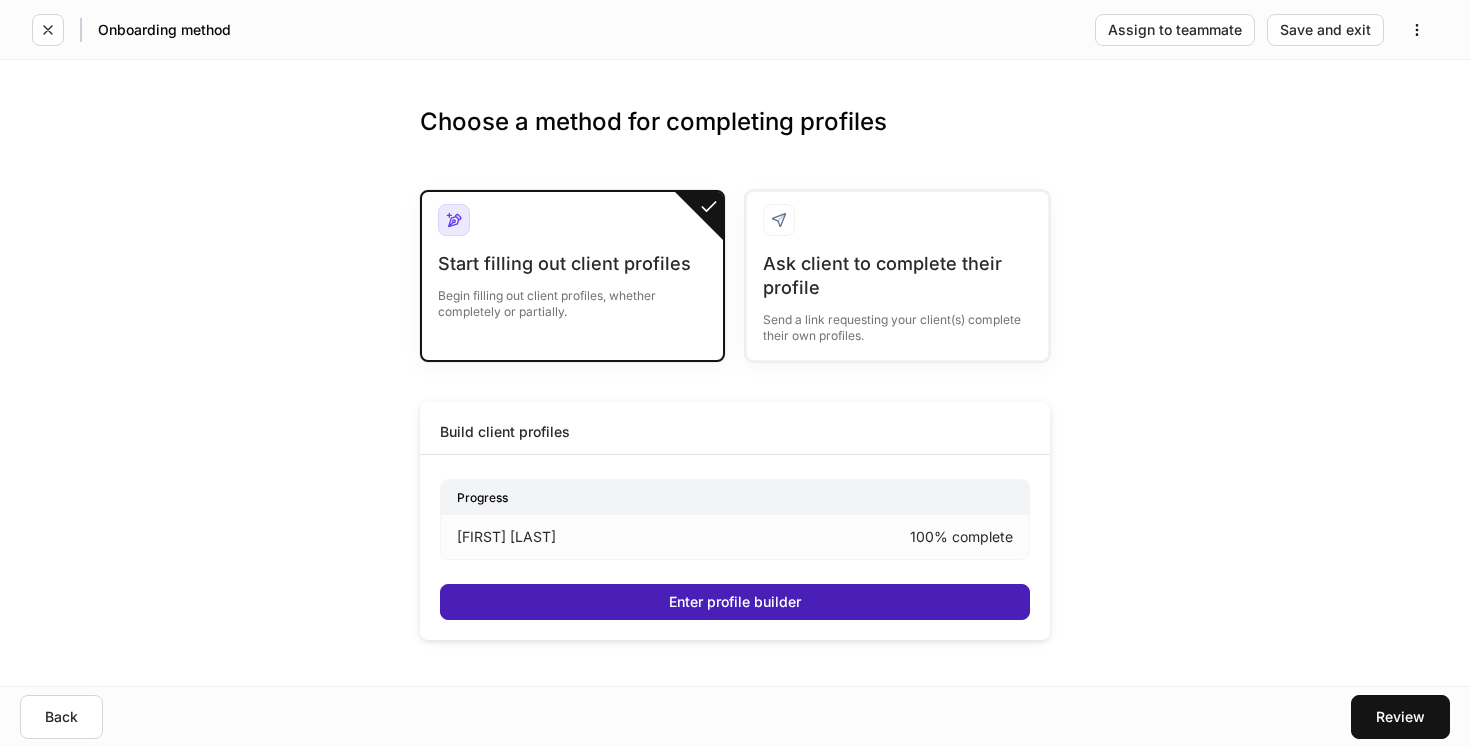 click on "Enter profile builder" at bounding box center (735, 602) 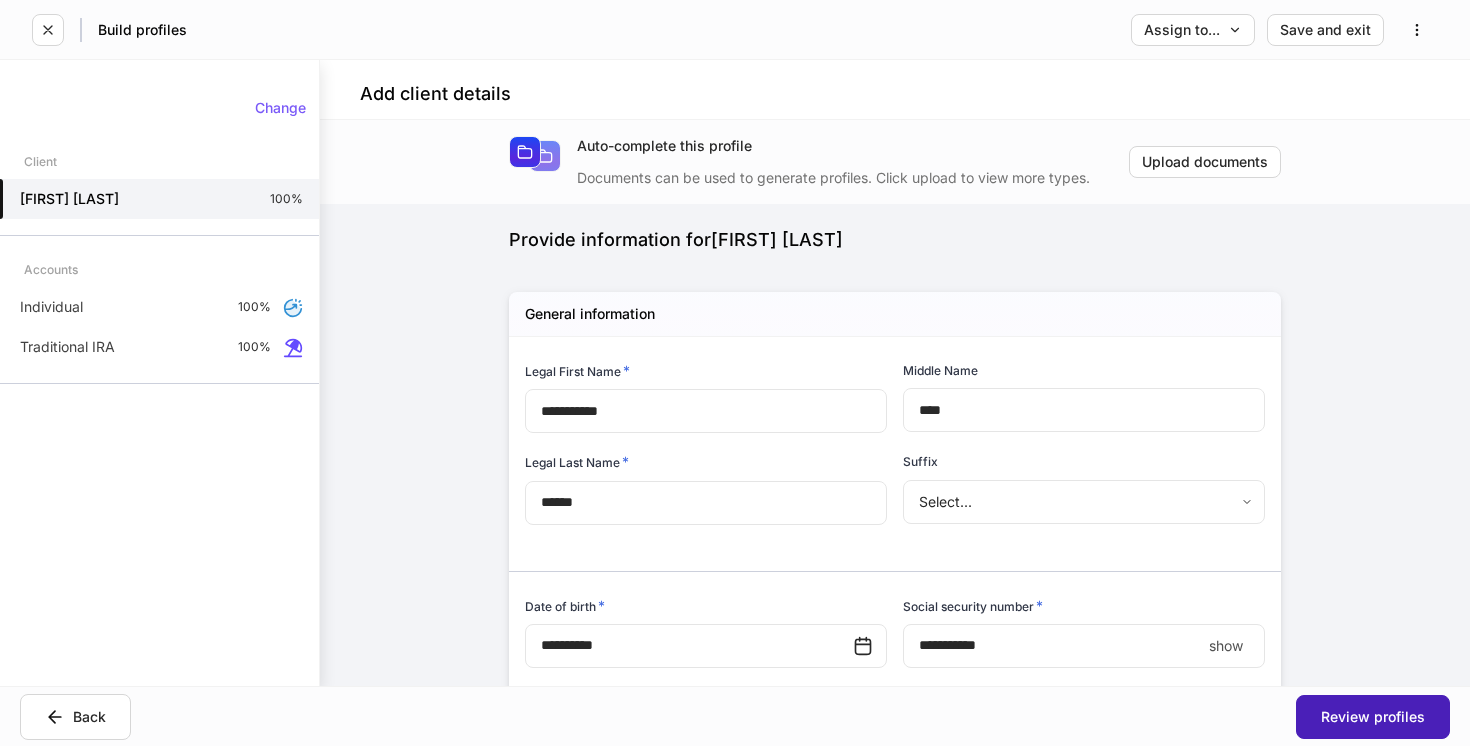 click on "Review profiles" at bounding box center [1373, 717] 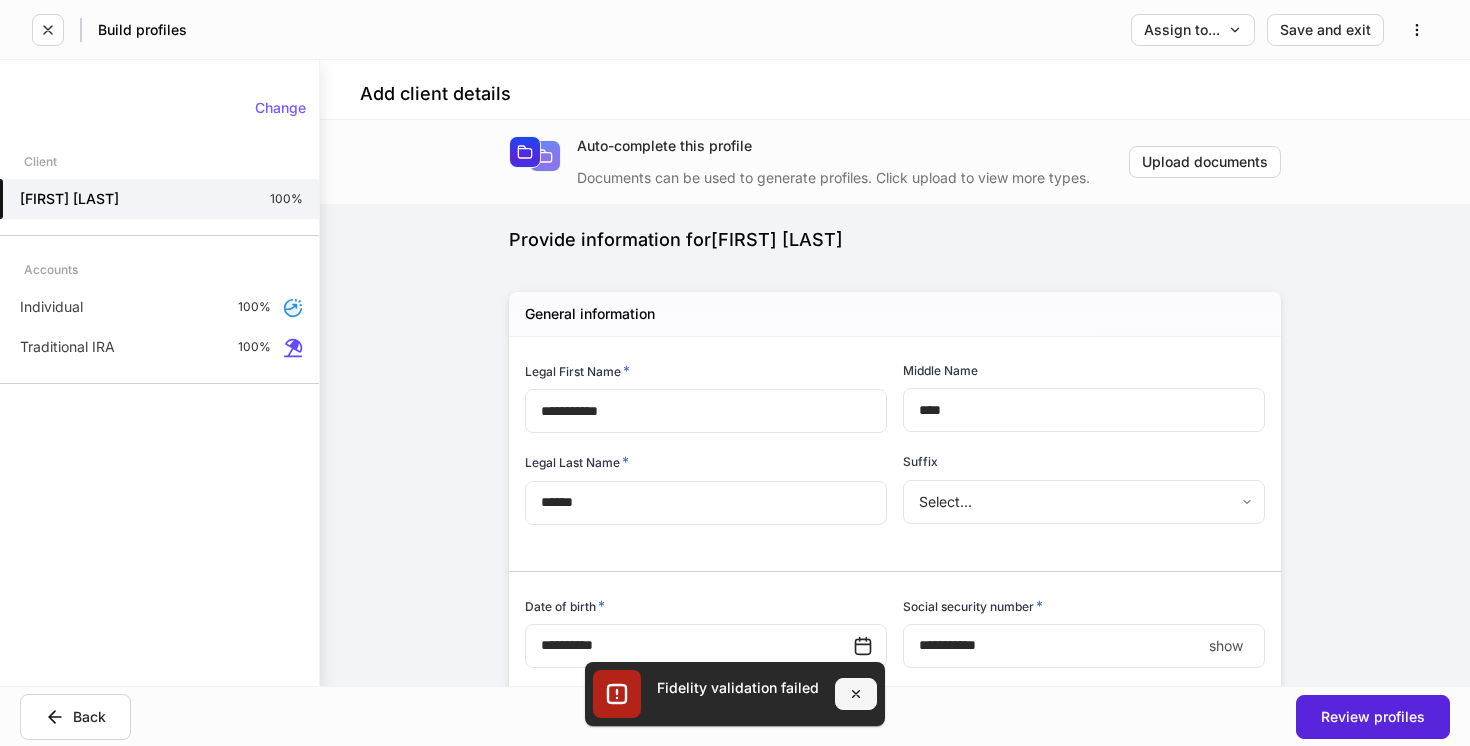 click 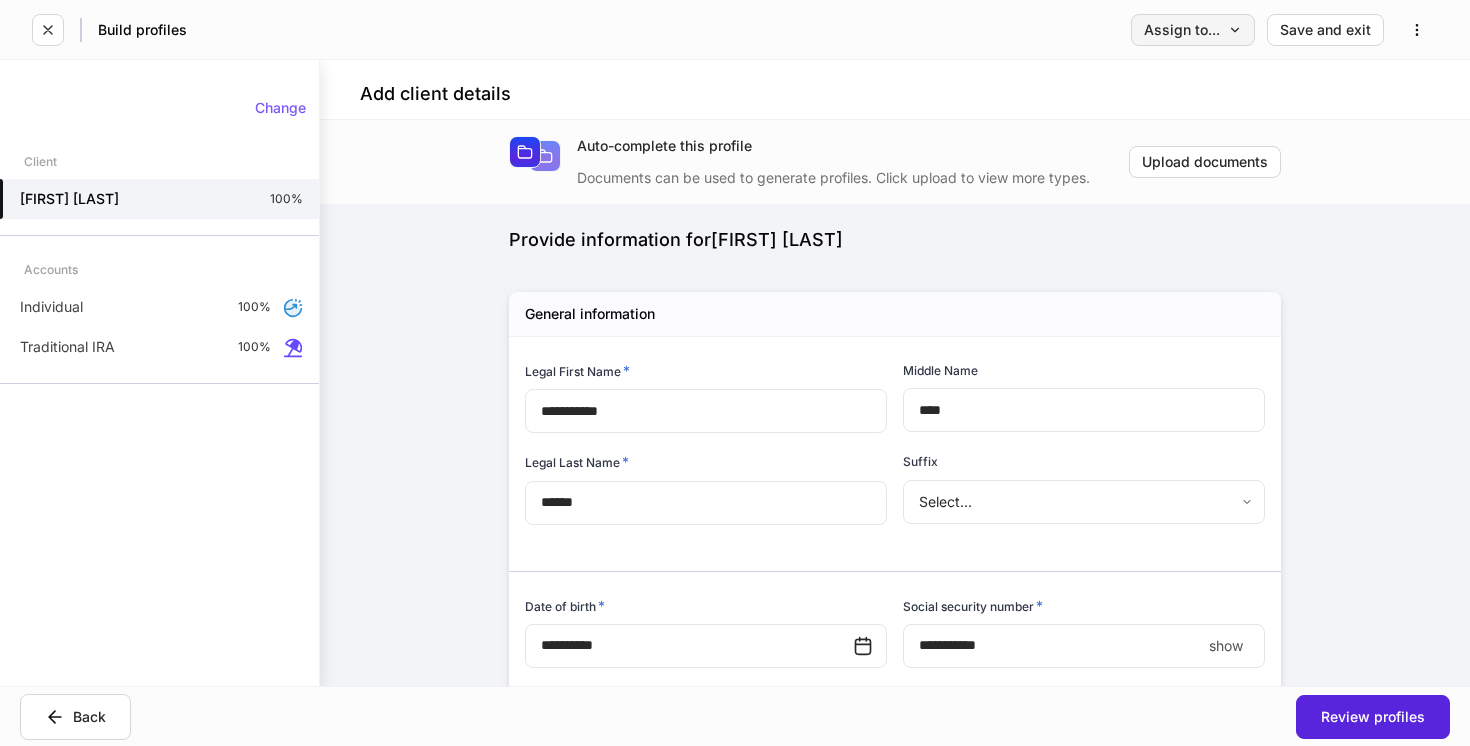 click on "Assign to..." at bounding box center (1193, 30) 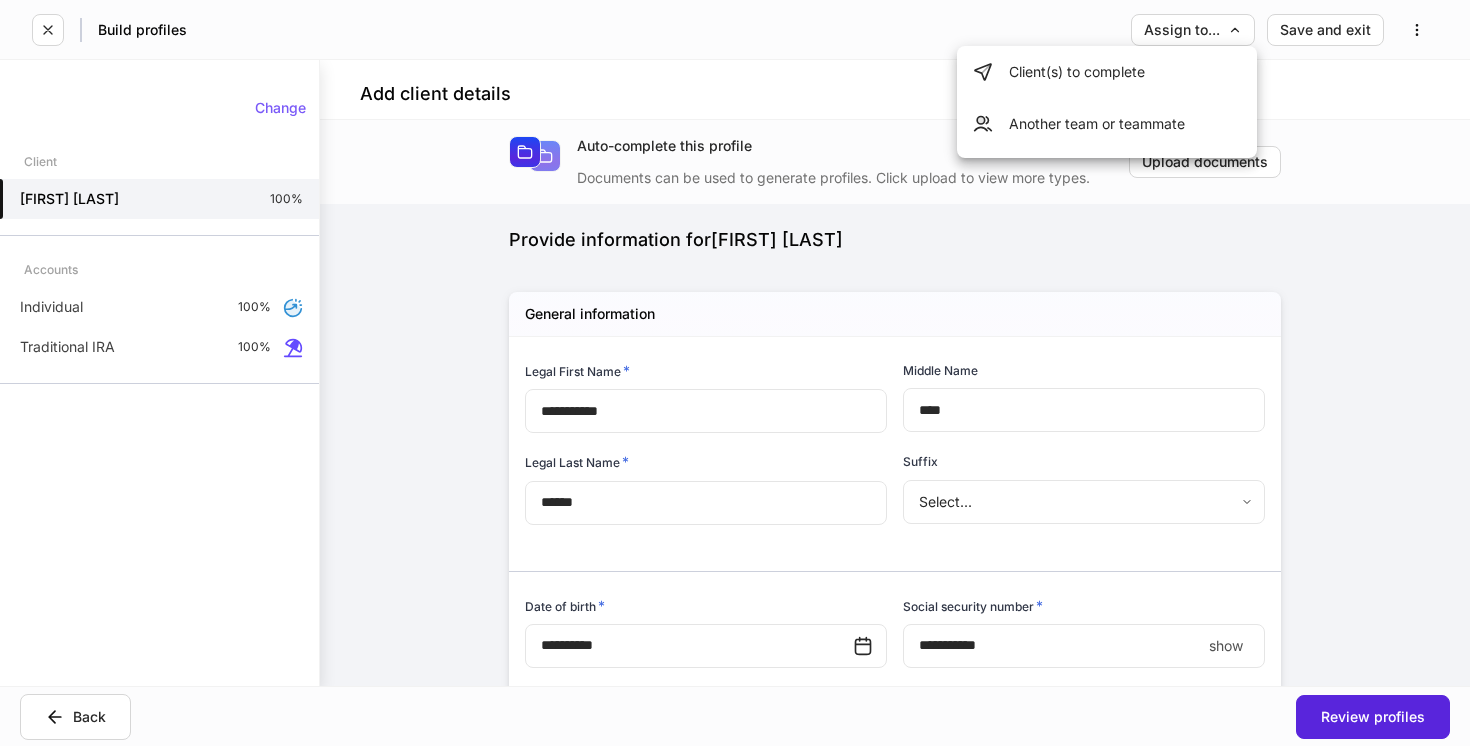 click on "Client(s) to complete" at bounding box center (1107, 72) 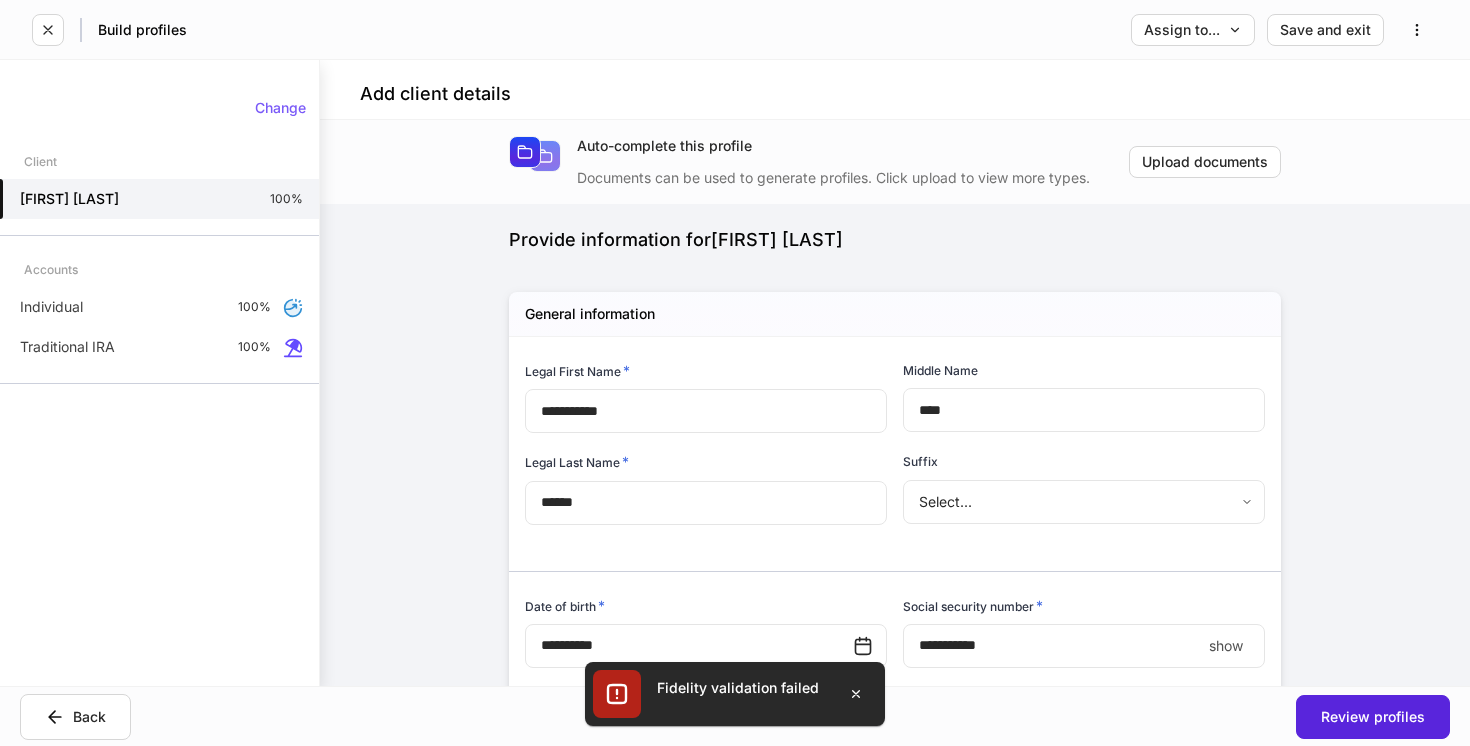 click on "**********" at bounding box center [895, 1428] 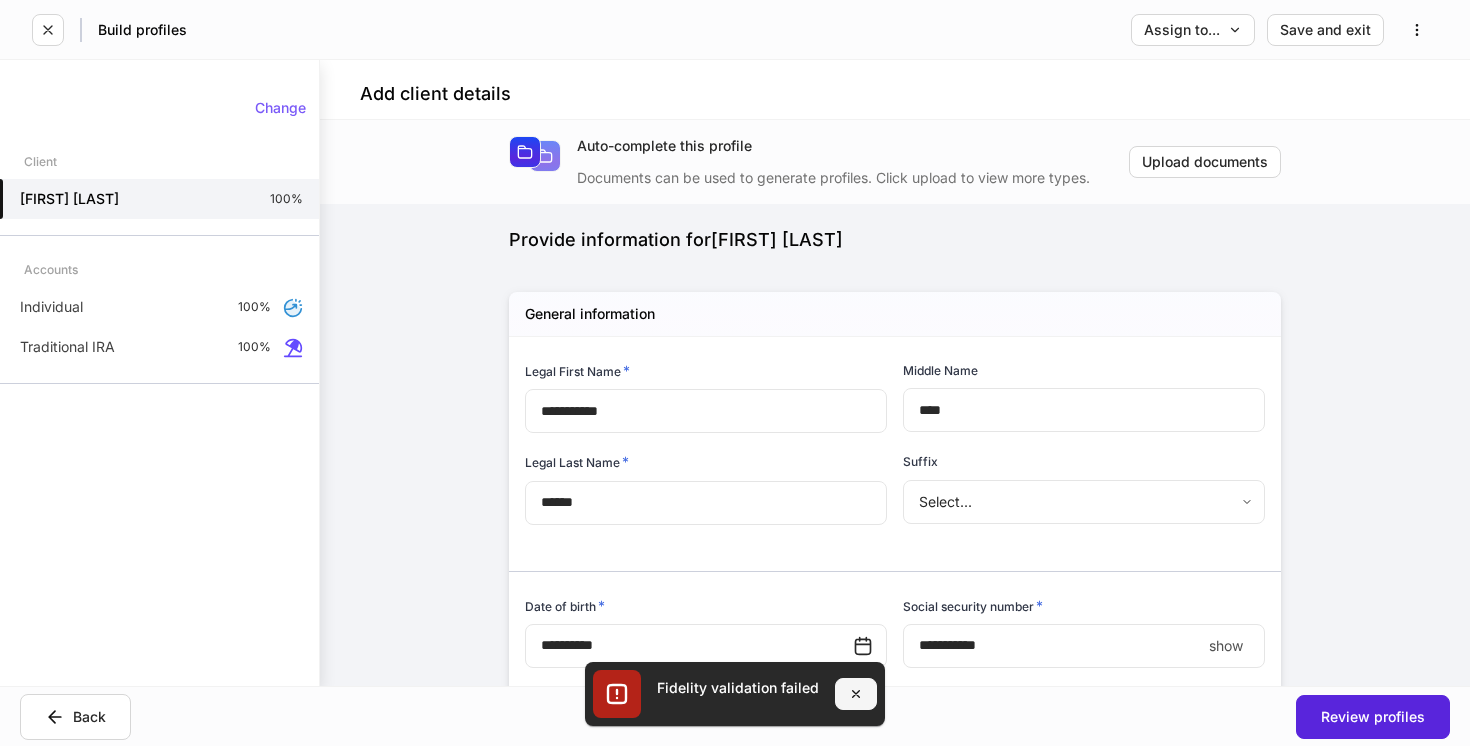 click 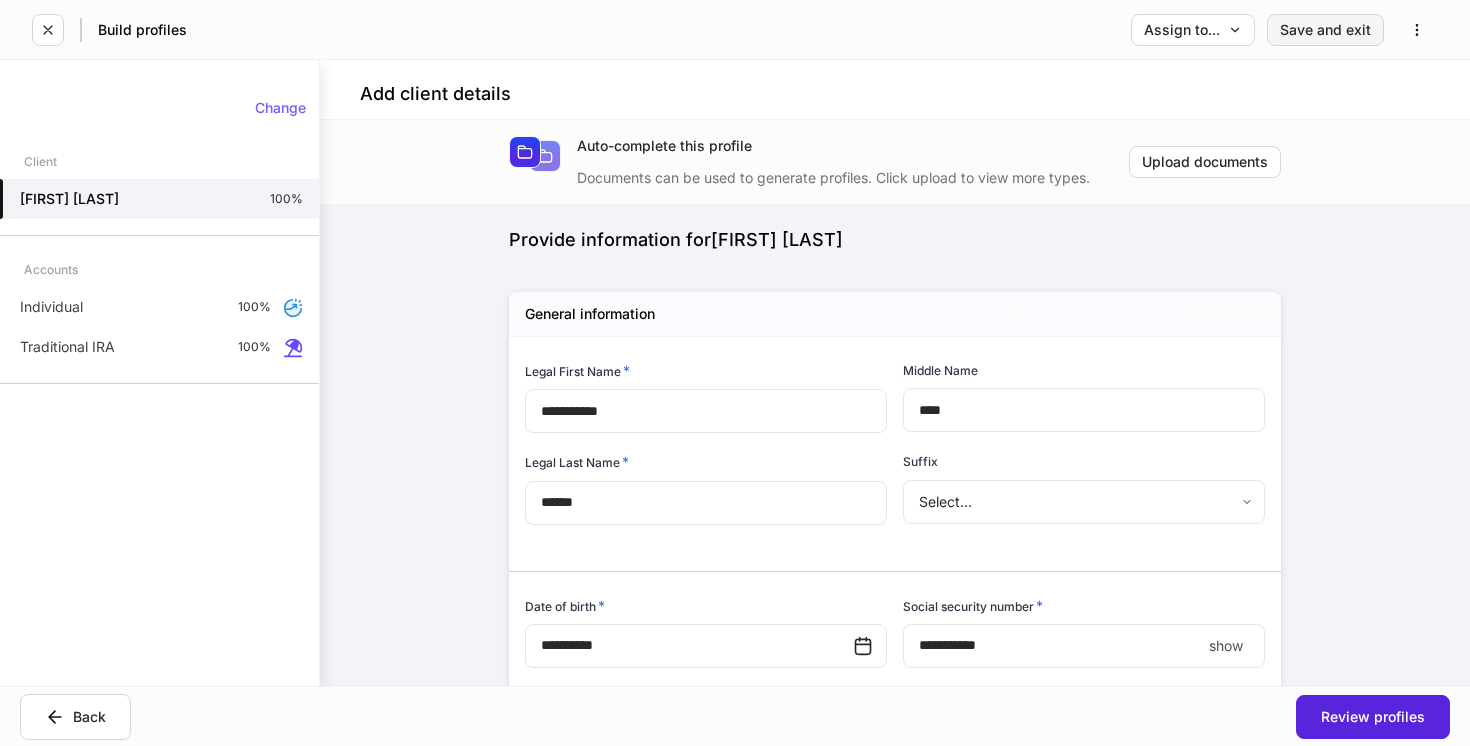 click on "Save and exit" at bounding box center [1325, 30] 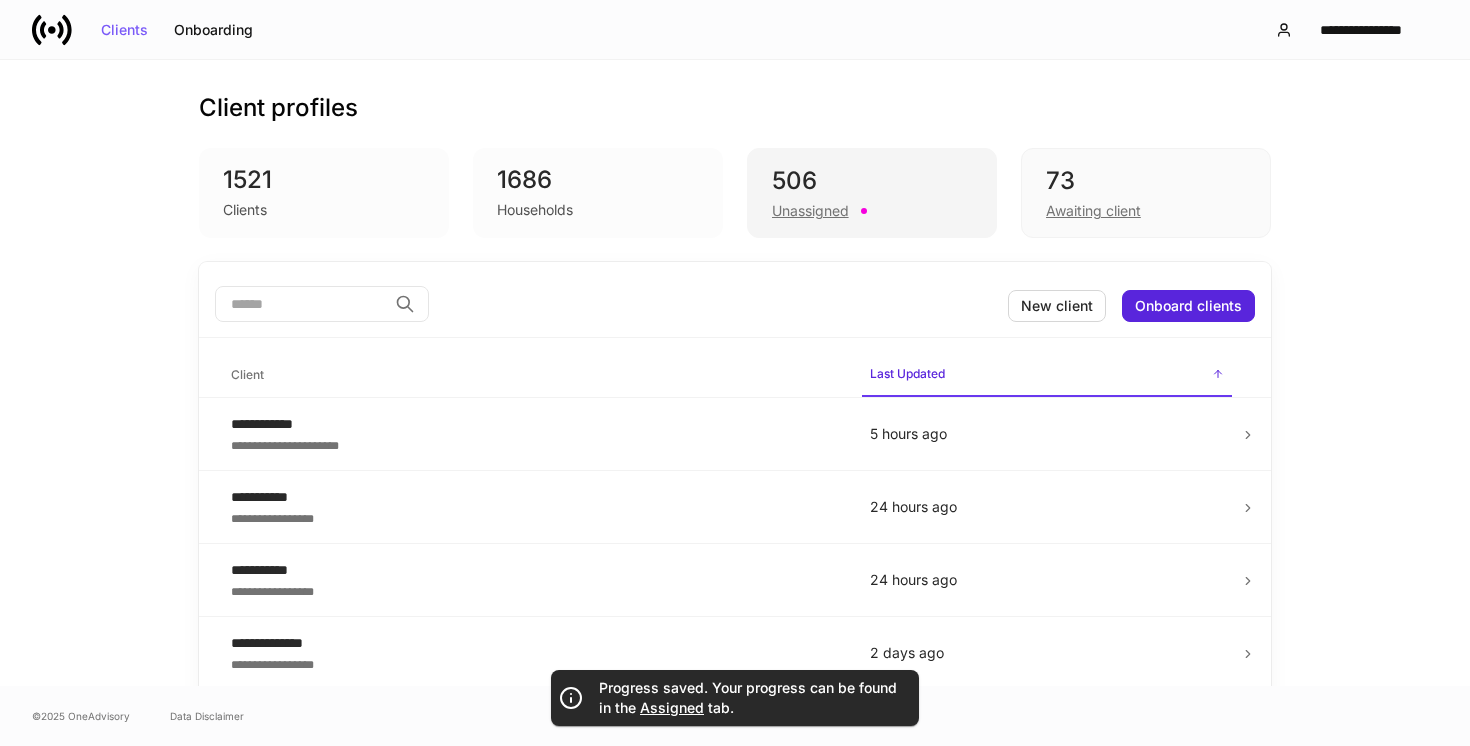 click on "506" at bounding box center (872, 181) 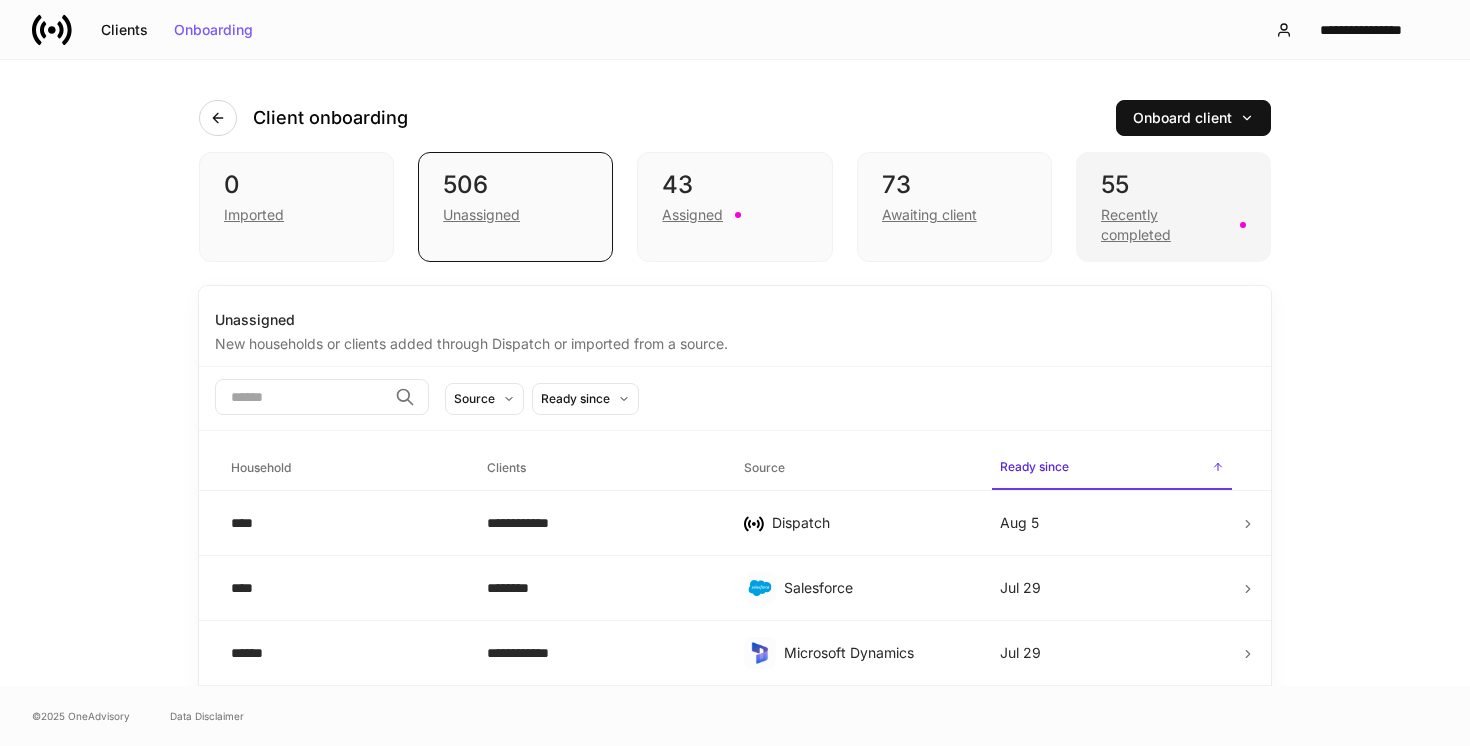 click on "55" at bounding box center [1173, 185] 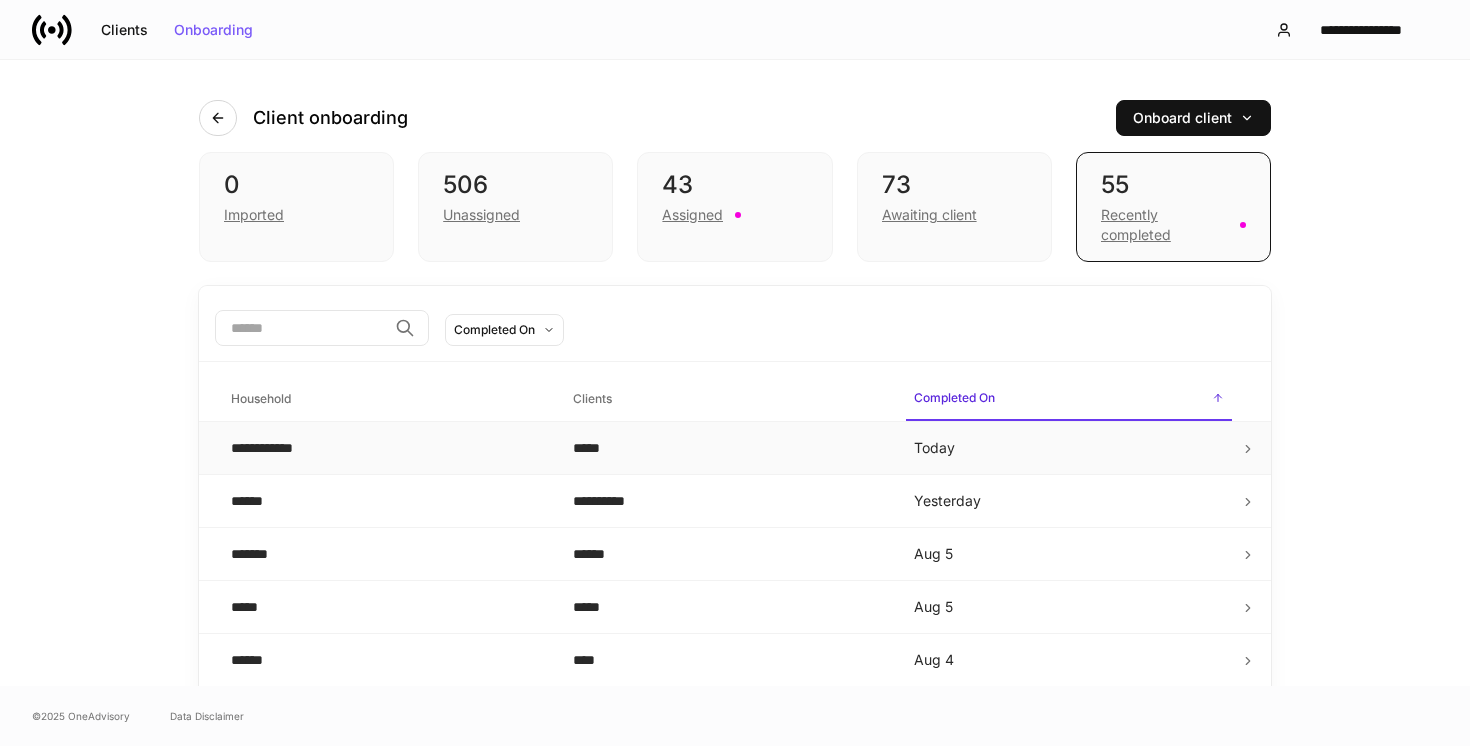 click on "*****" at bounding box center (728, 448) 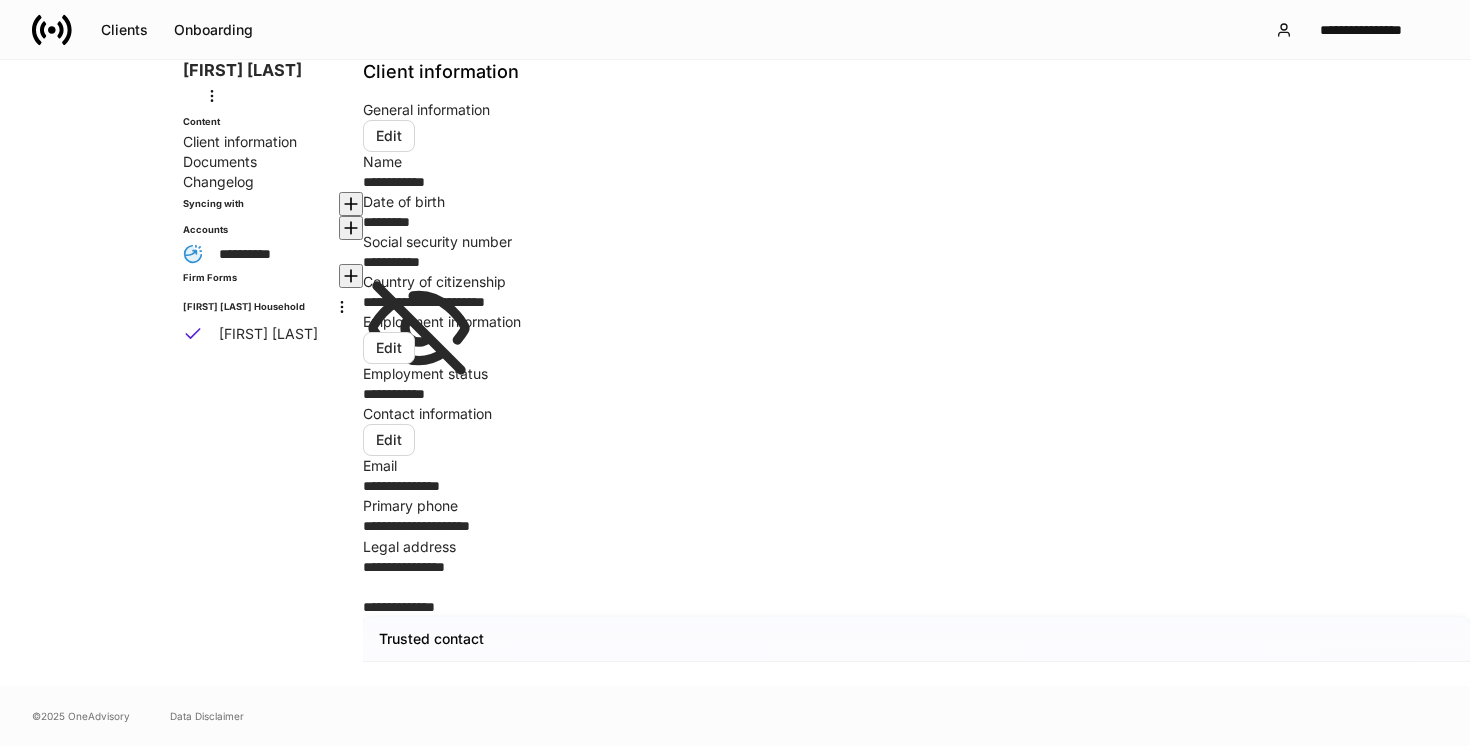 scroll, scrollTop: 518, scrollLeft: 0, axis: vertical 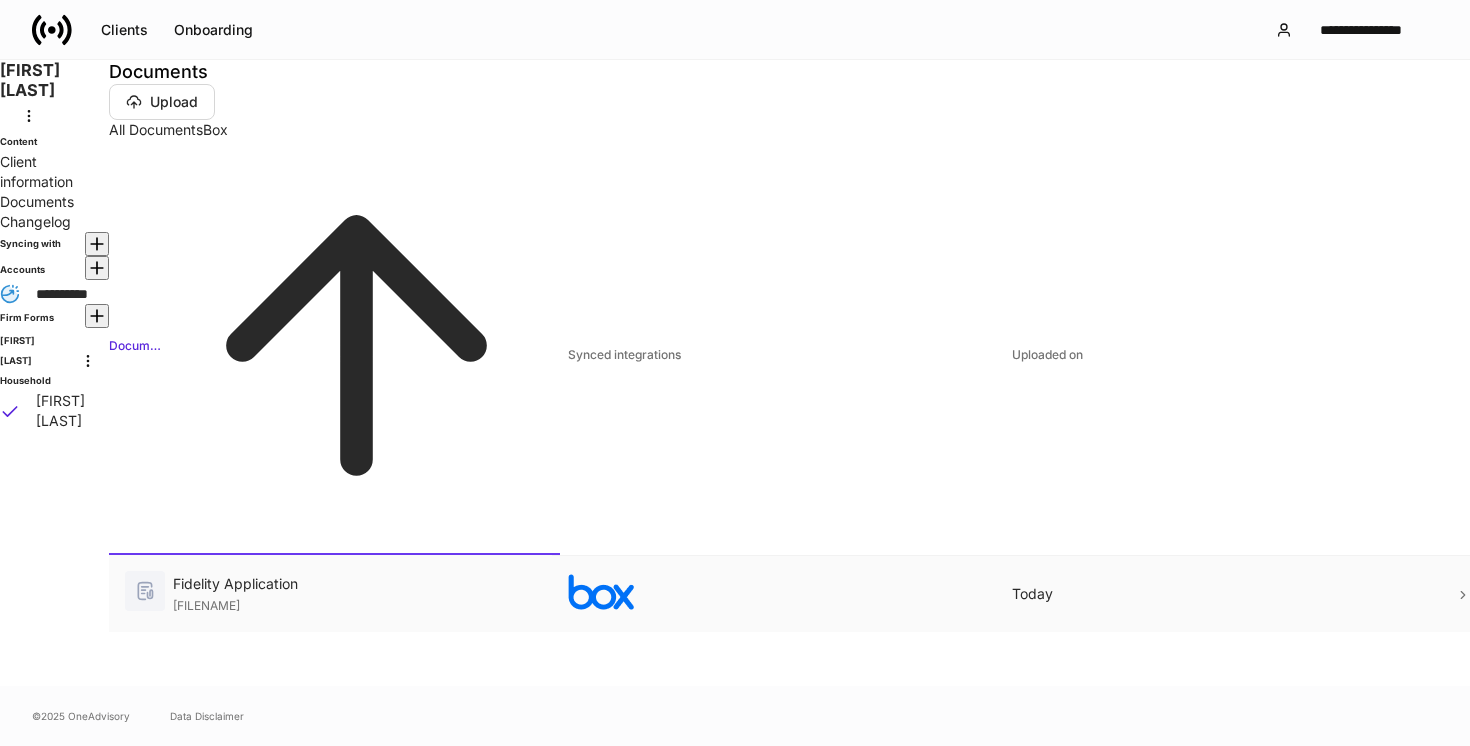 click on "[FILENAME]" at bounding box center [354, 604] 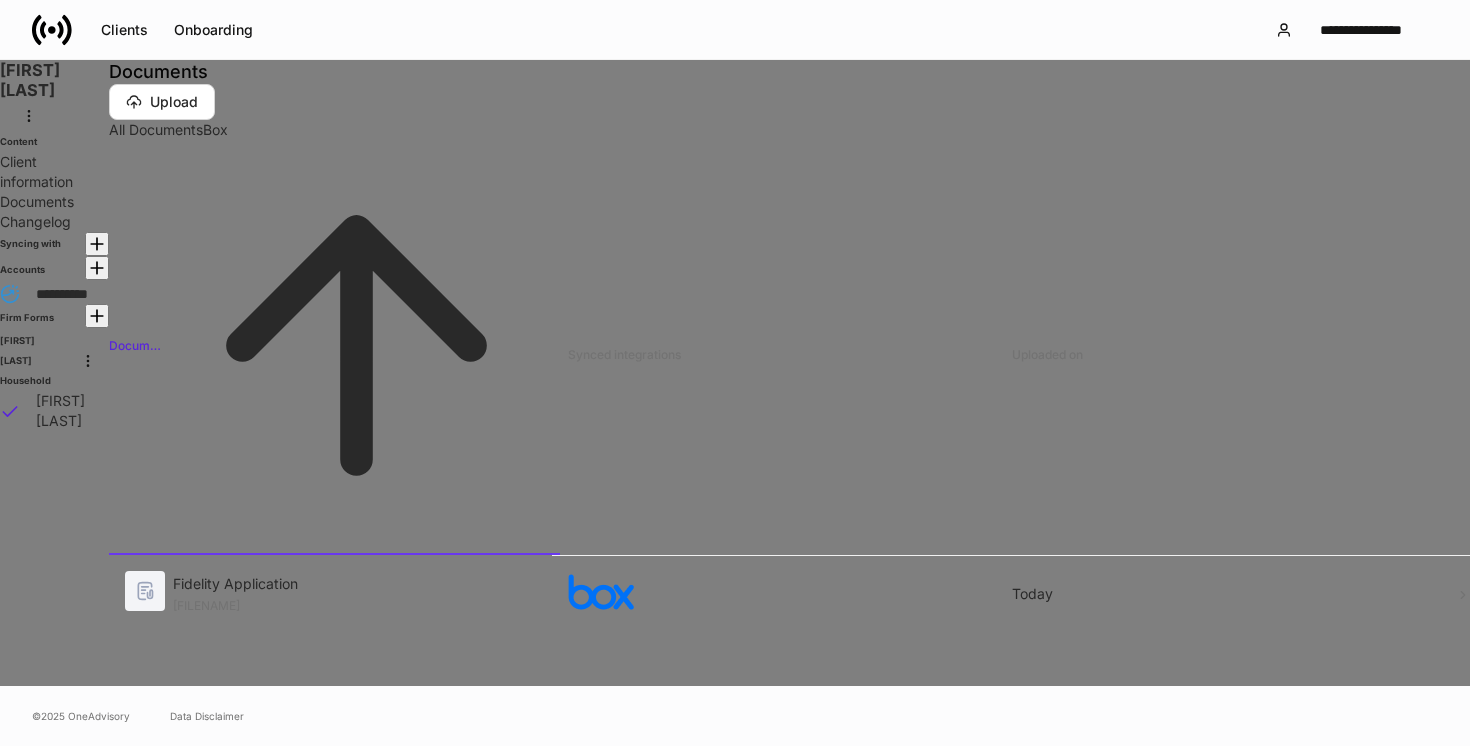 click 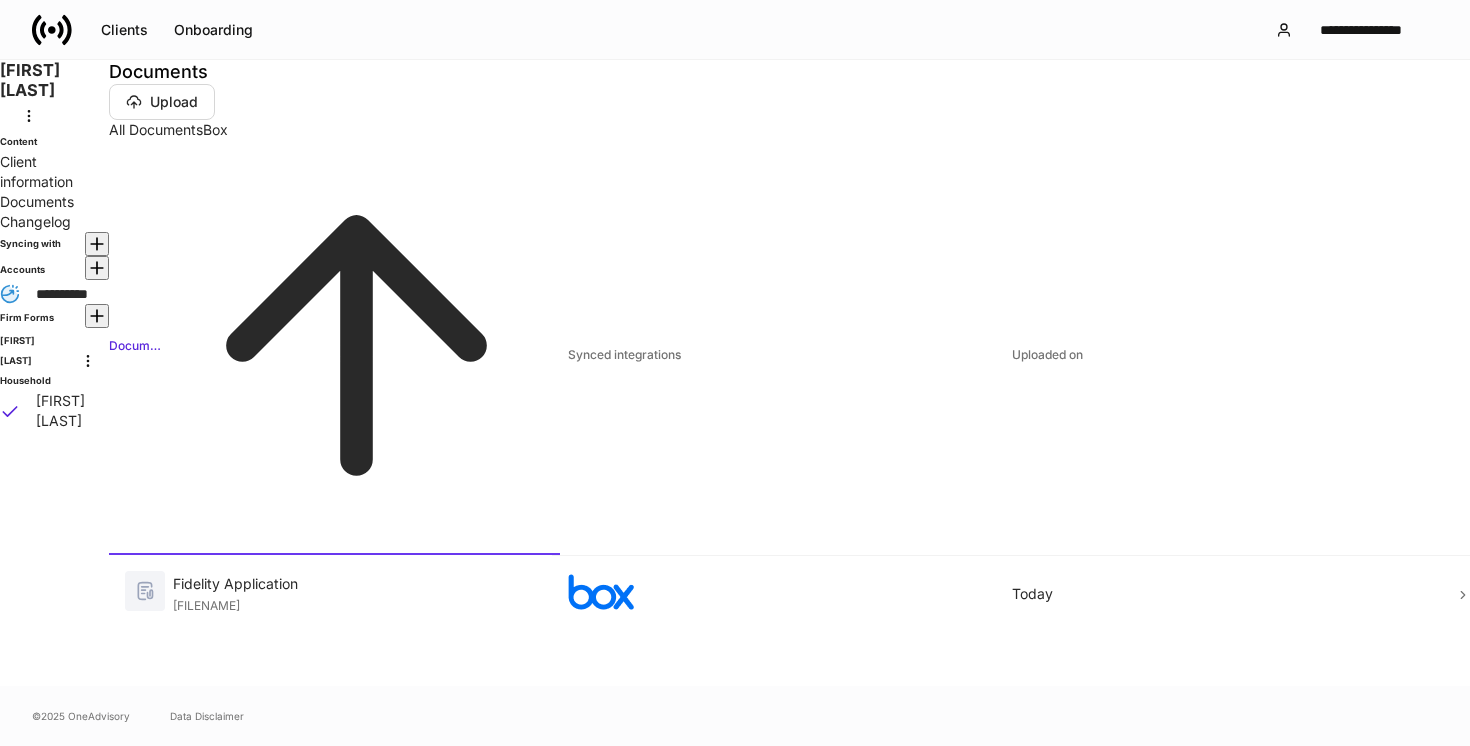 click on "**********" at bounding box center [62, 294] 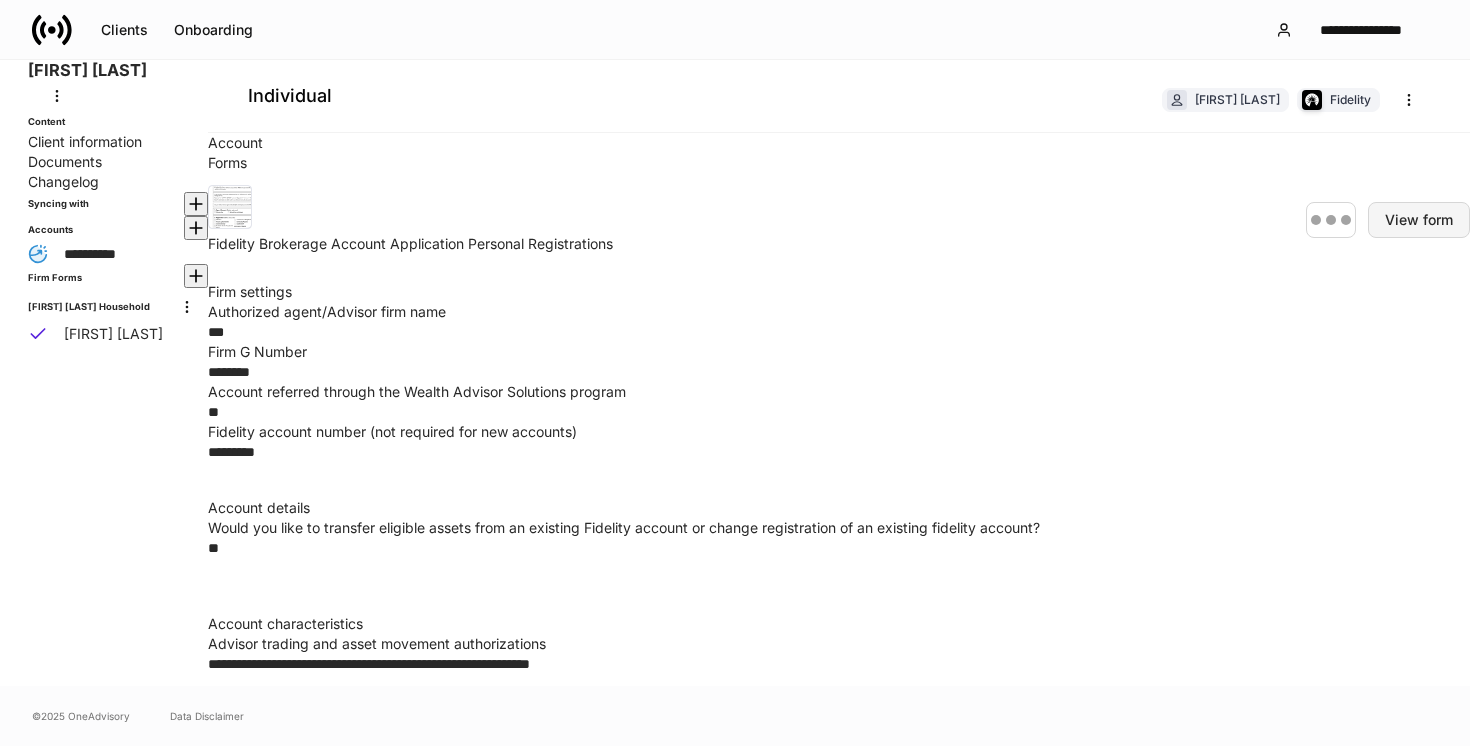 click on "View form" at bounding box center [1419, 220] 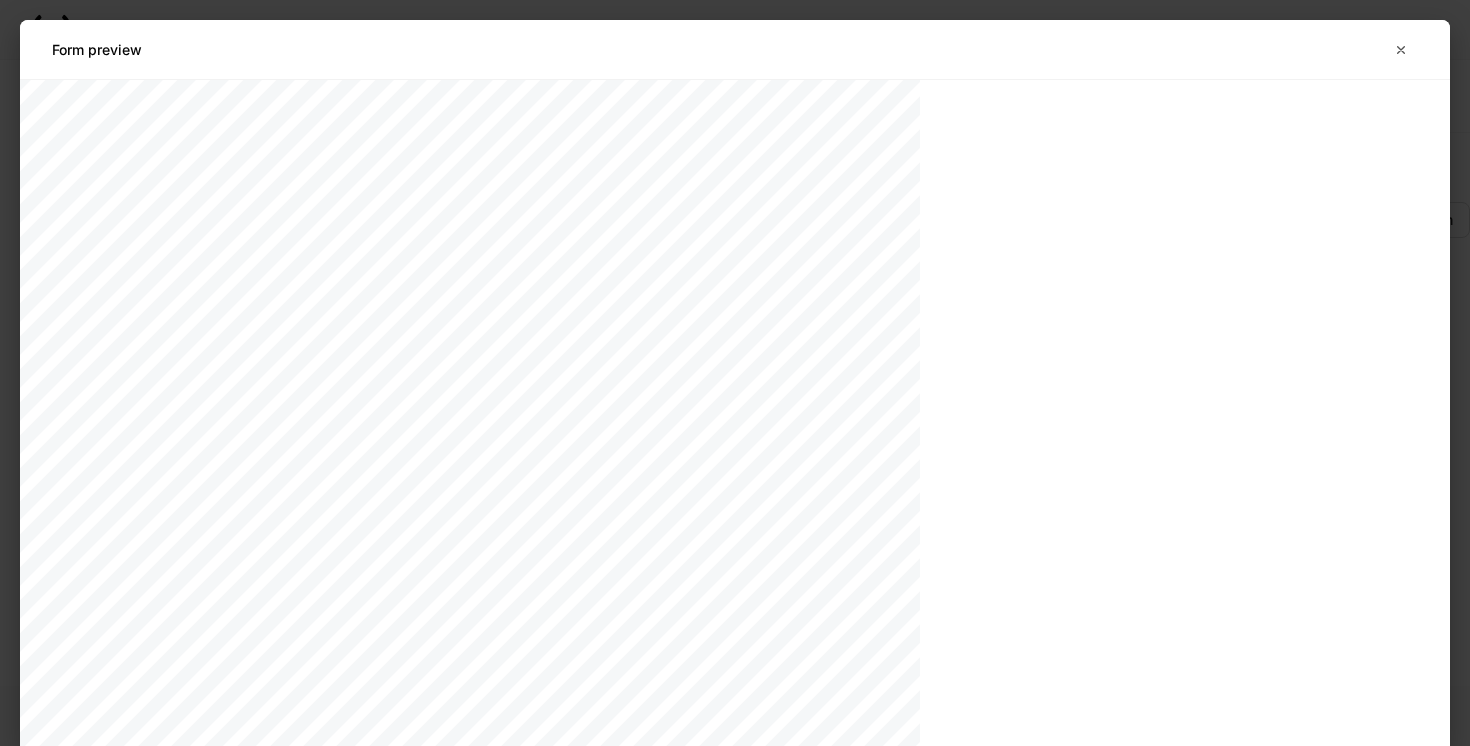 scroll, scrollTop: 1478, scrollLeft: 0, axis: vertical 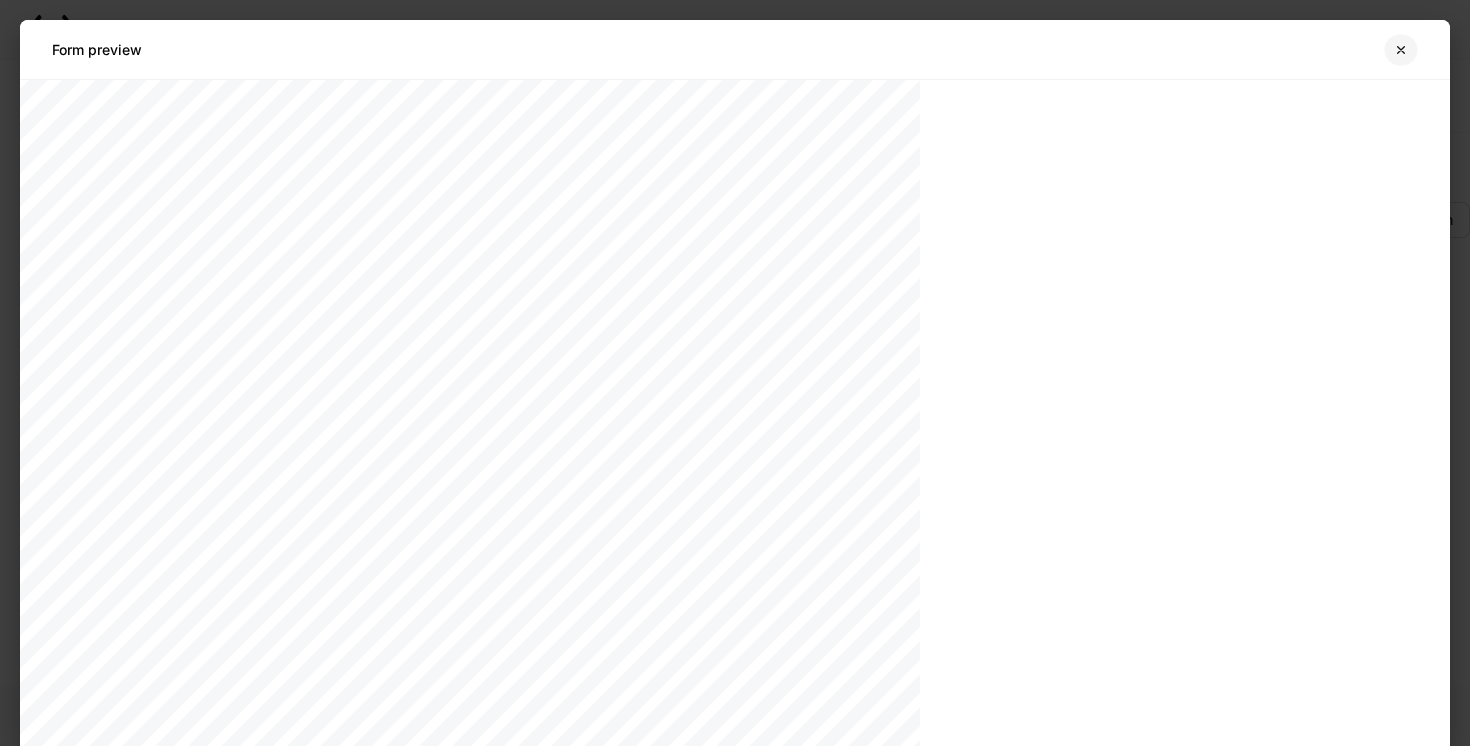 click 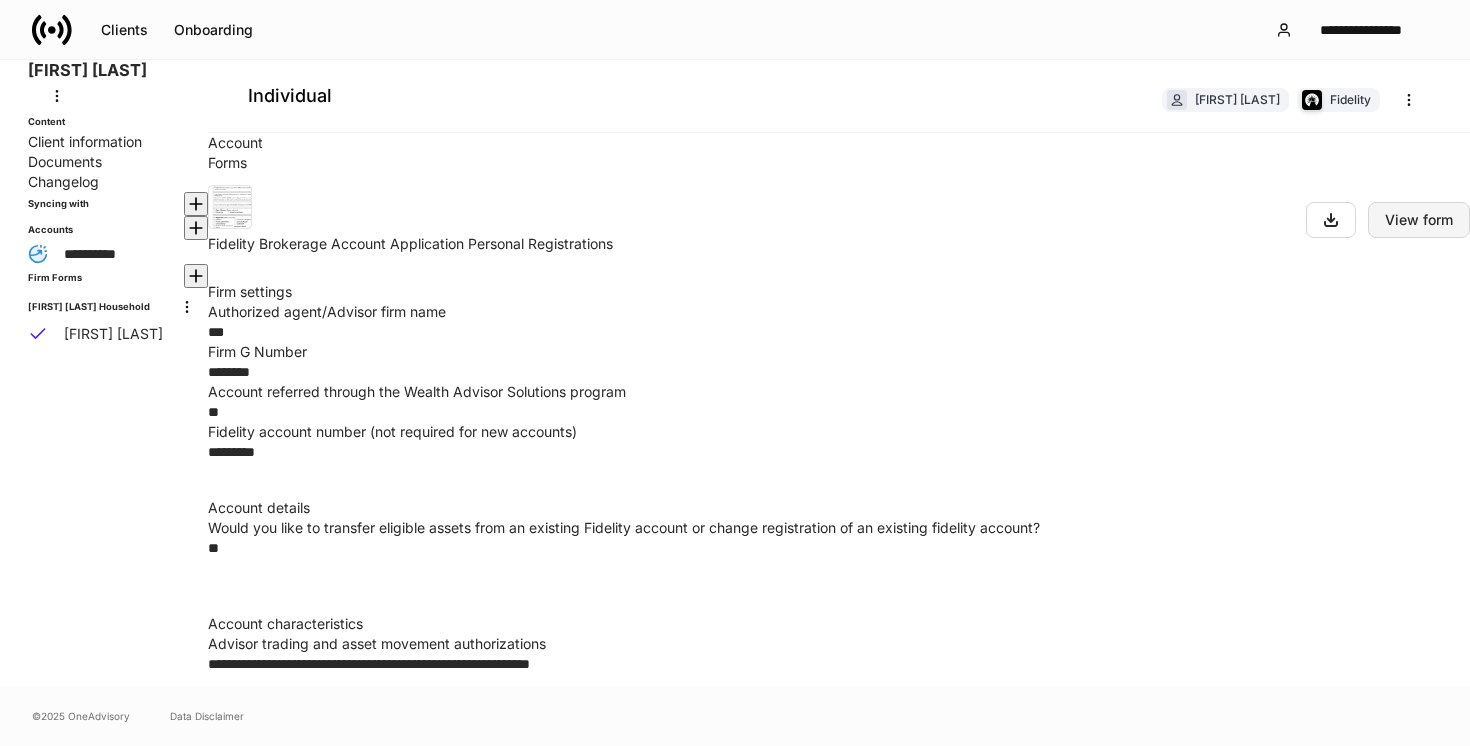 scroll, scrollTop: 290, scrollLeft: 0, axis: vertical 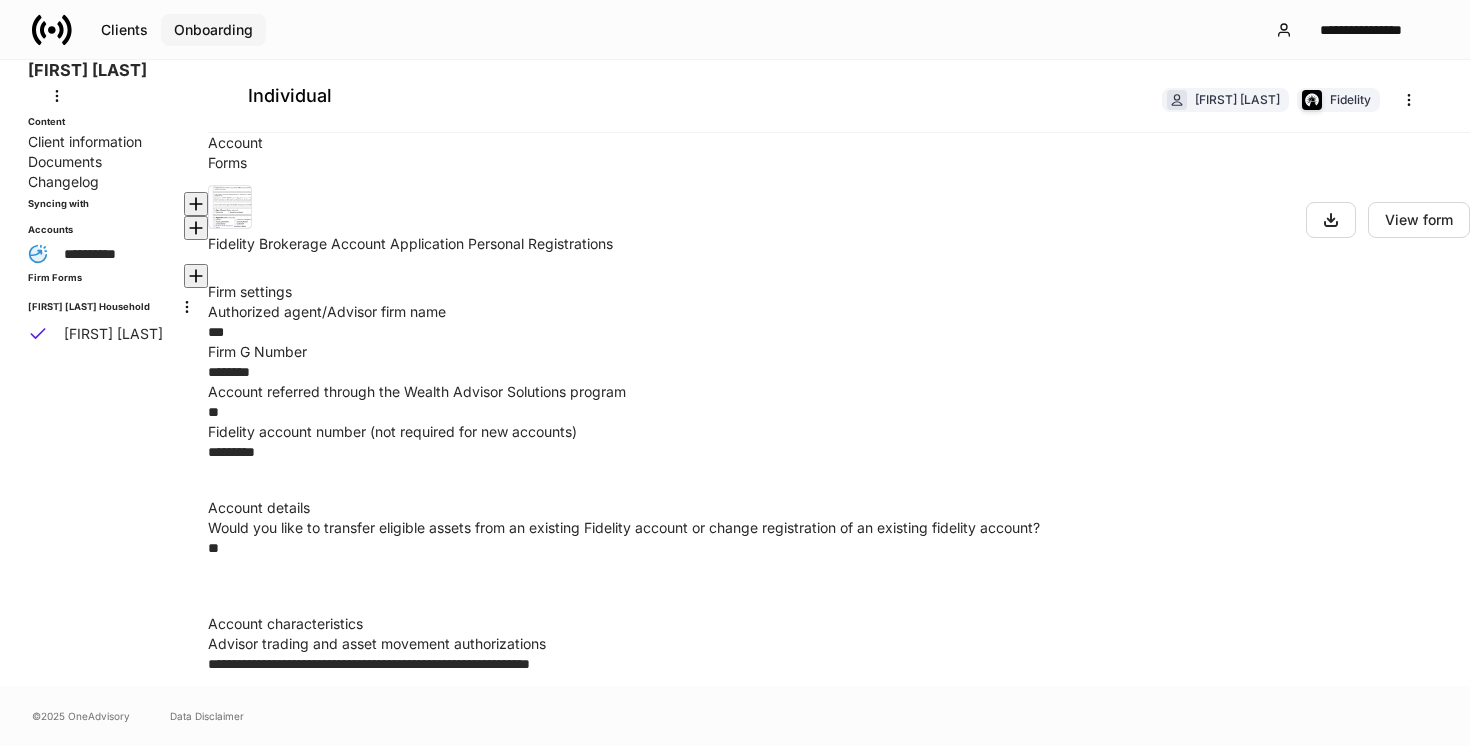click on "Onboarding" at bounding box center [213, 30] 